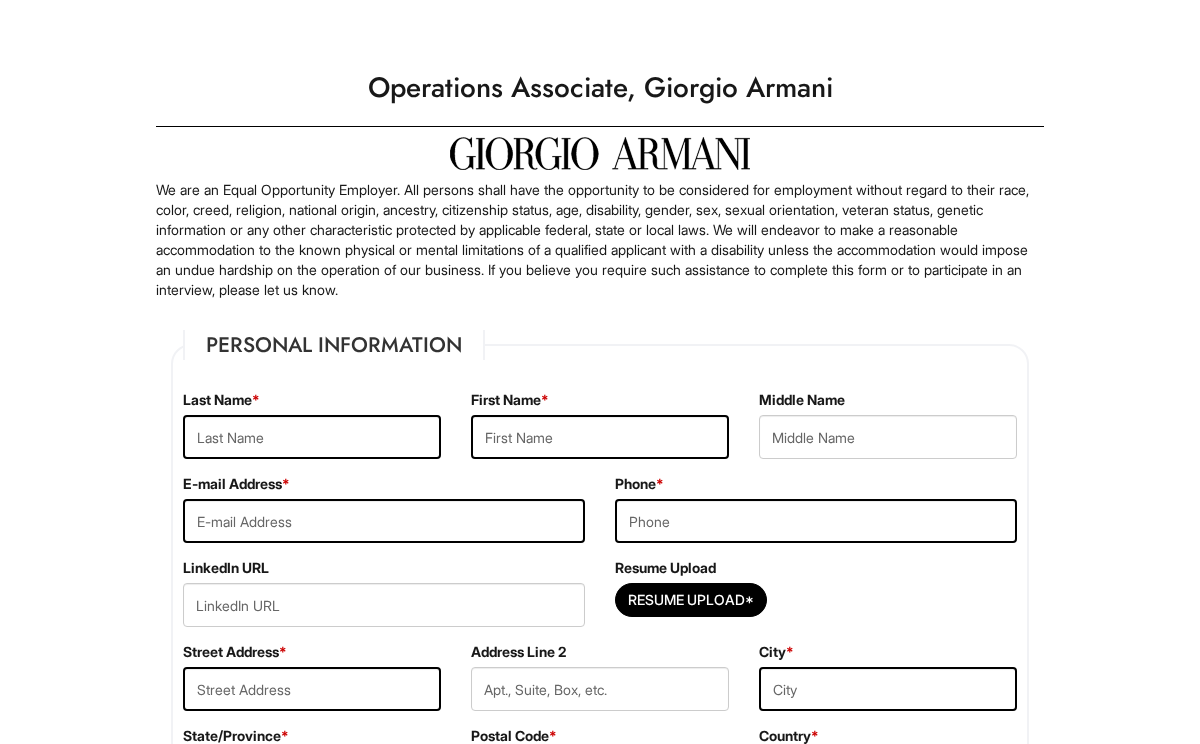 scroll, scrollTop: 0, scrollLeft: 0, axis: both 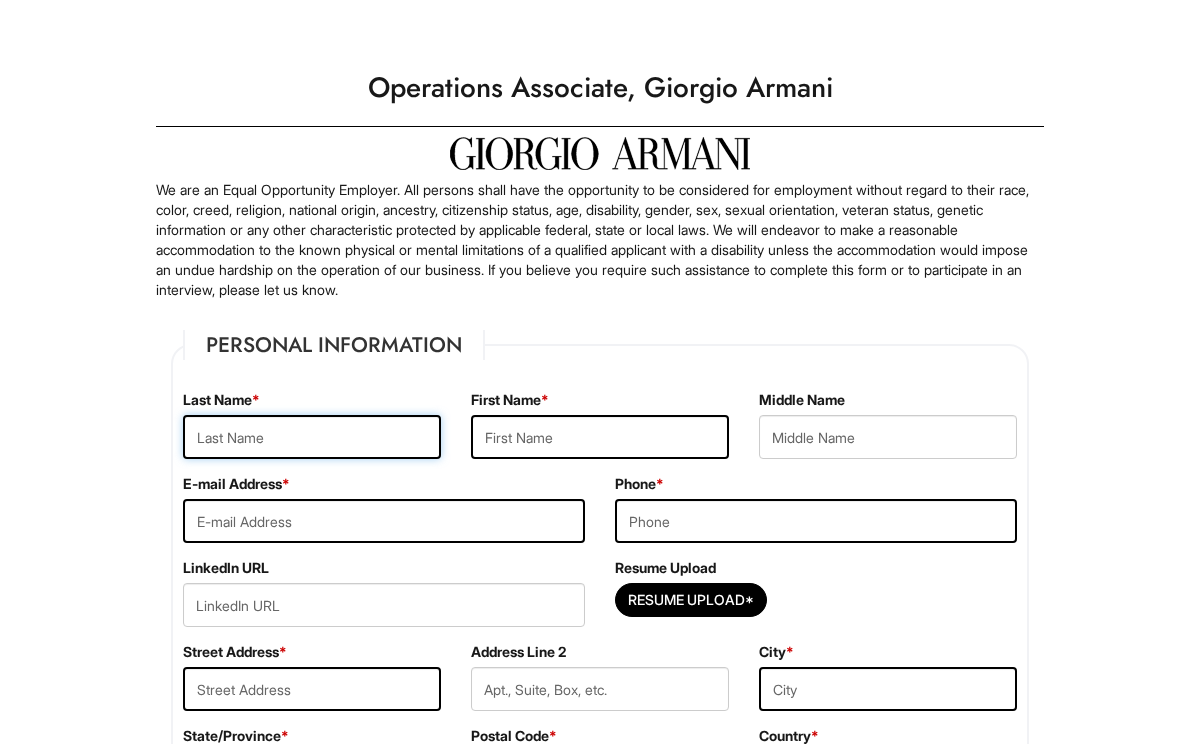click at bounding box center [312, 437] 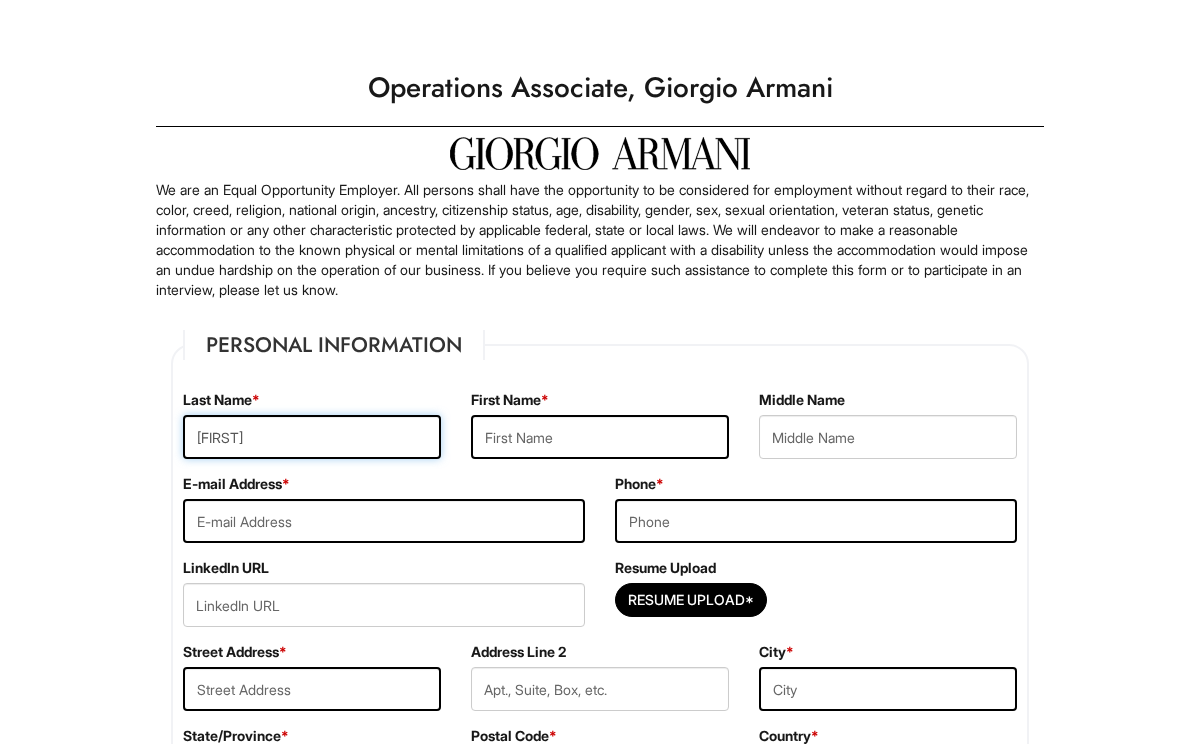 type on "[FIRST]" 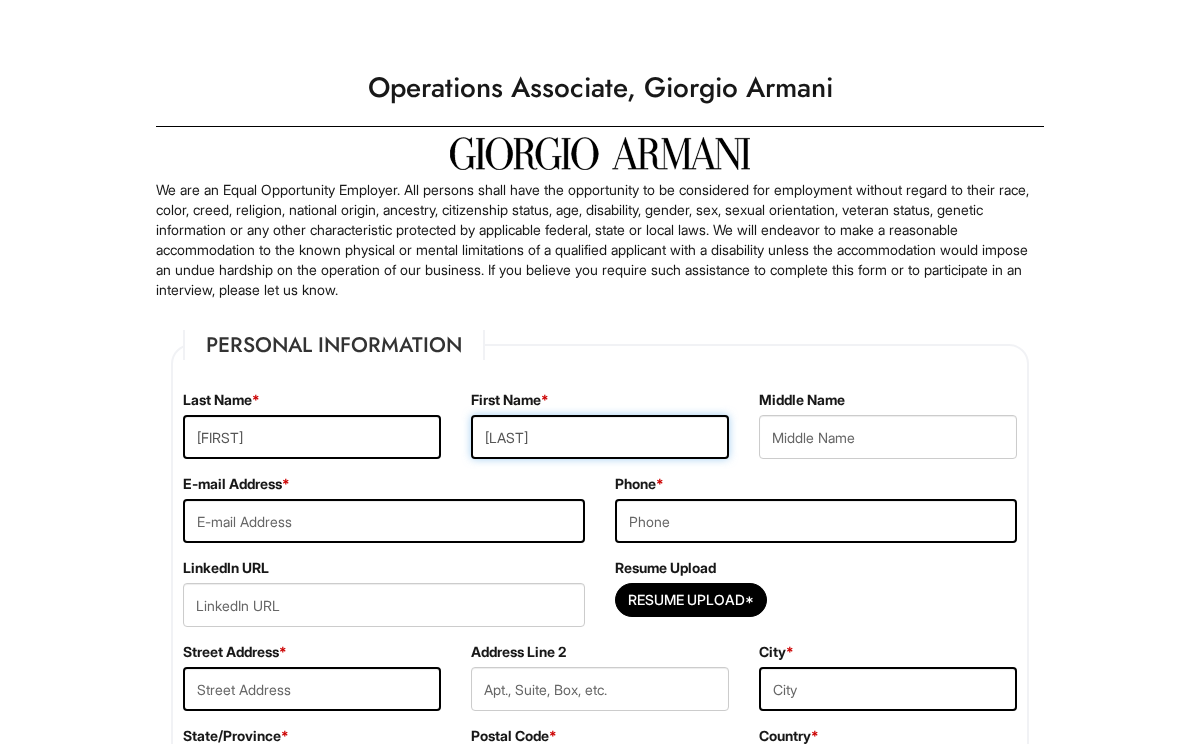 type on "[LAST]" 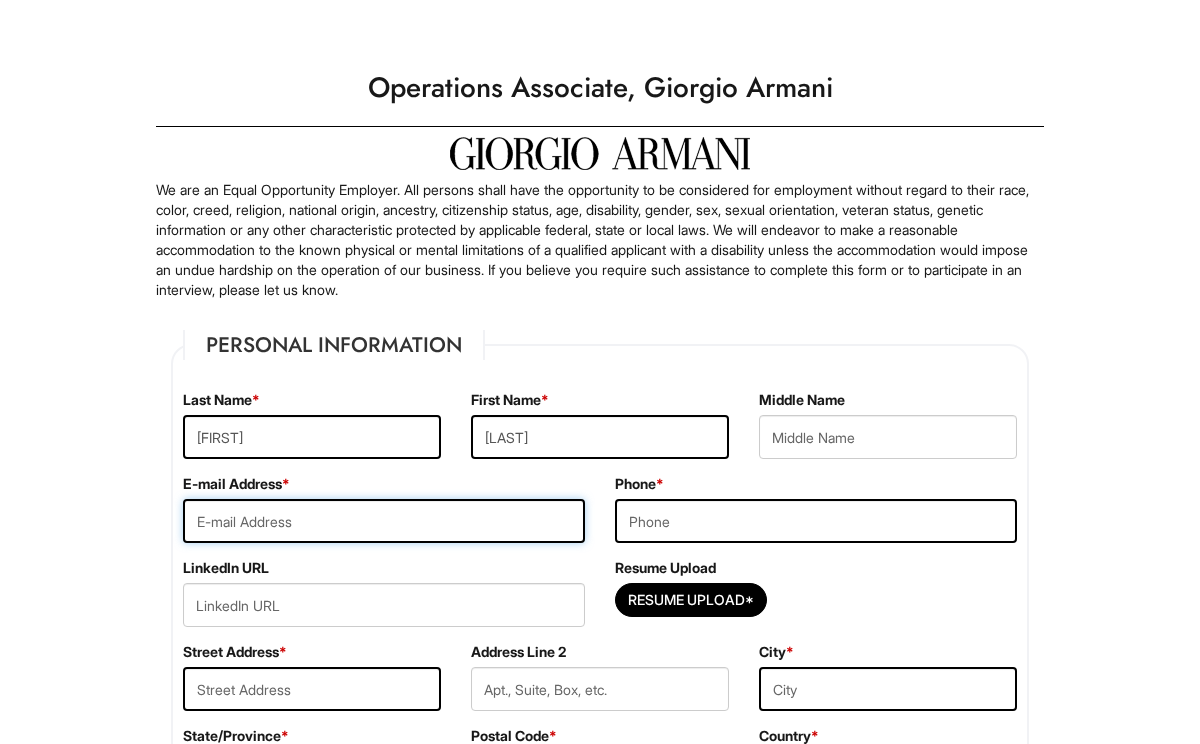 click at bounding box center [384, 521] 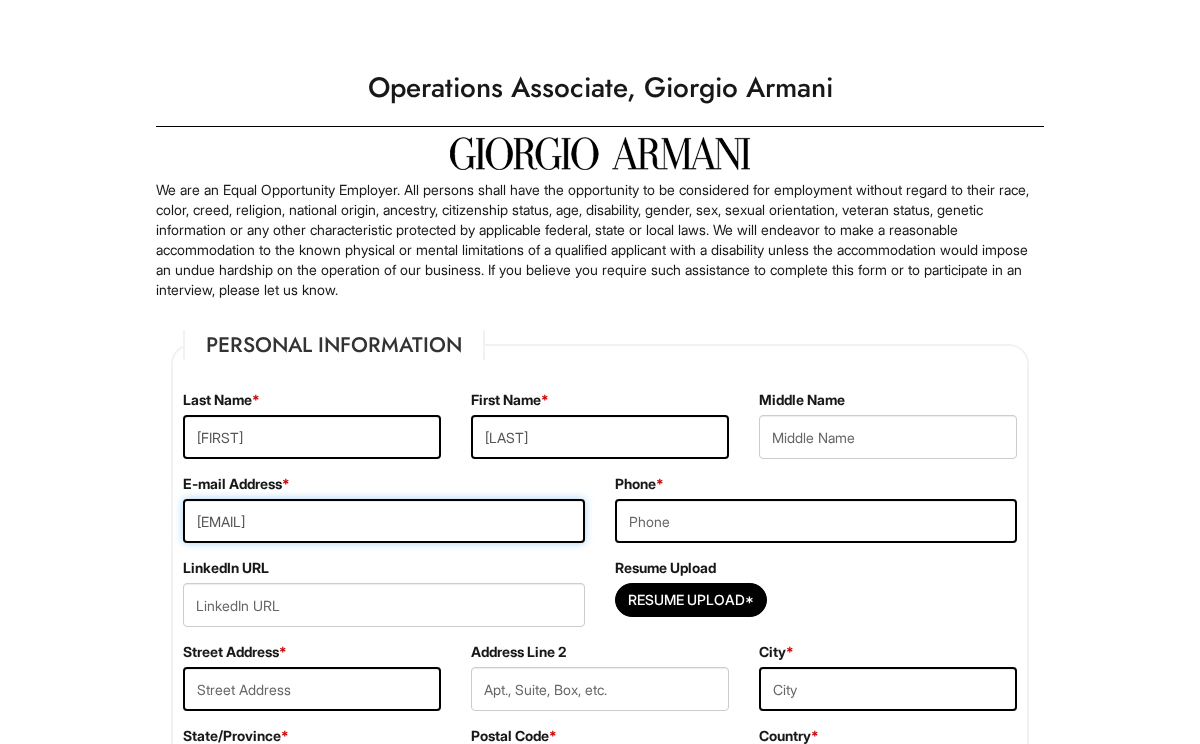 type on "[PHONE_NUMBER]" 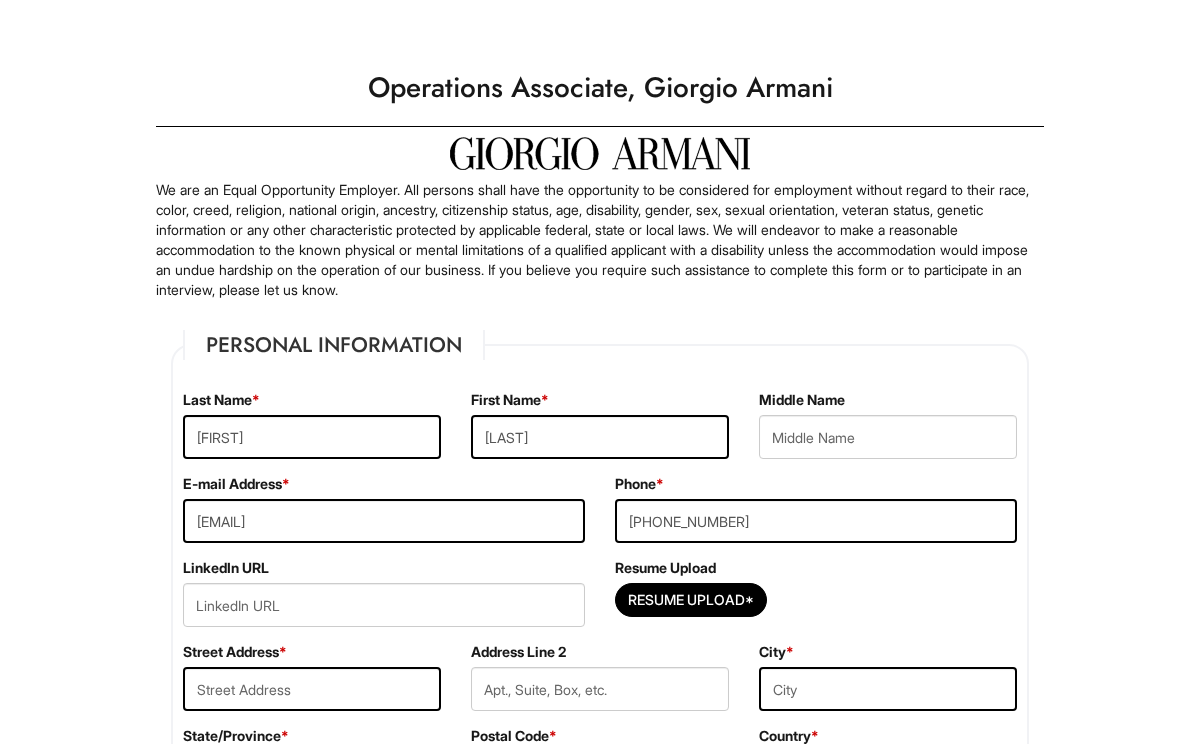 type on "[NUMBER] [STREET] Apt [NUMBER]" 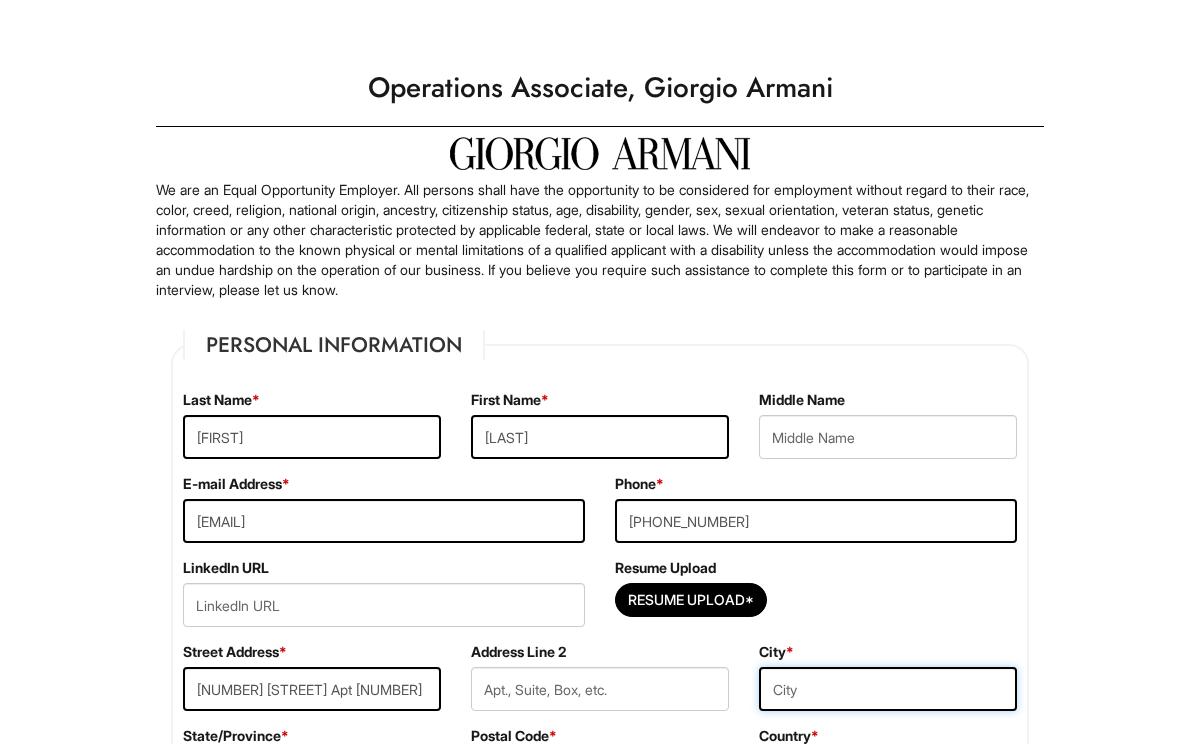 type on "[CITY]" 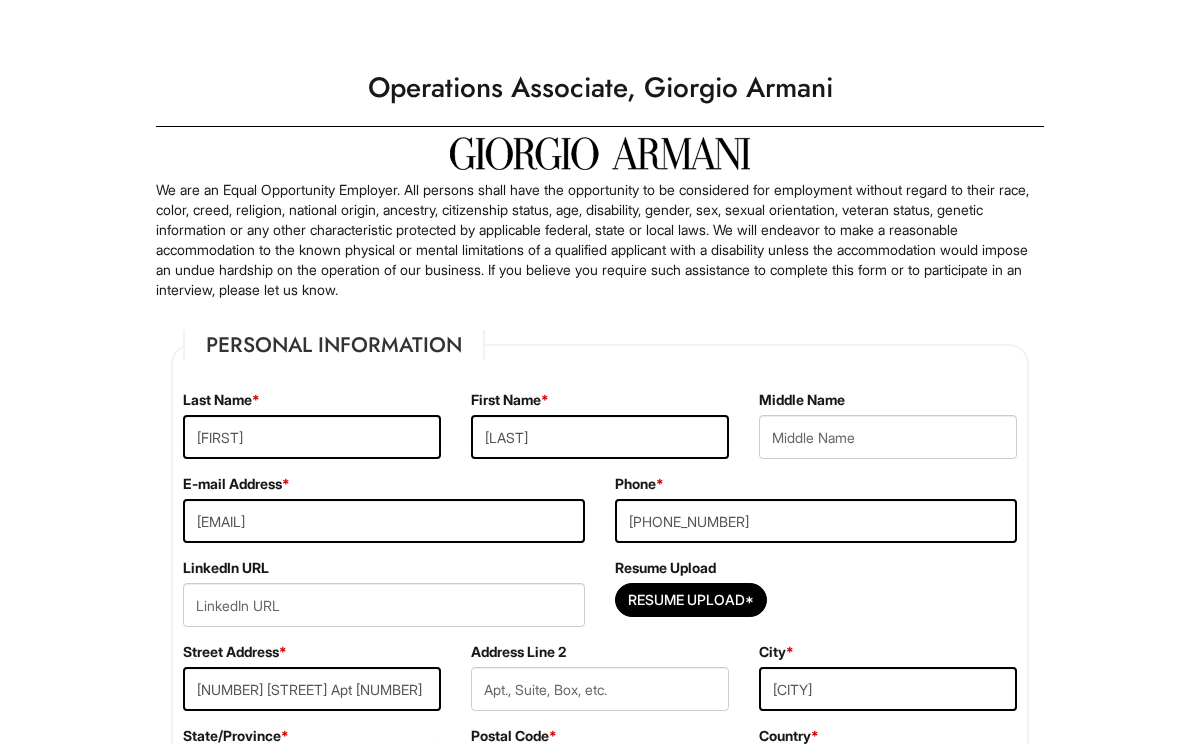 select on "NY" 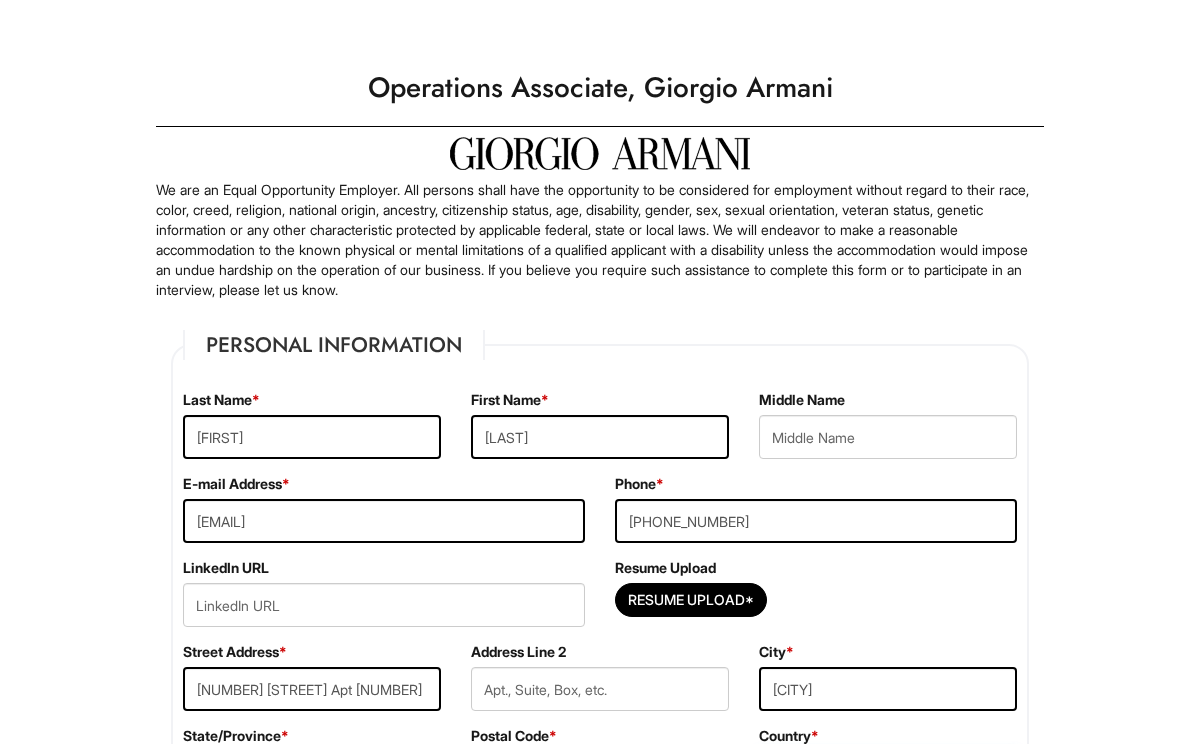 select on "United States of America" 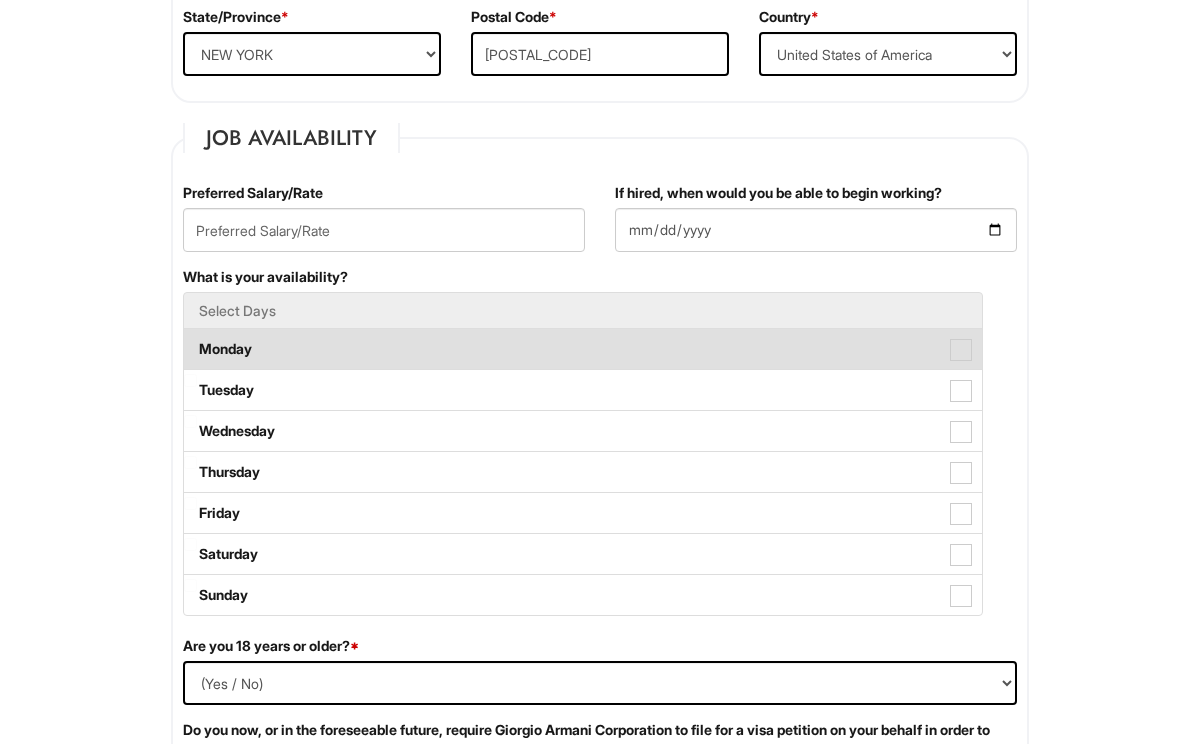 scroll, scrollTop: 715, scrollLeft: 0, axis: vertical 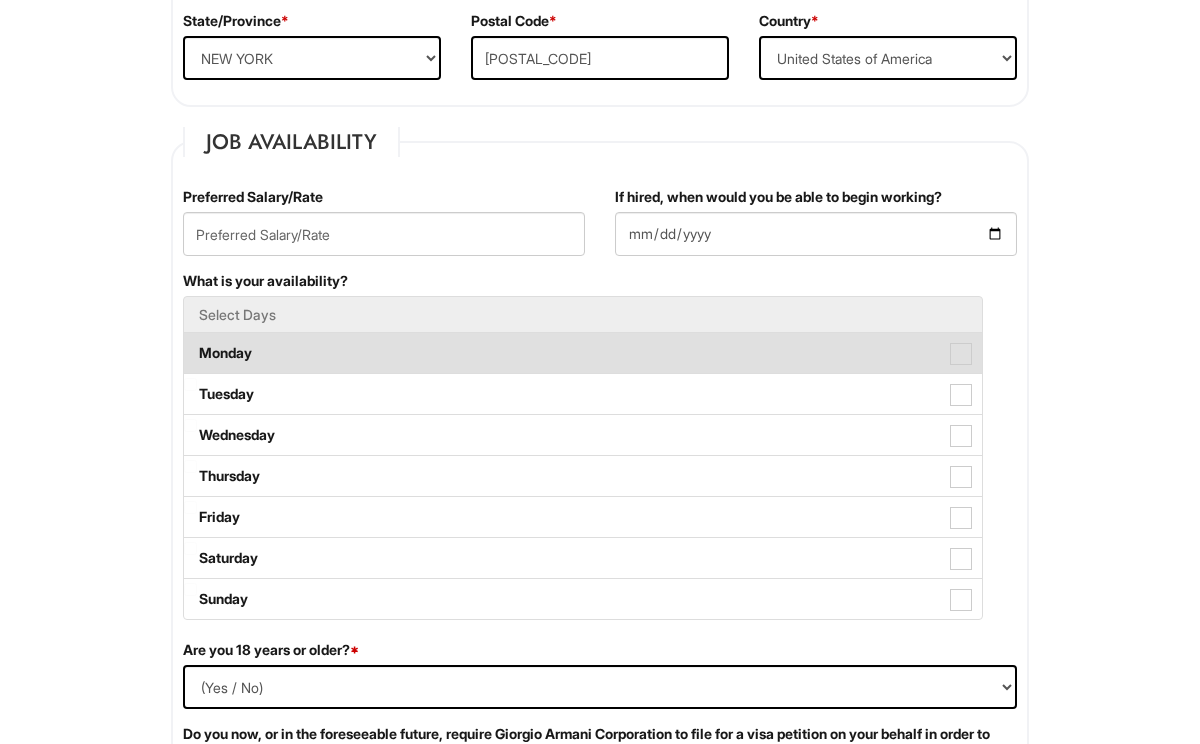 click on "Monday" at bounding box center (583, 353) 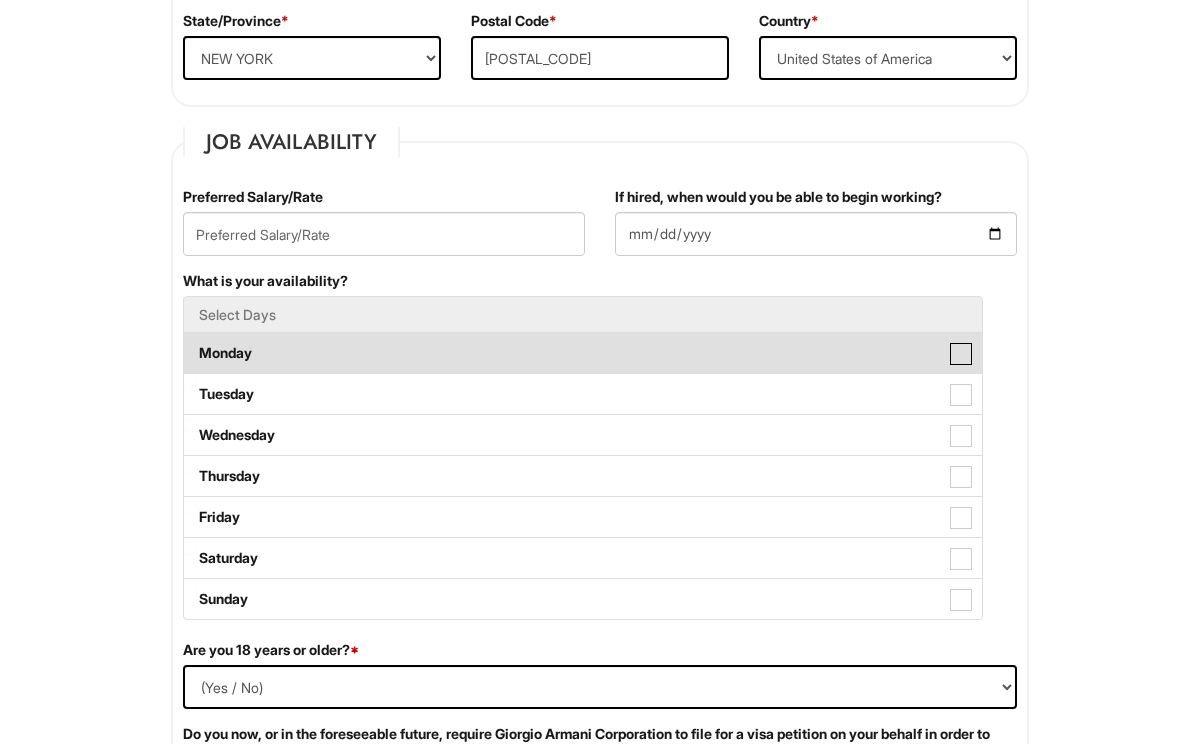 click on "Monday" at bounding box center [190, 343] 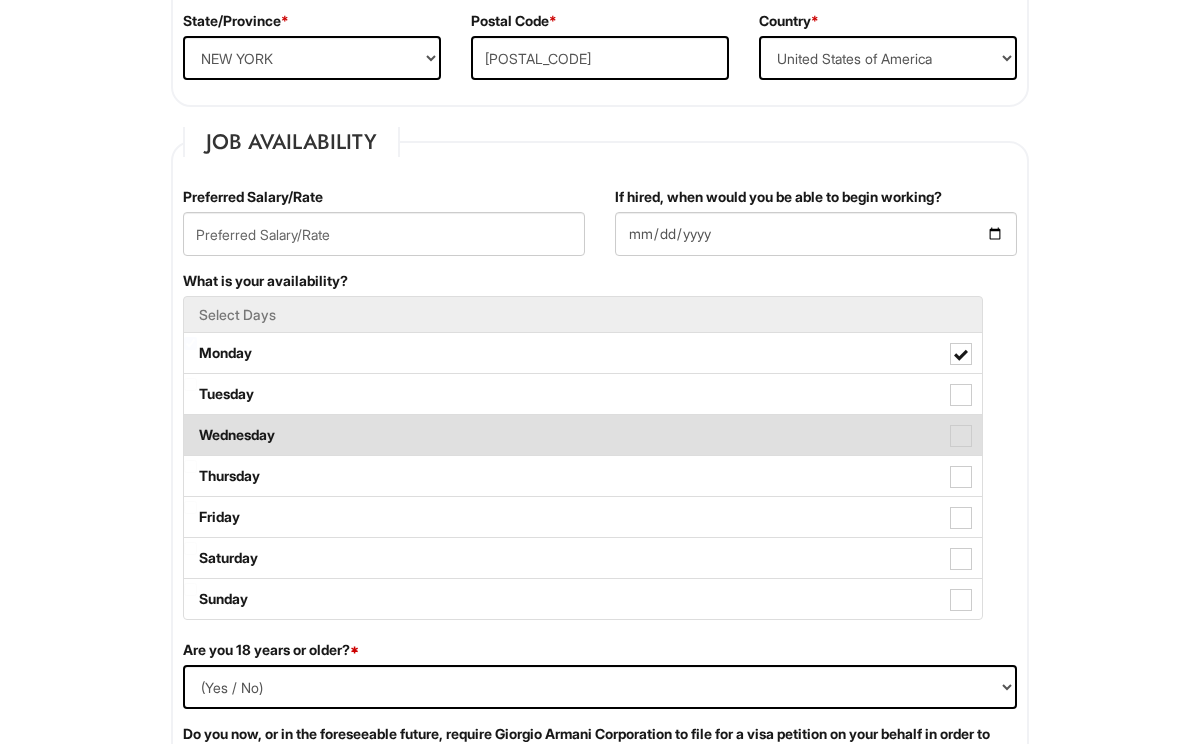 click on "Wednesday" at bounding box center [583, 435] 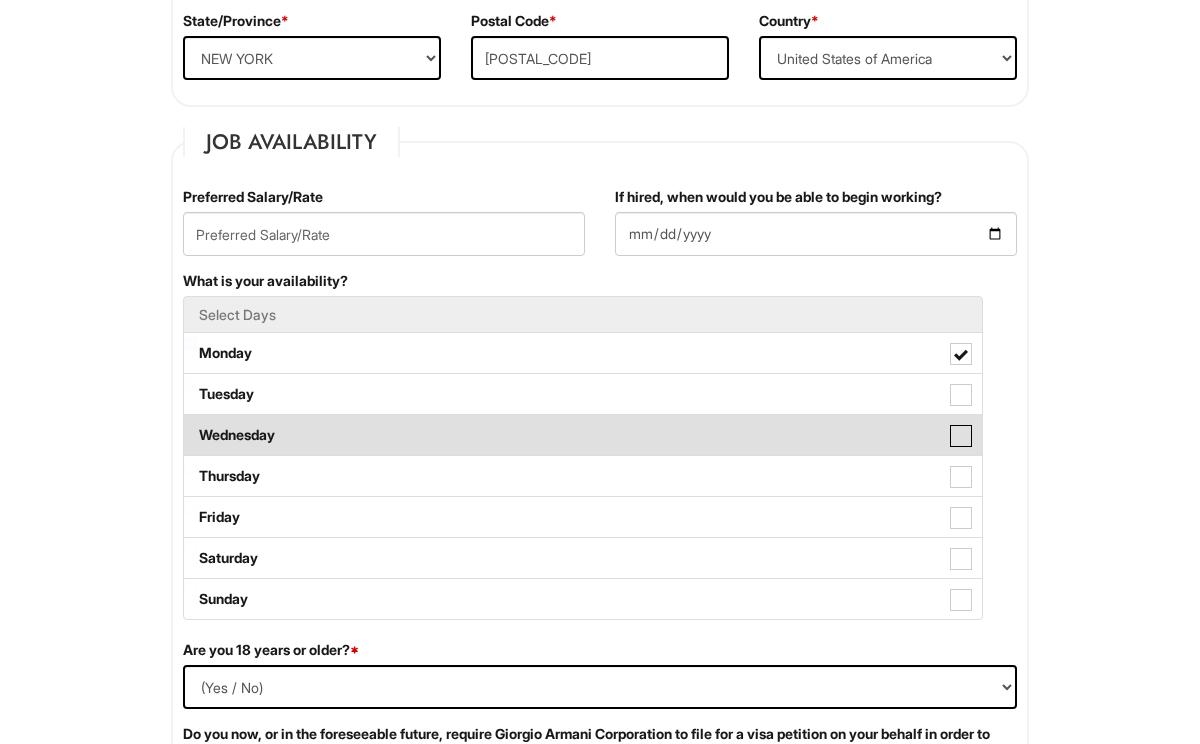click on "Wednesday" at bounding box center (190, 425) 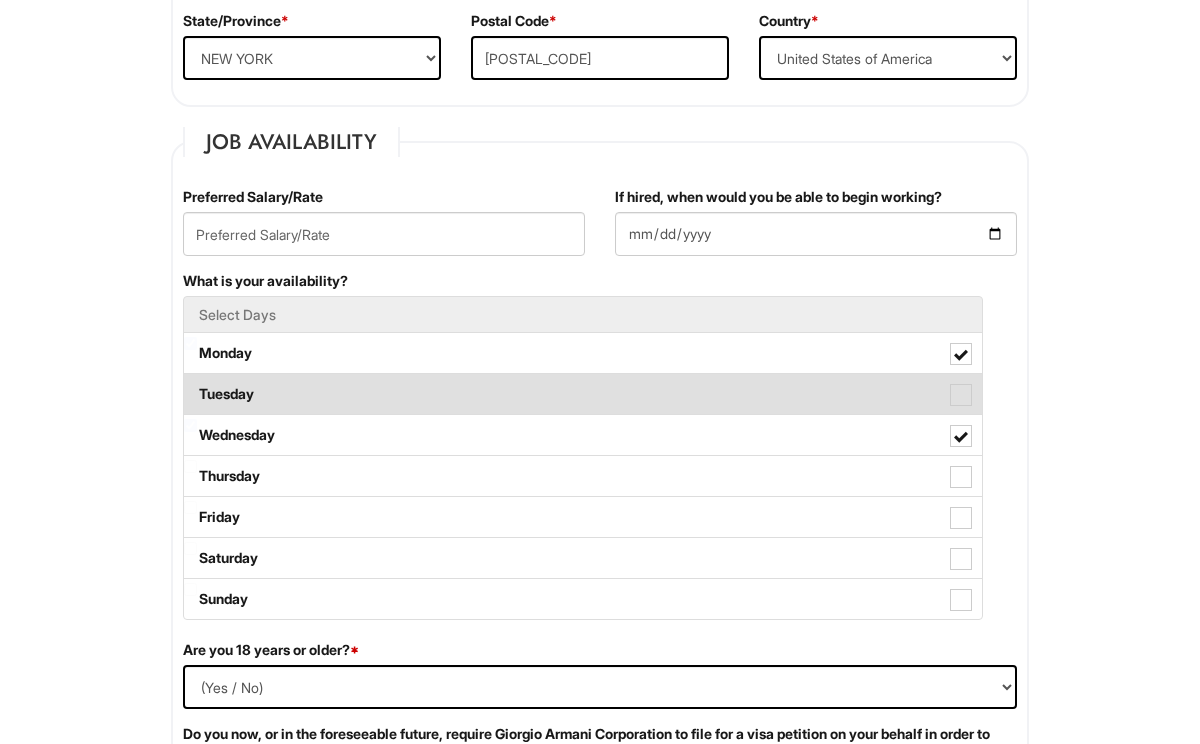 click on "Tuesday" at bounding box center [583, 394] 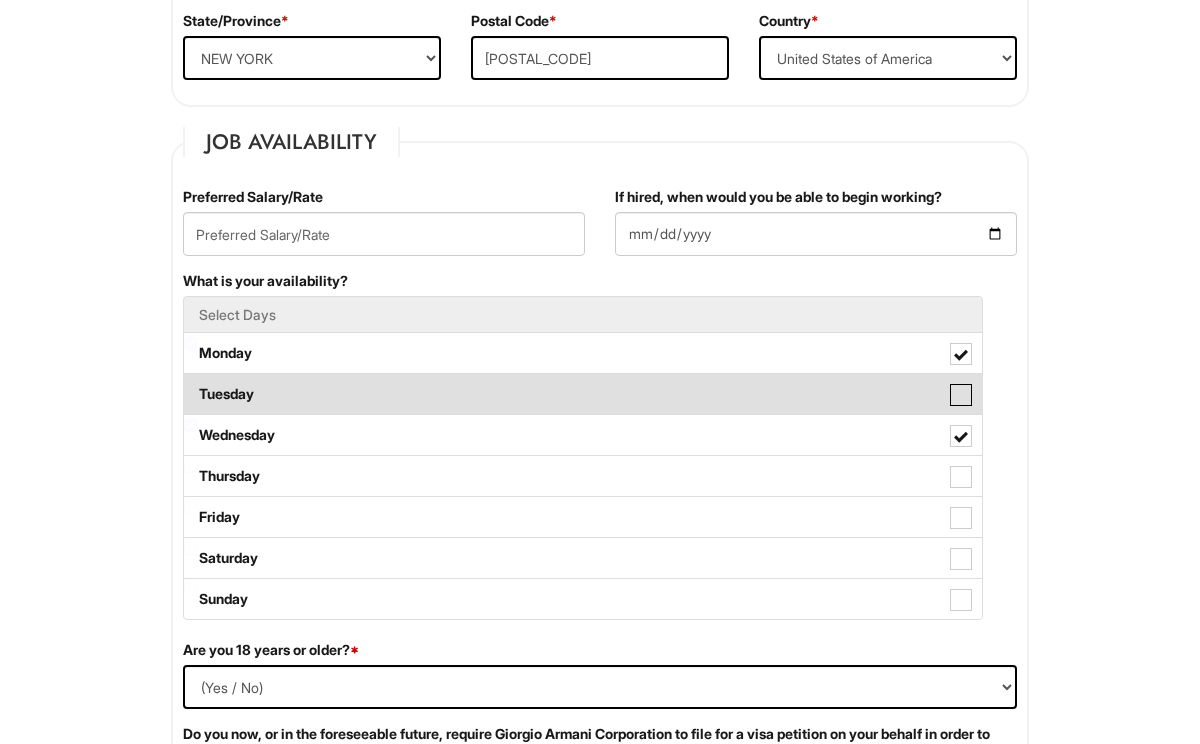 click on "Tuesday" at bounding box center (190, 384) 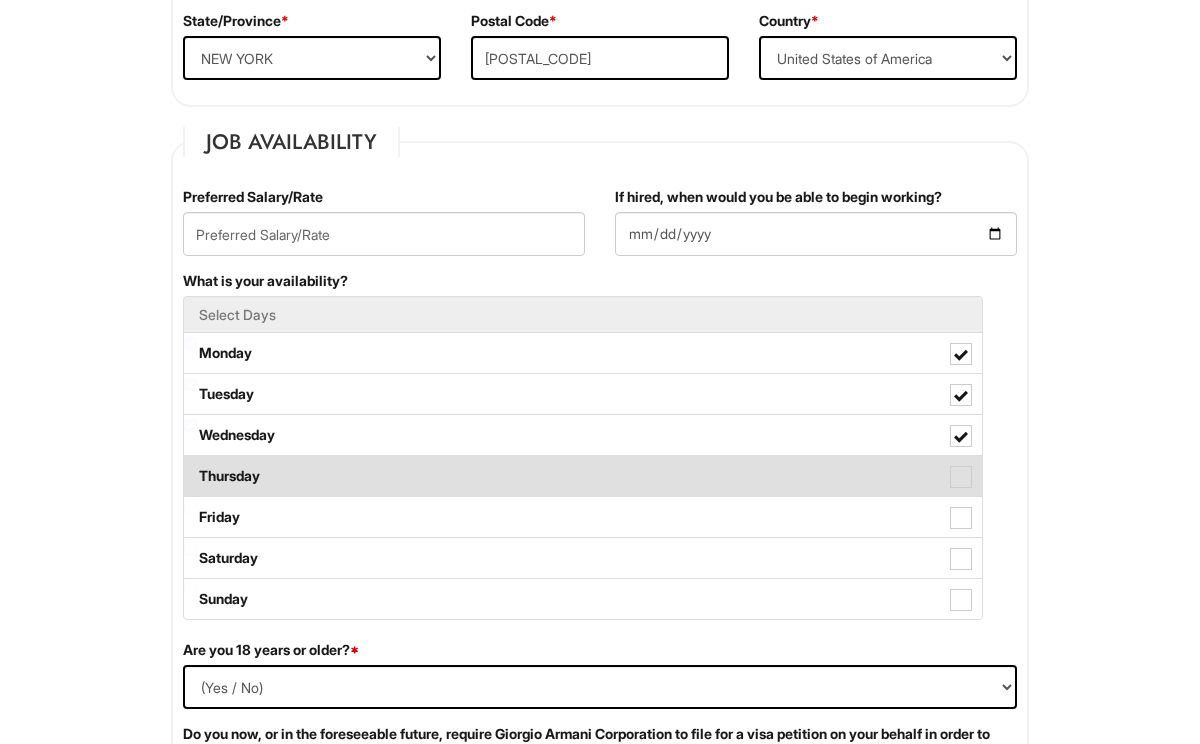 click on "Thursday" at bounding box center (583, 476) 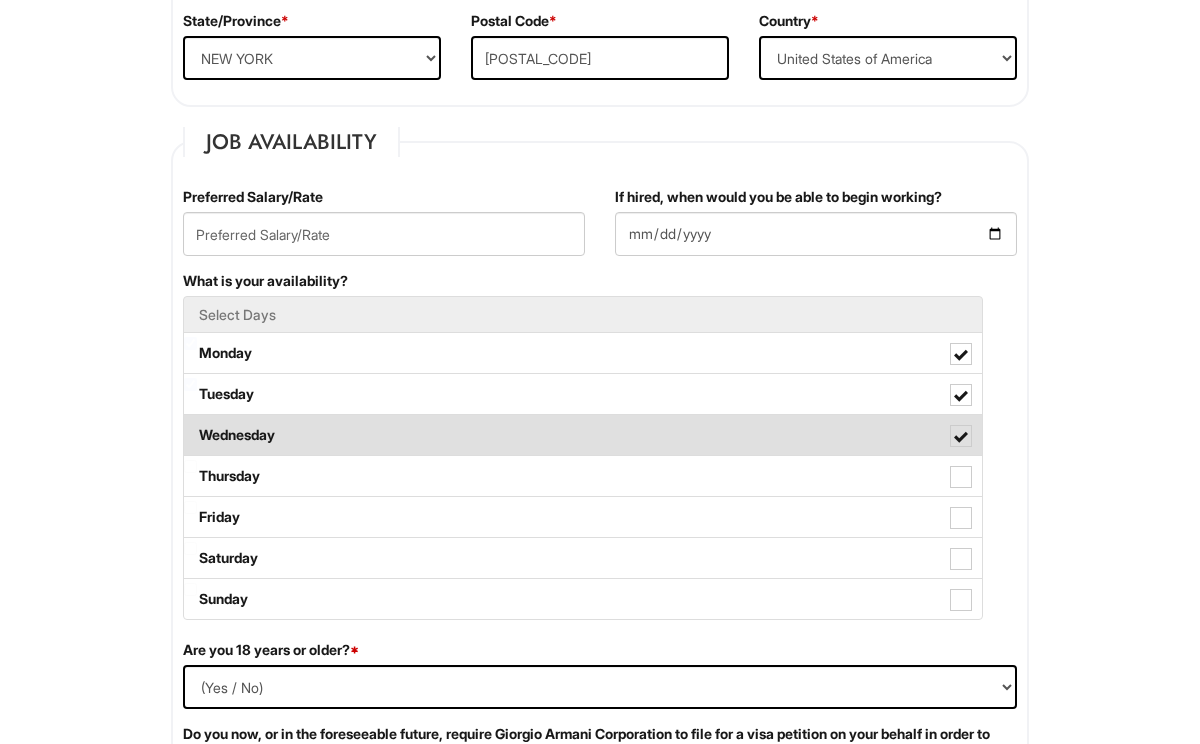 click on "Wednesday" at bounding box center (583, 435) 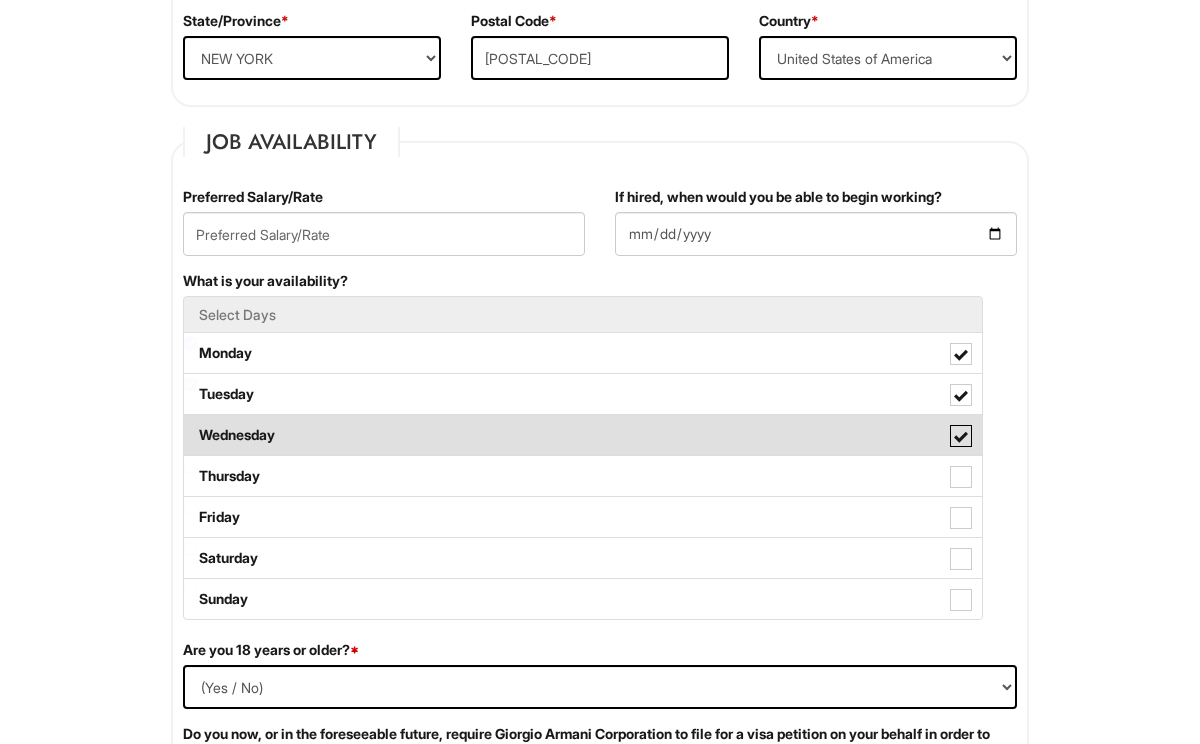 click on "Wednesday" at bounding box center [190, 425] 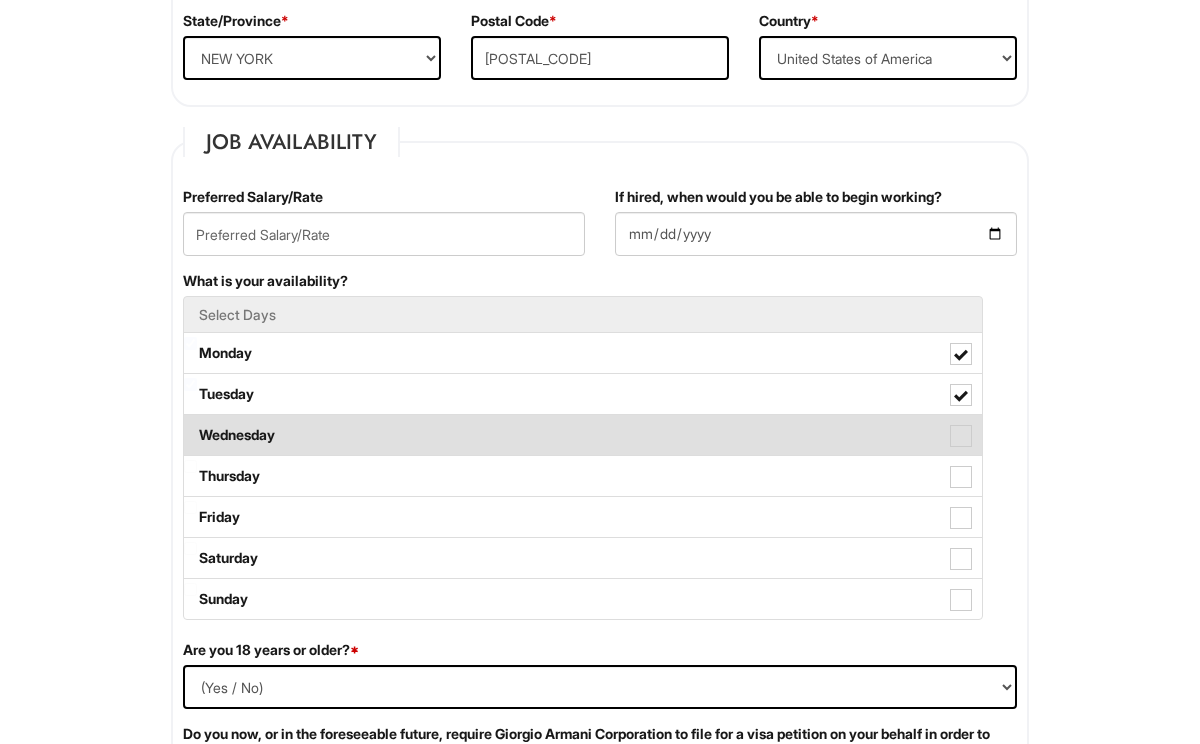 click on "Wednesday" at bounding box center [583, 435] 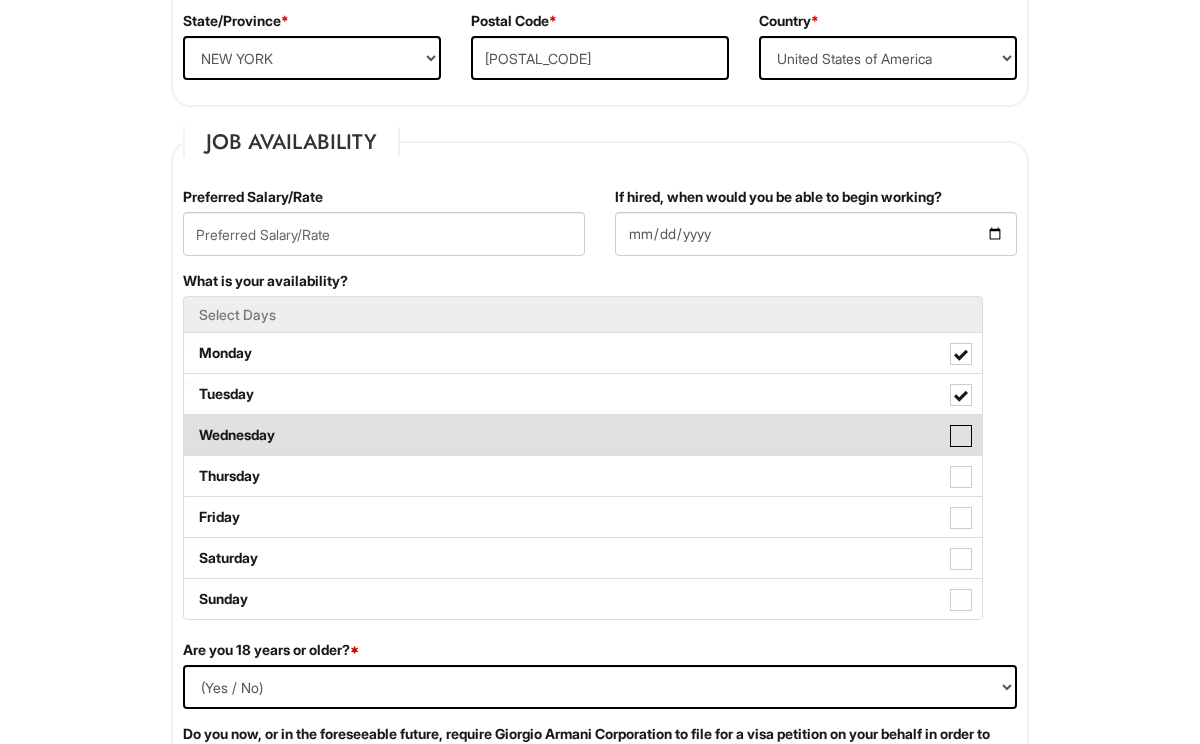 click on "Wednesday" at bounding box center [190, 425] 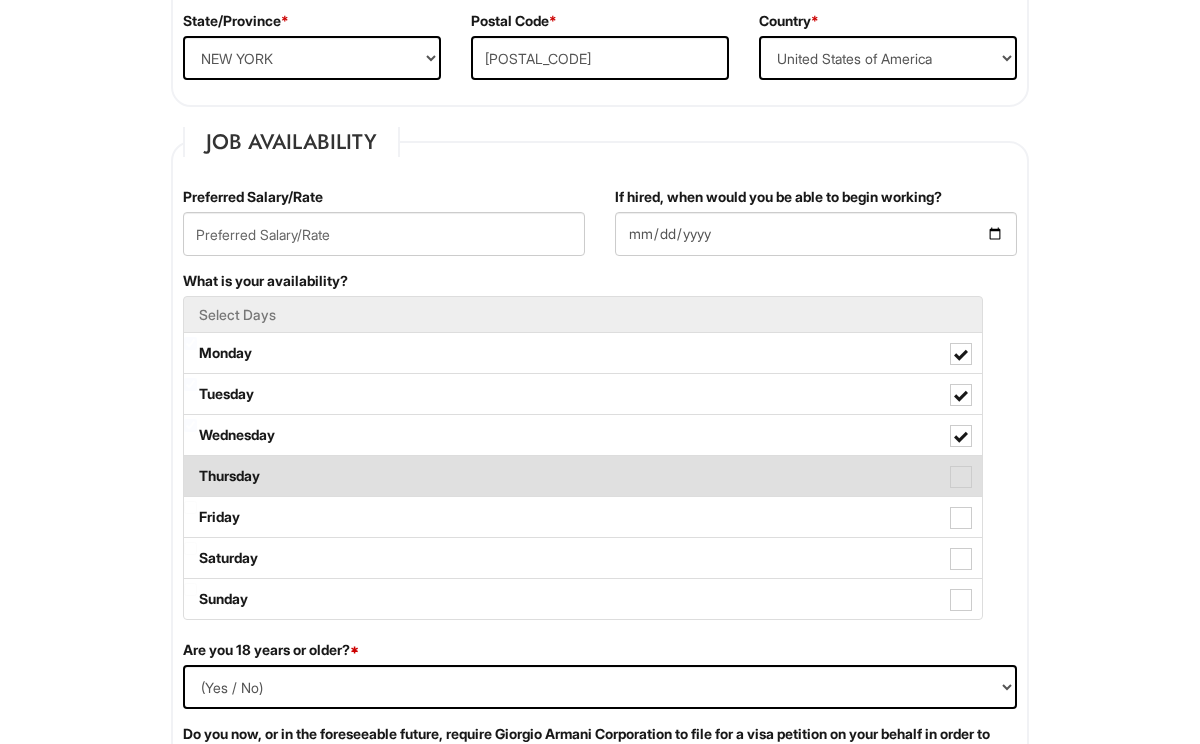 click on "Thursday" at bounding box center [583, 476] 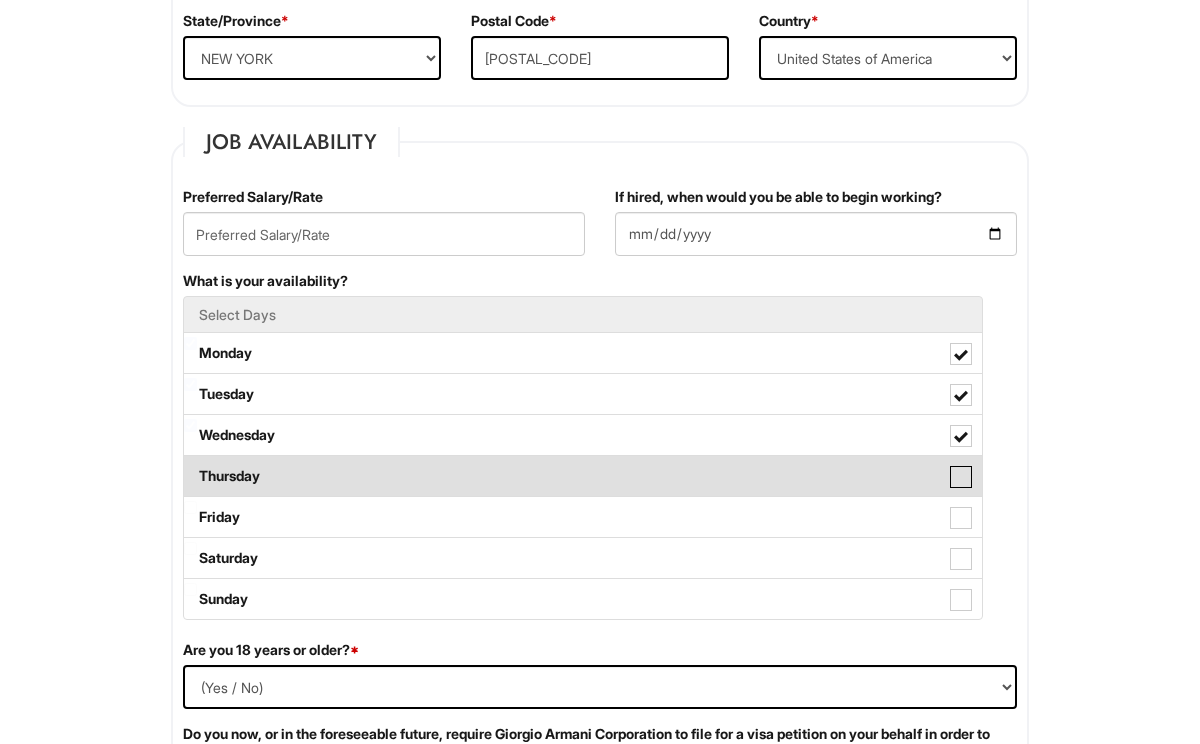 click on "Thursday" at bounding box center (190, 466) 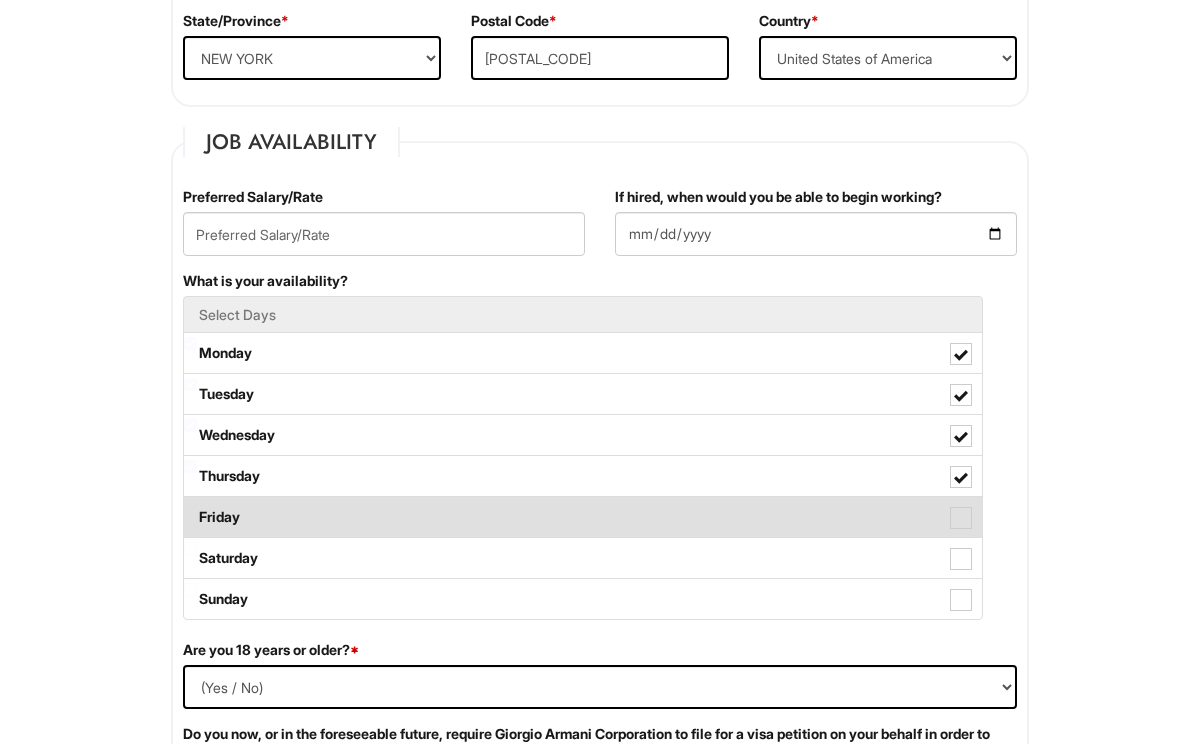 click on "Friday" at bounding box center [583, 517] 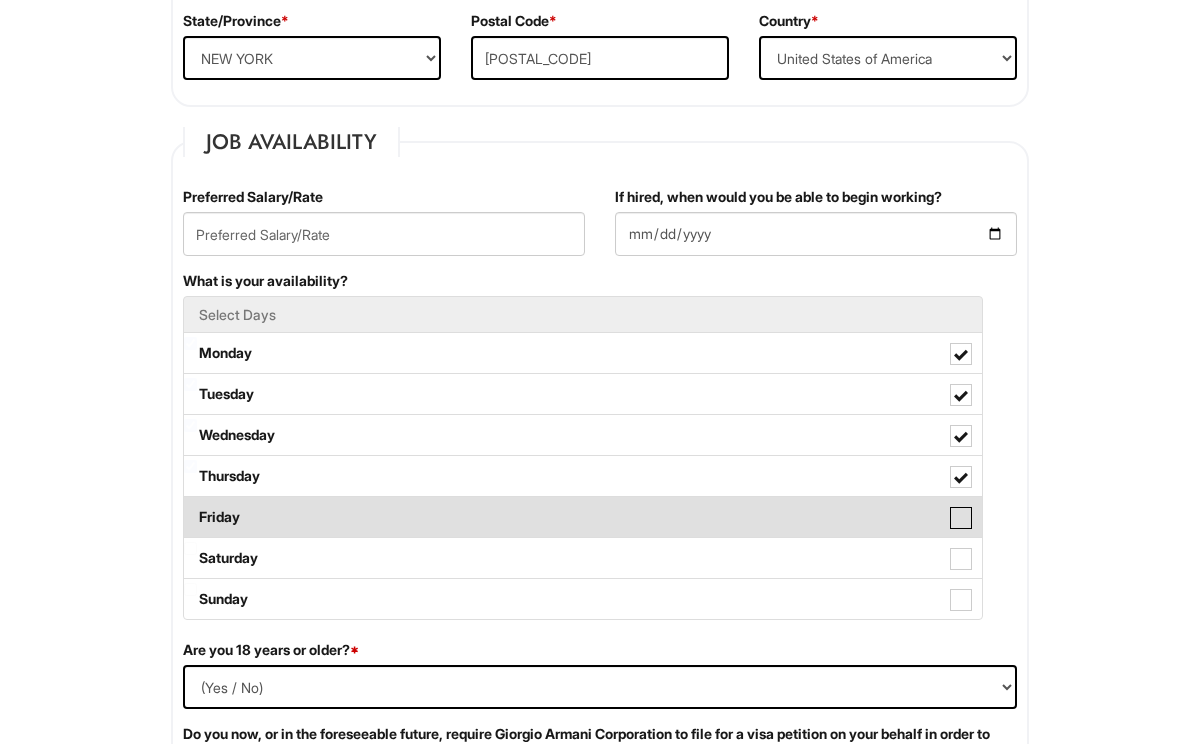 click on "Friday" at bounding box center (190, 507) 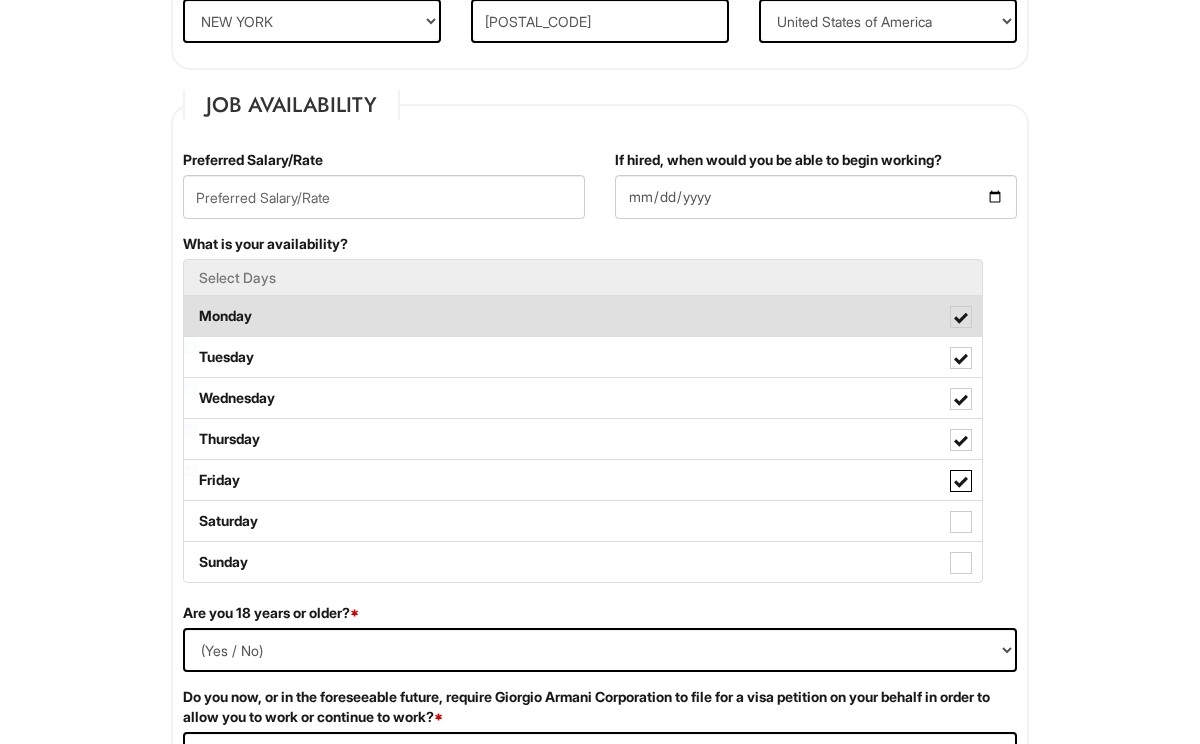 scroll, scrollTop: 694, scrollLeft: 0, axis: vertical 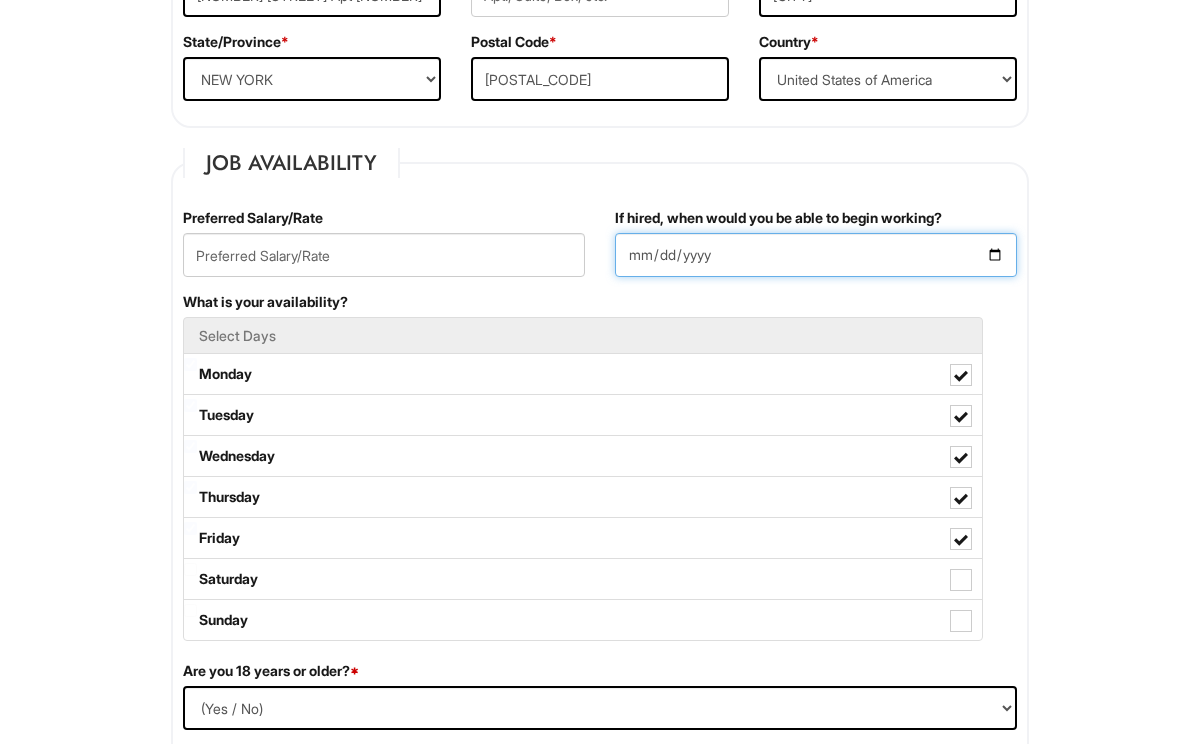 click on "If hired, when would you be able to begin working?" at bounding box center (816, 255) 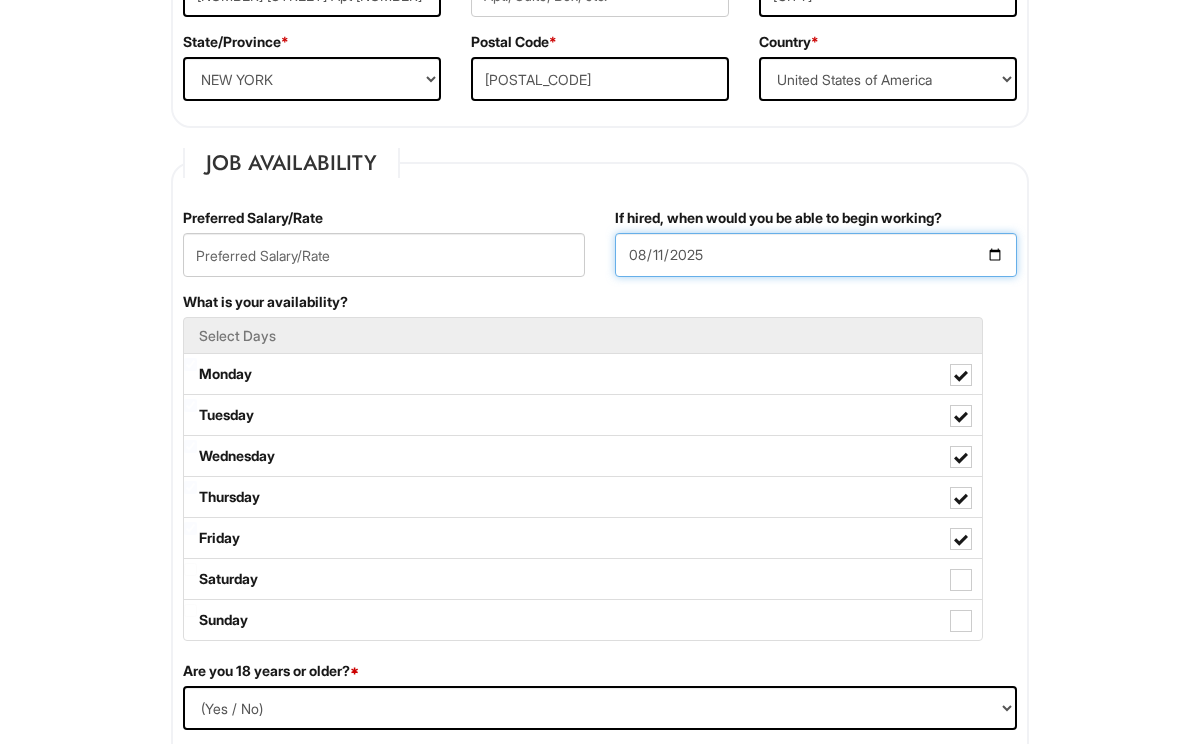 type on "2025-08-11" 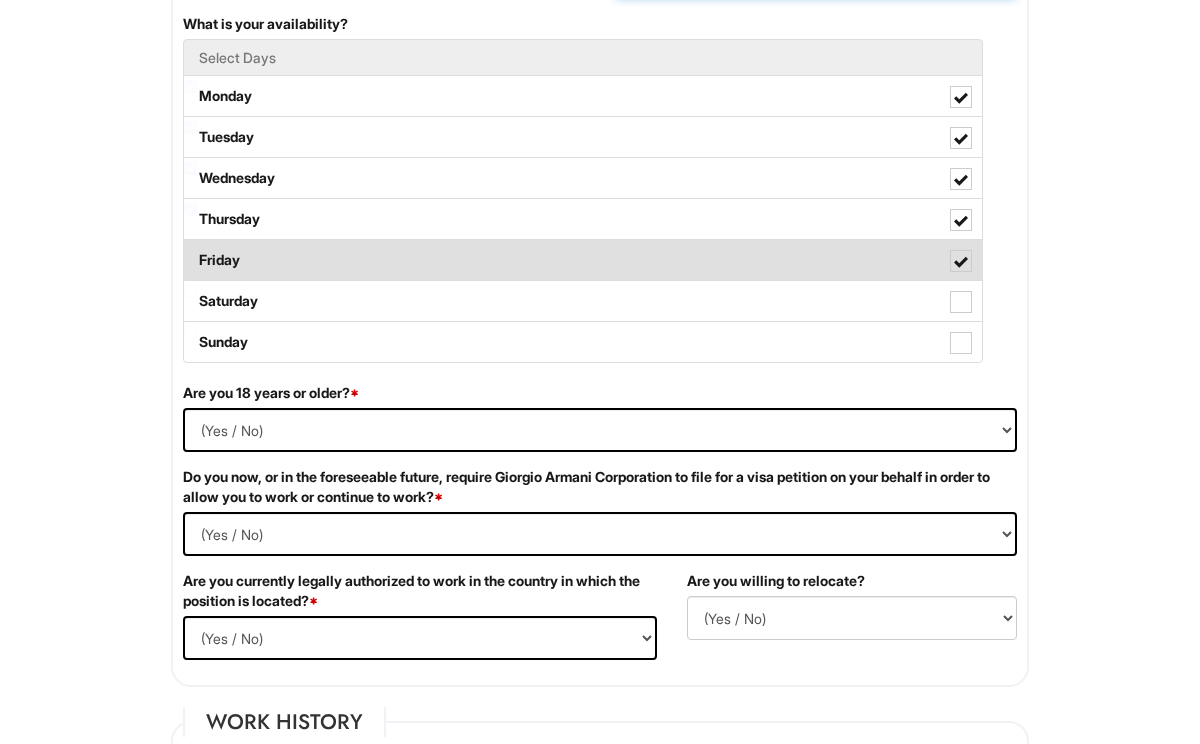 scroll, scrollTop: 1013, scrollLeft: 0, axis: vertical 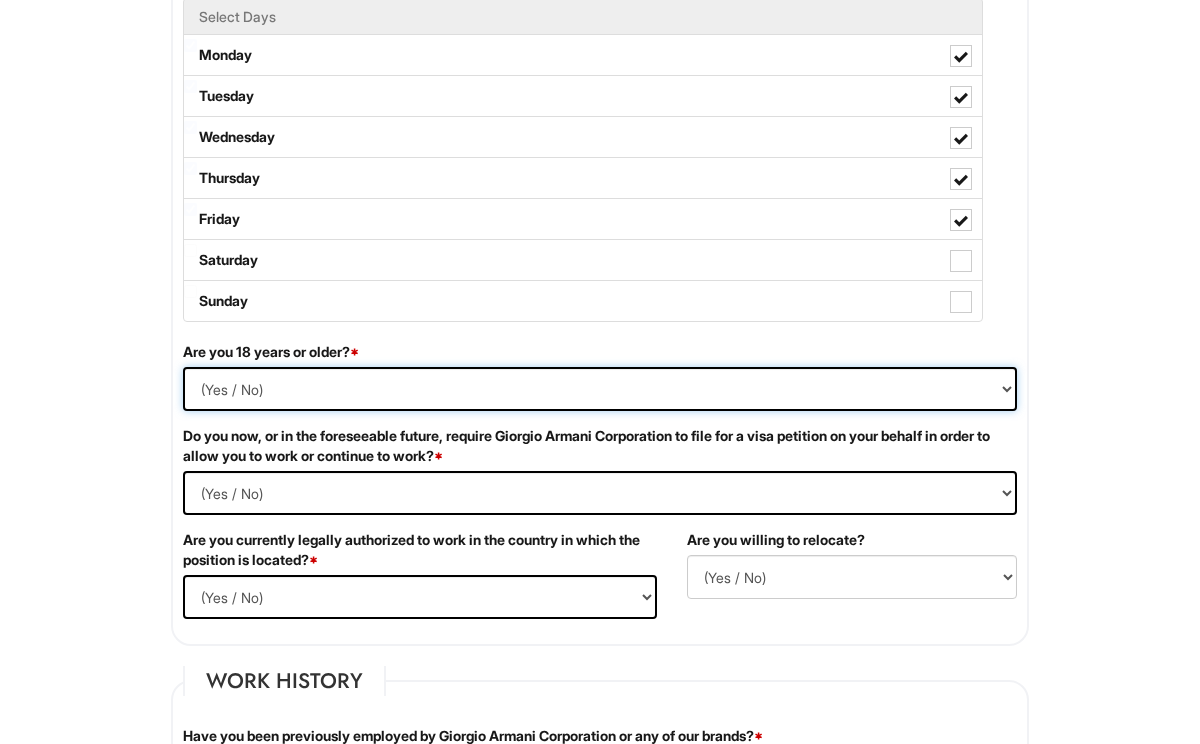 click on "(Yes / No) Yes No" at bounding box center [600, 389] 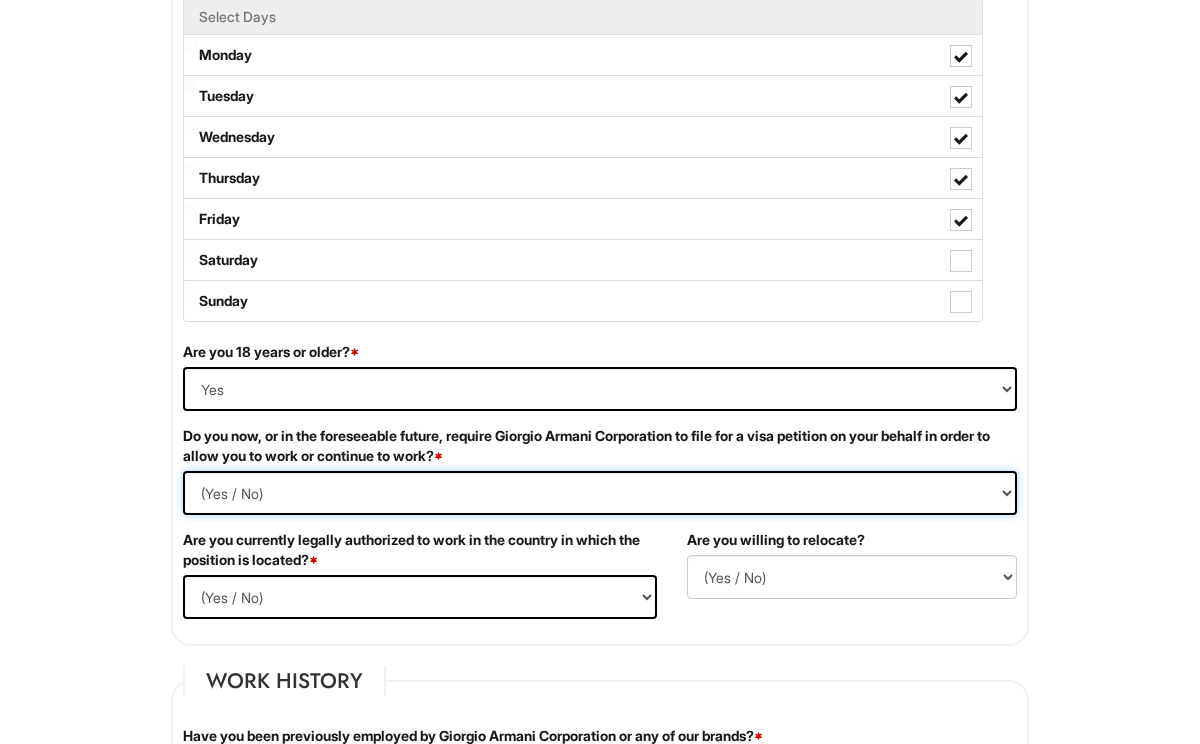 click on "(Yes / No) Yes No" at bounding box center (600, 493) 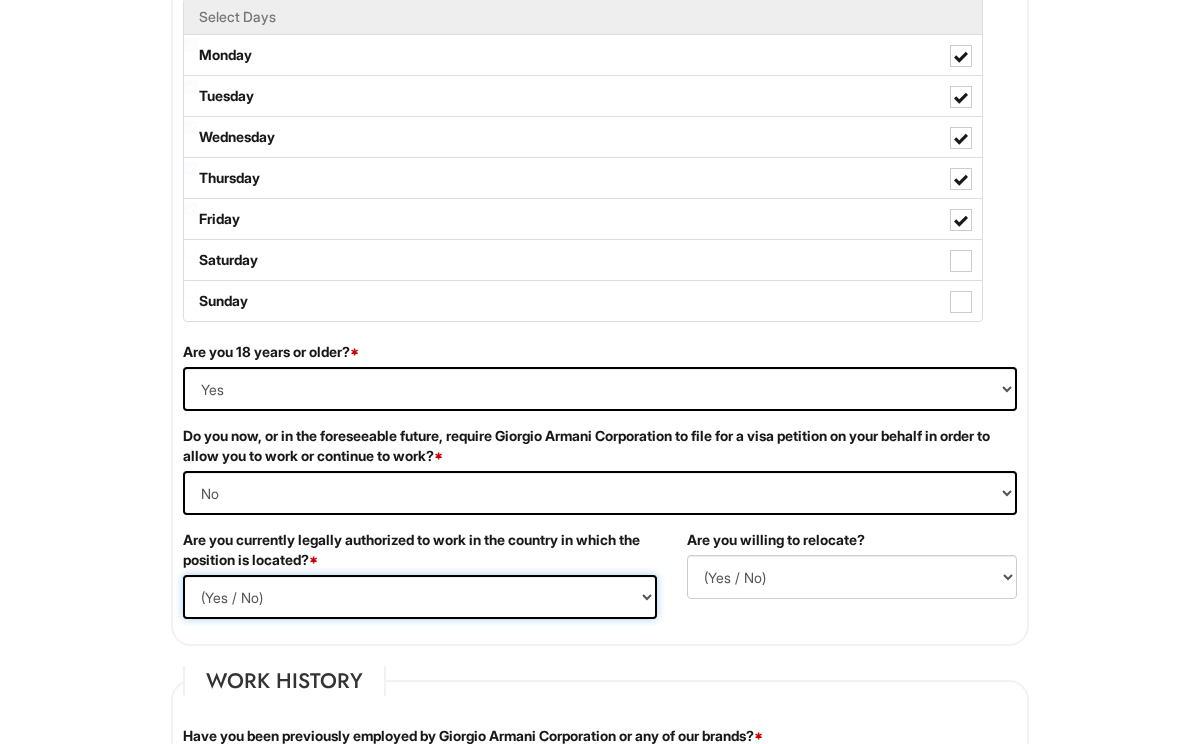 click on "(Yes / No) Yes No" at bounding box center (420, 597) 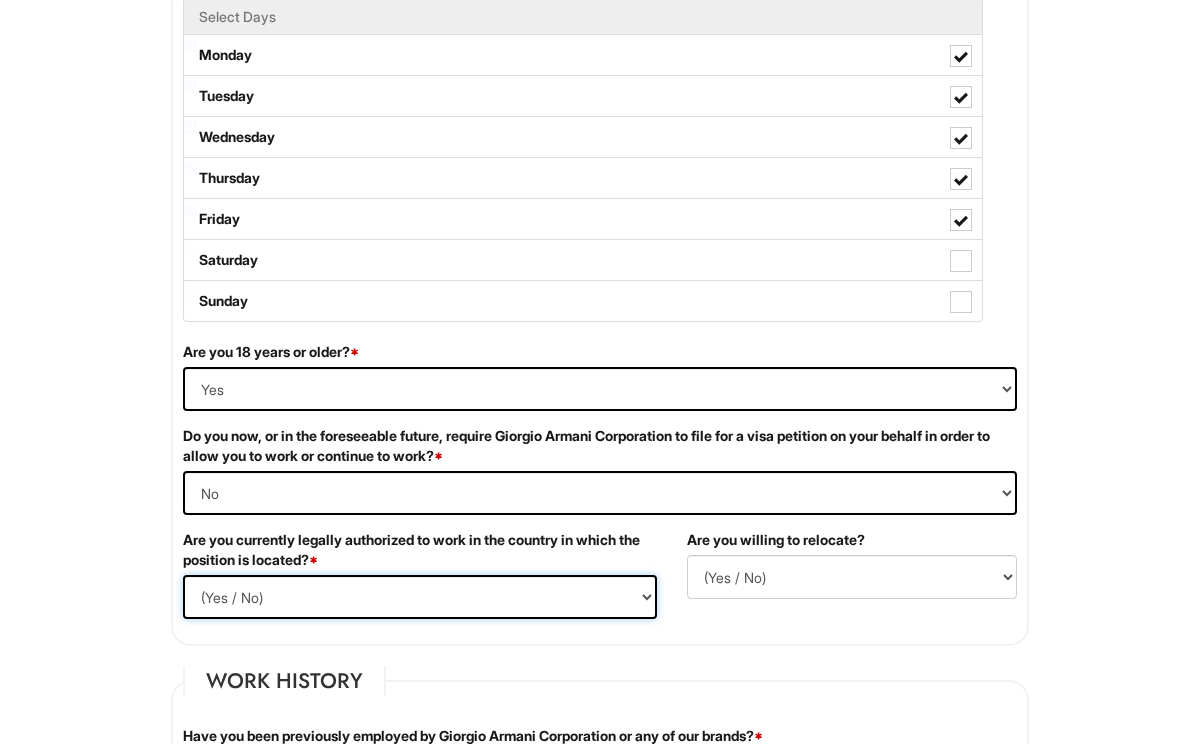 select on "Yes" 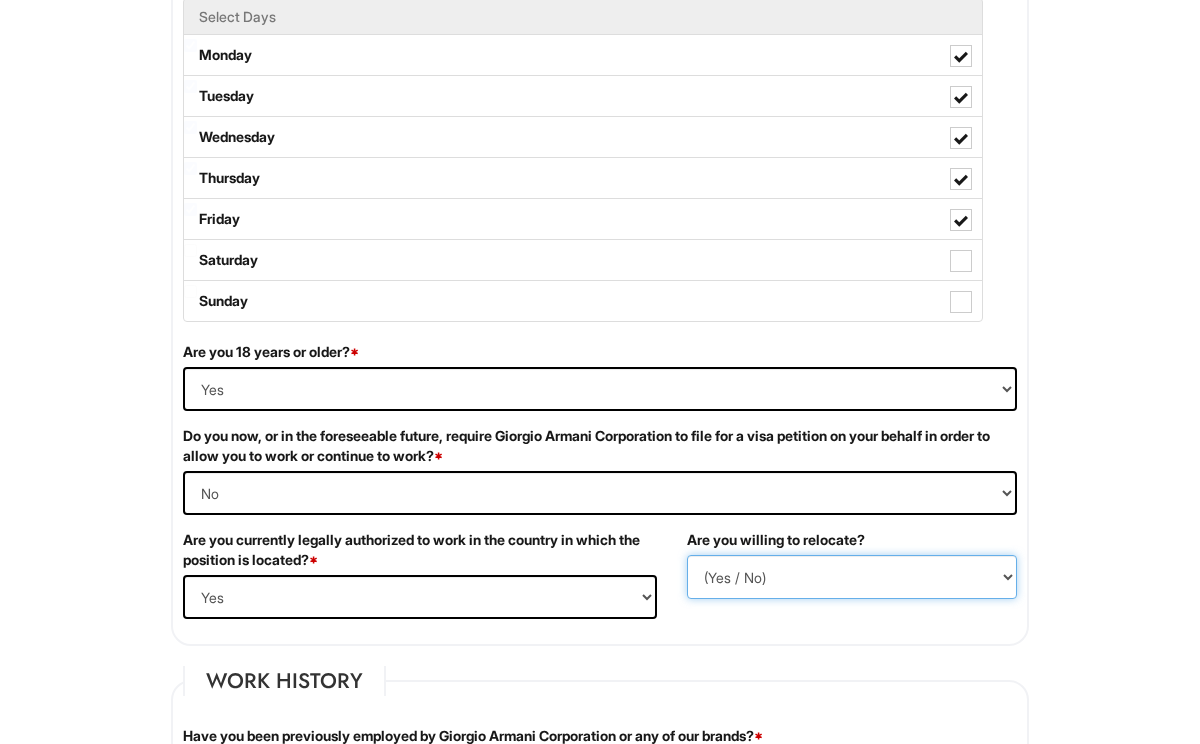 click on "(Yes / No) No Yes" at bounding box center (852, 577) 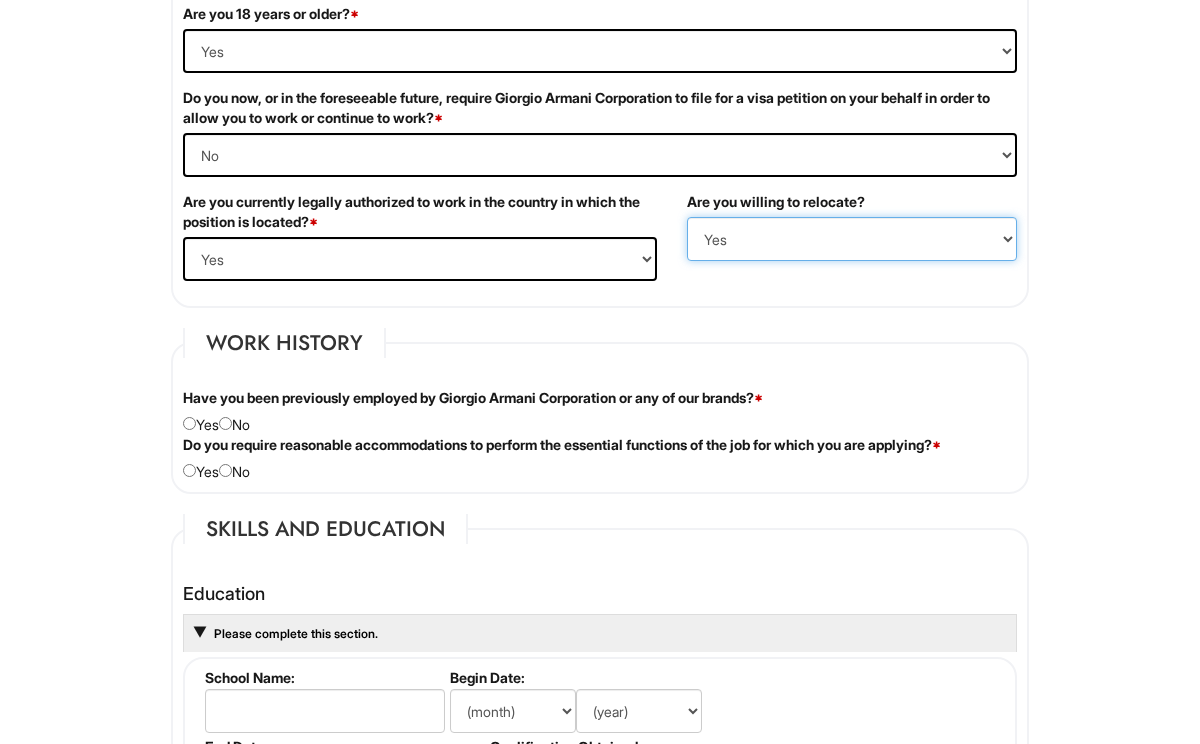 scroll, scrollTop: 1353, scrollLeft: 0, axis: vertical 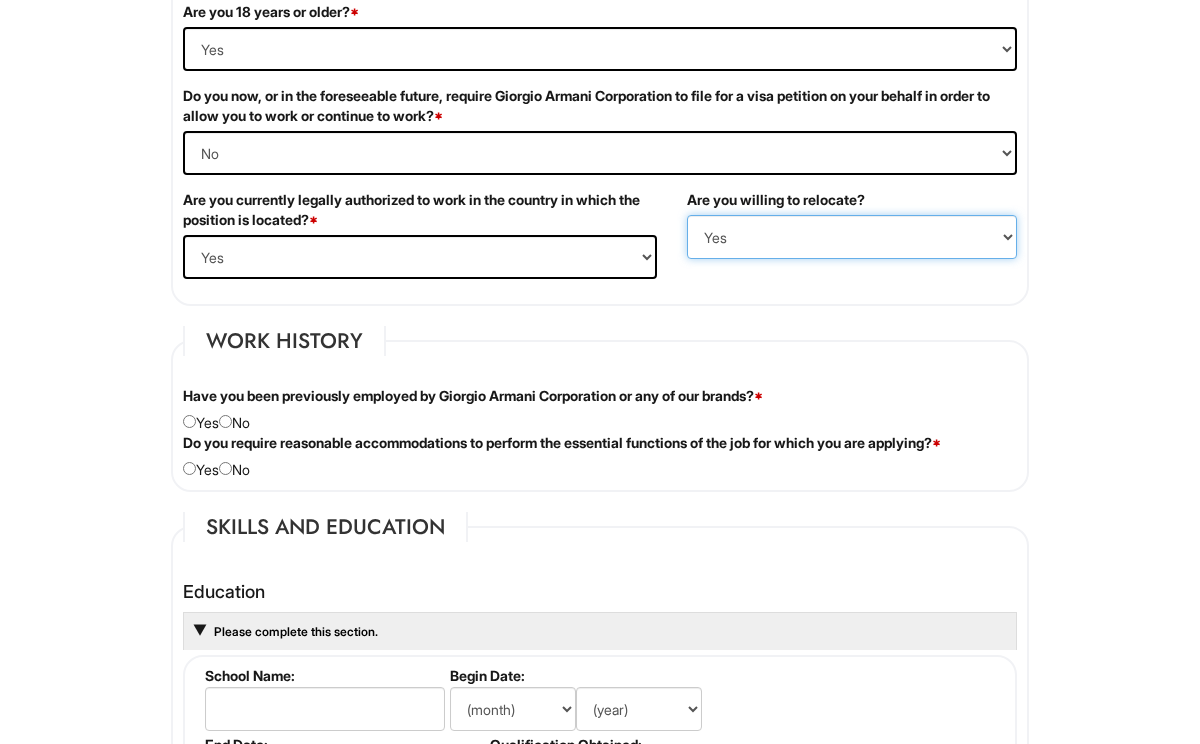 click on "(Yes / No) No Yes" at bounding box center (852, 237) 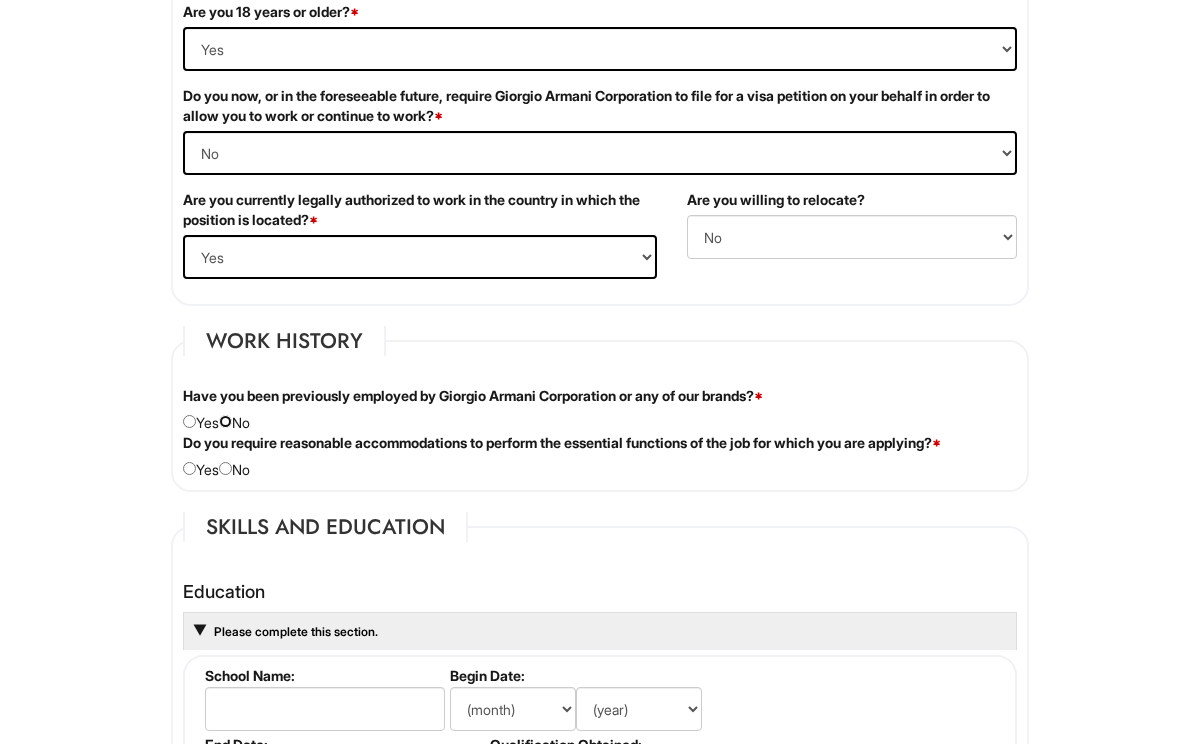click at bounding box center [225, 421] 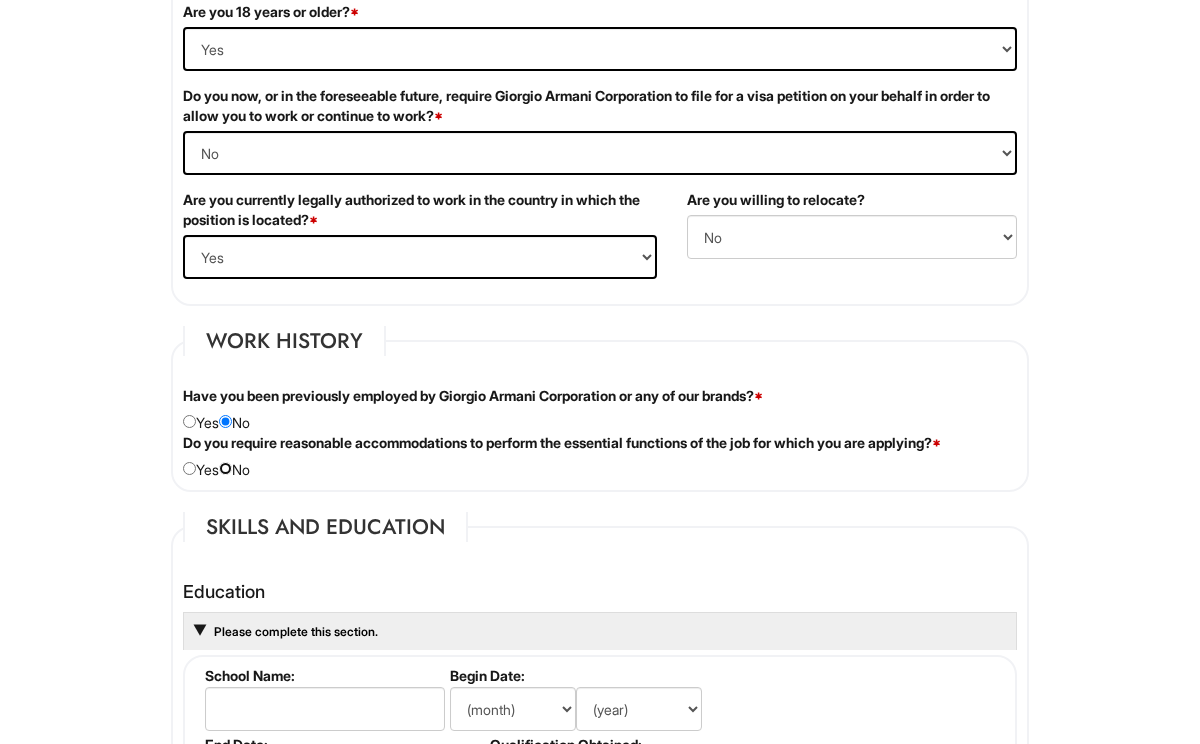 click at bounding box center [225, 468] 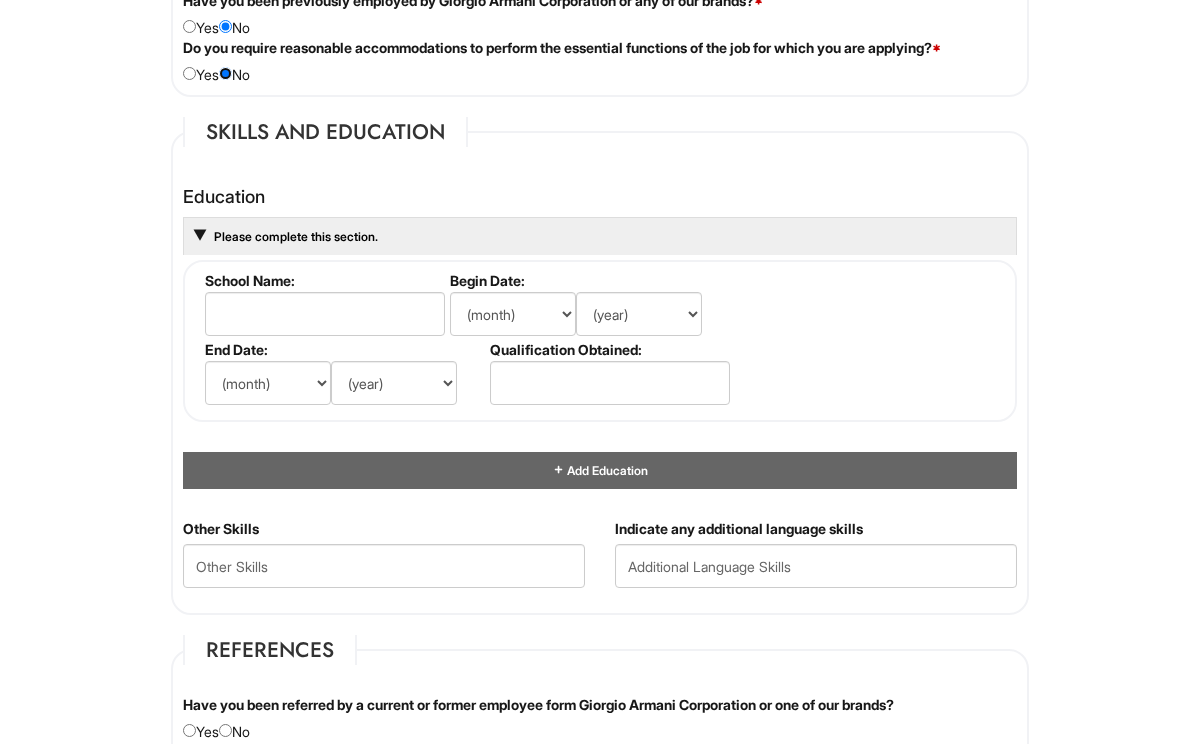 scroll, scrollTop: 1777, scrollLeft: 0, axis: vertical 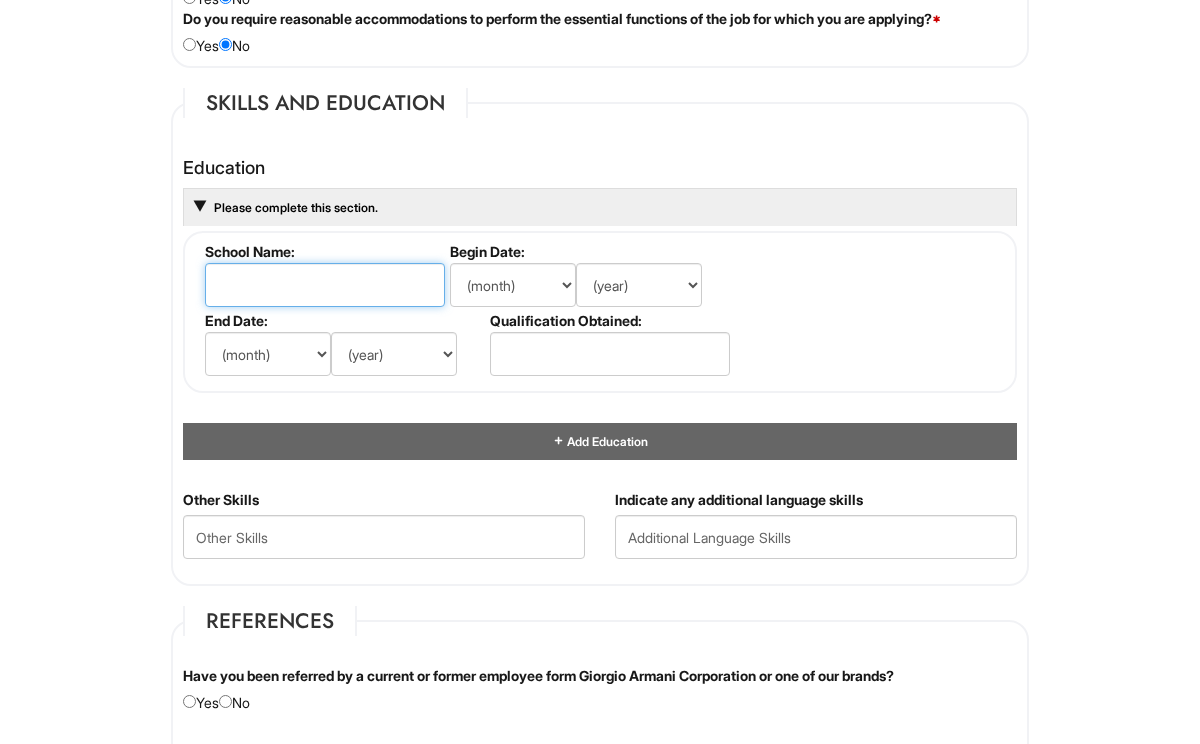 click at bounding box center (325, 285) 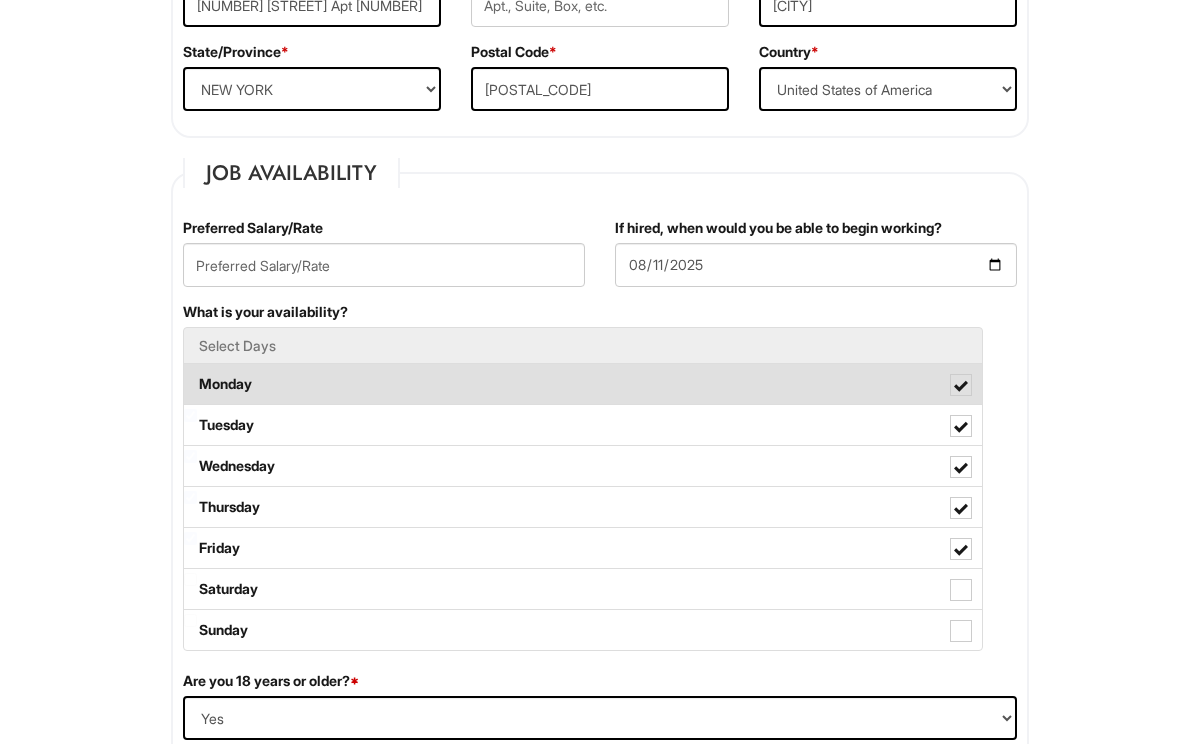 scroll, scrollTop: 691, scrollLeft: 0, axis: vertical 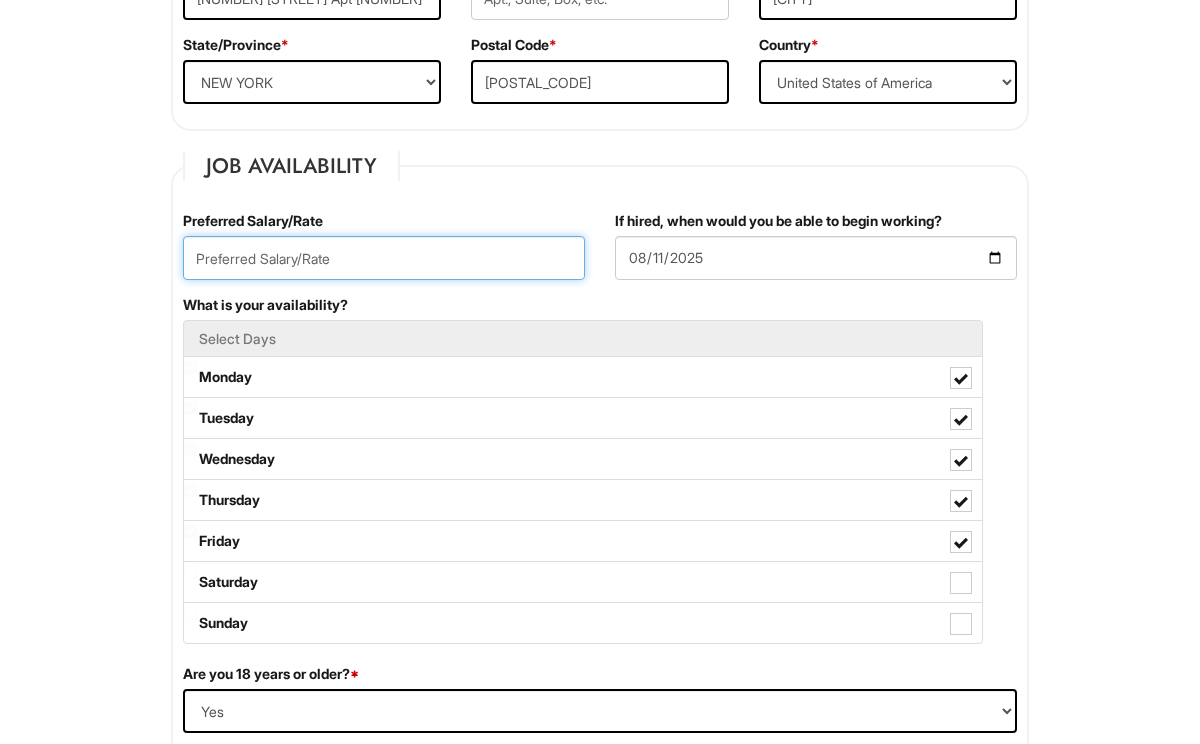 click at bounding box center (384, 258) 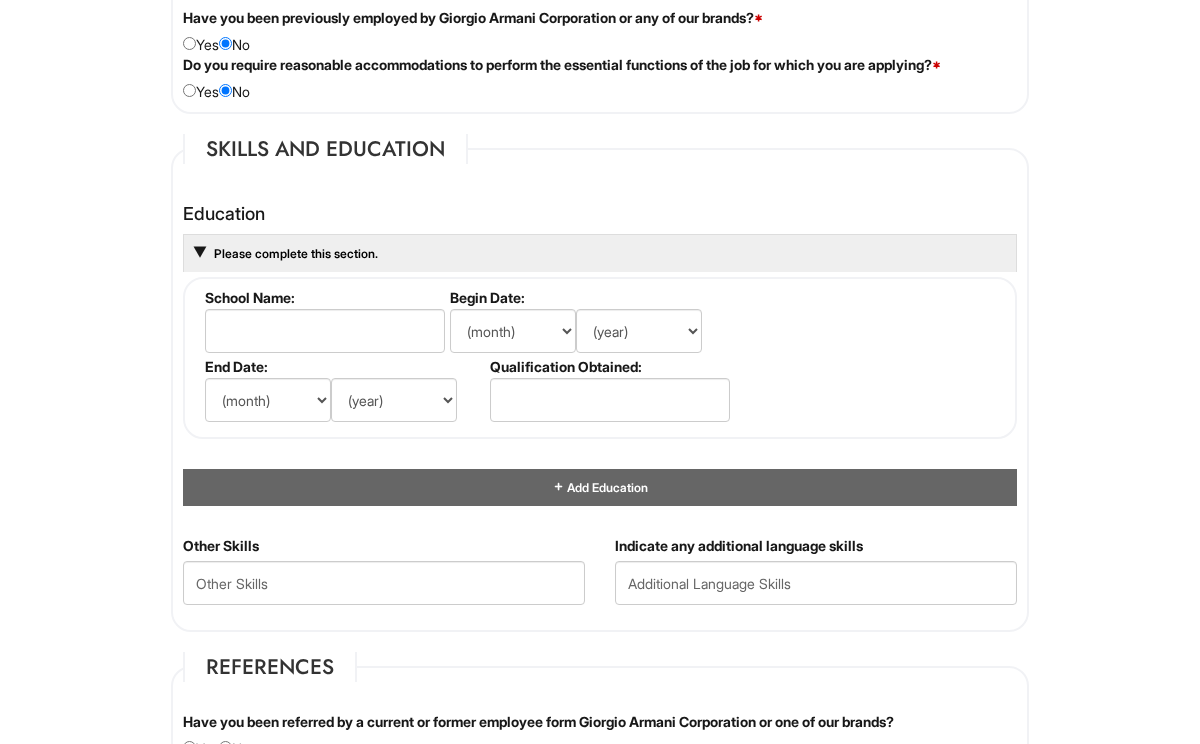 scroll, scrollTop: 1733, scrollLeft: 0, axis: vertical 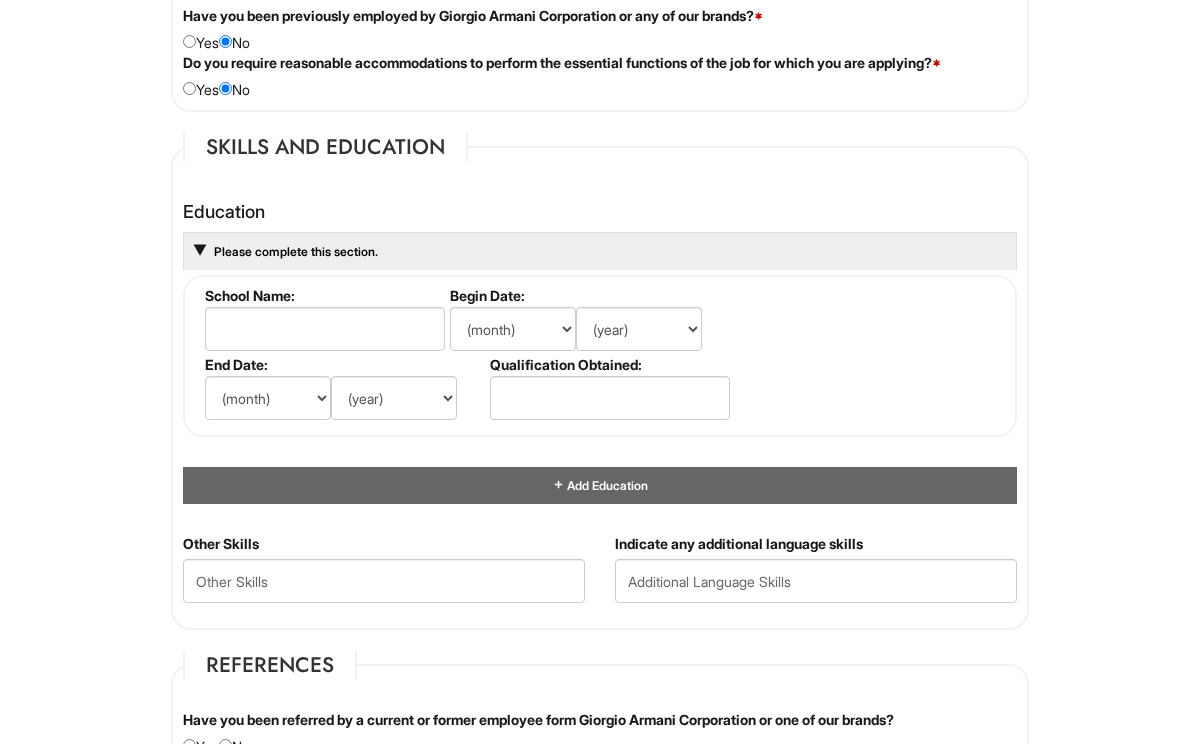 type on "[AGE]" 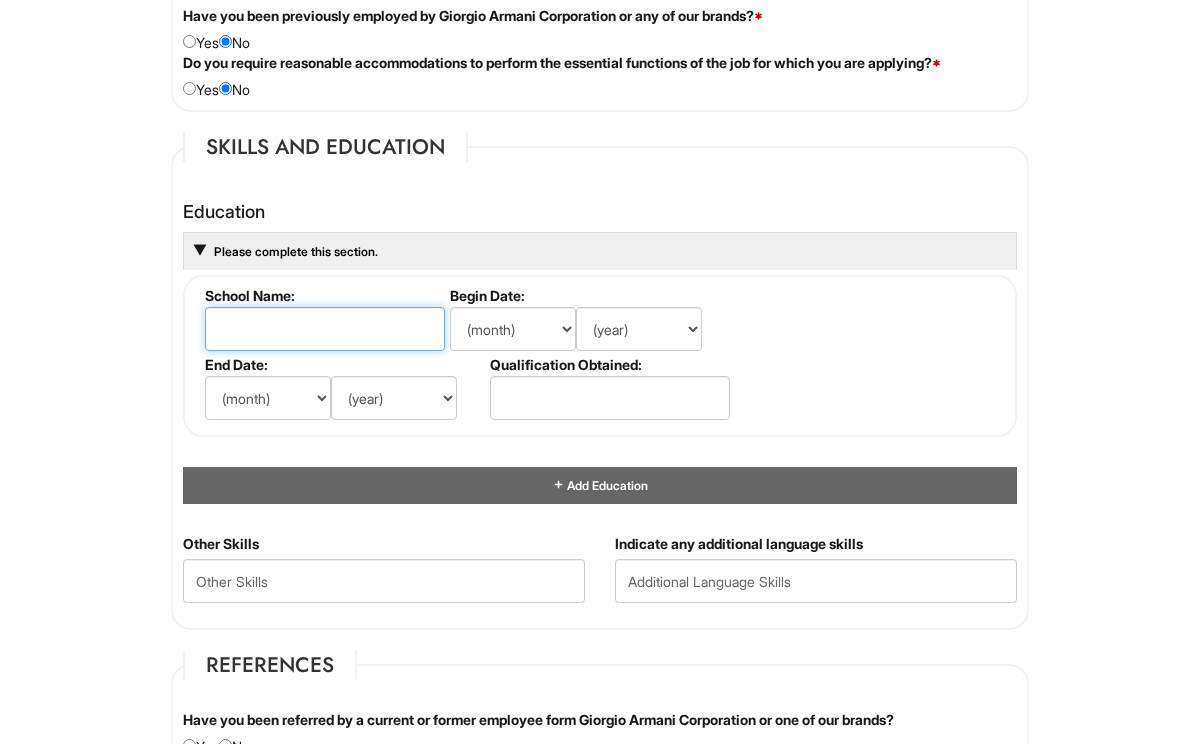 click at bounding box center (325, 329) 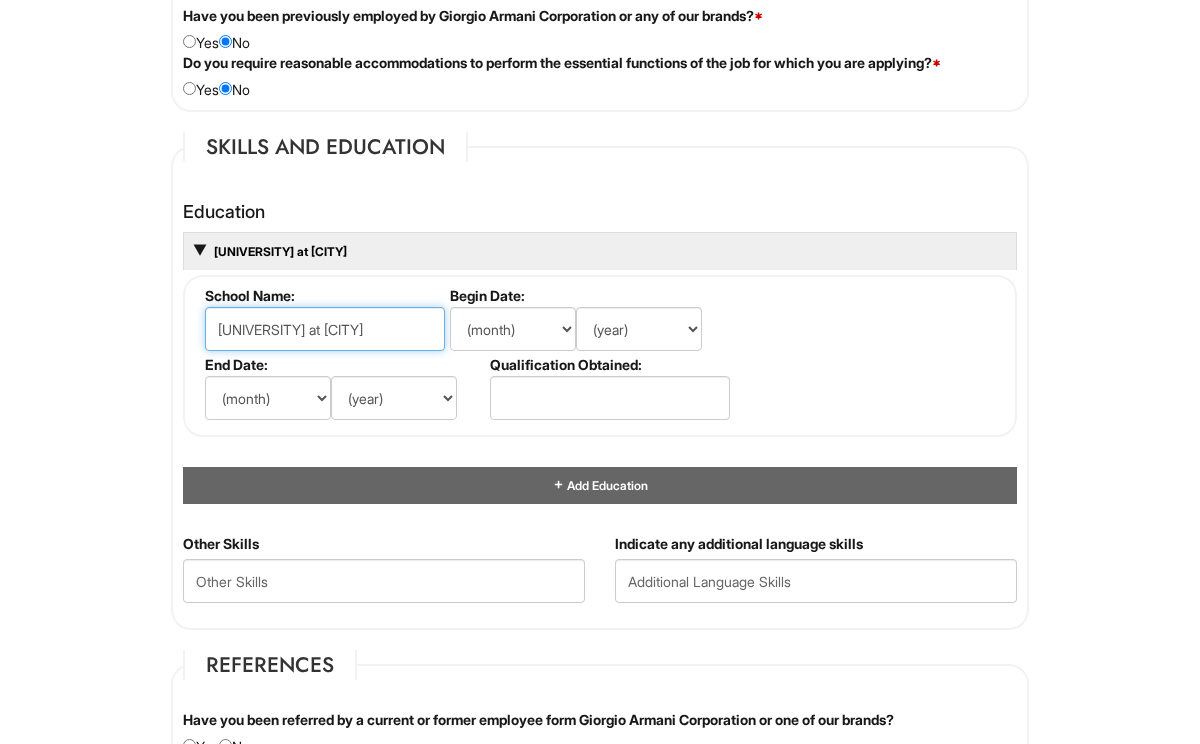type on "[UNIVERSITY] at [CITY]" 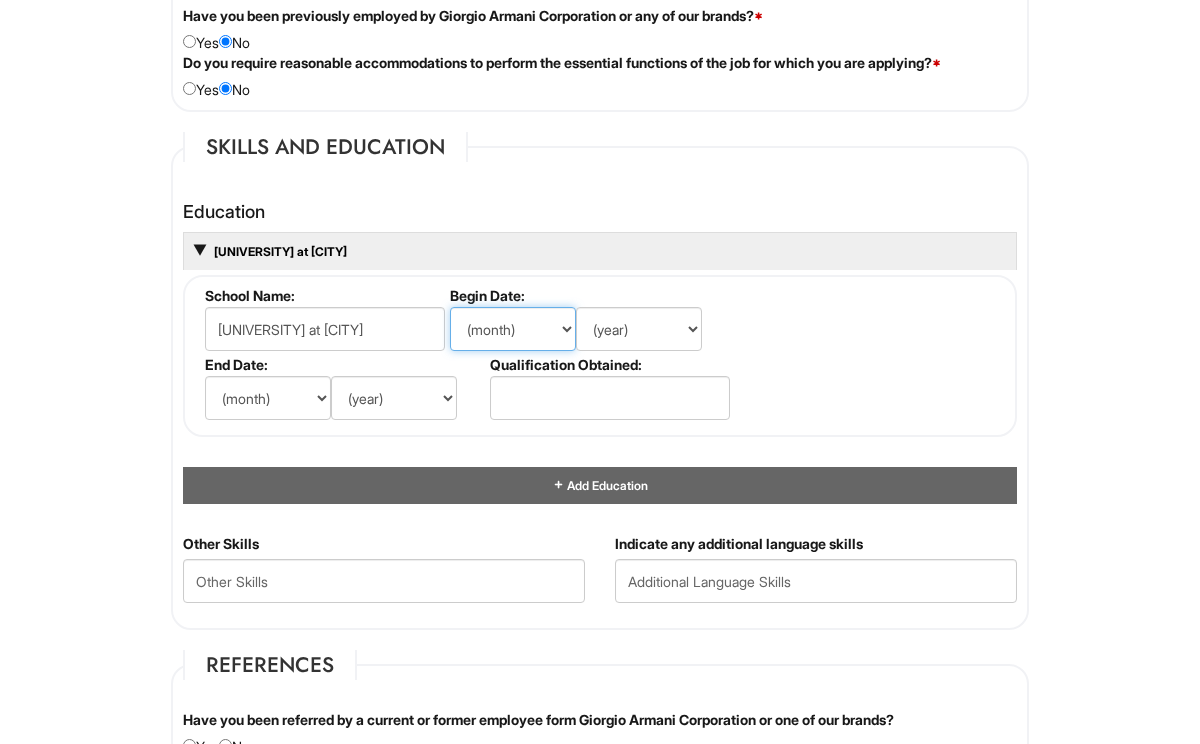 click on "(month) Jan Feb Mar Apr May Jun Jul Aug Sep Oct Nov Dec" at bounding box center [513, 329] 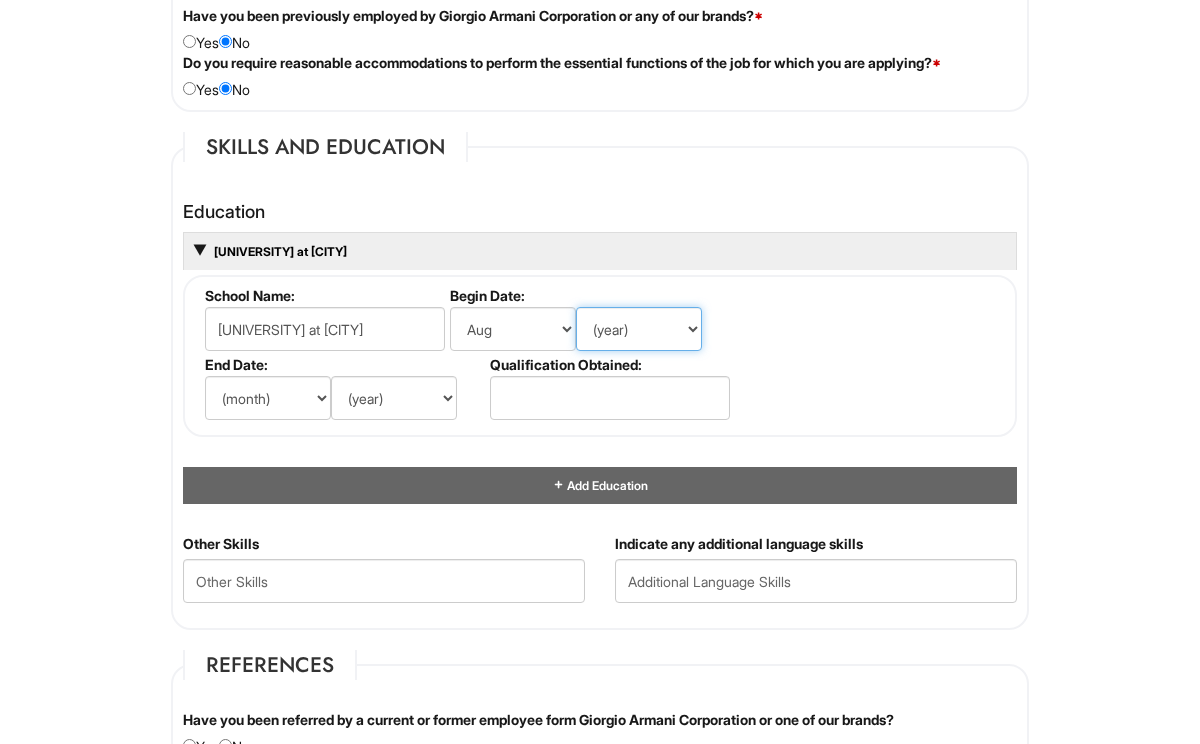 click on "(year) 2029 2028 2027 2026 2025 2024 2023 2022 2021 2020 2019 2018 2017 2016 2015 2014 2013 2012 2011 2010 2009 2008 2007 2006 2005 2004 2003 2002 2001 2000 1999 1998 1997 1996 1995 1994 1993 1992 1991 1990 1989 1988 1987 1986 1985 1984 1983 1982 1981 1980 1979 1978 1977 1976 1975 1974 1973 1972 1971 1970 1969 1968 1967 1966 1965 1964 1963 1962 1961 1960 1959 1958 1957 1956 1955 1954 1953 1952 1951 1950 1949 1948 1947 1946  --  2030 2031 2032 2033 2034 2035 2036 2037 2038 2039 2040 2041 2042 2043 2044 2045 2046 2047 2048 2049 2050 2051 2052 2053 2054 2055 2056 2057 2058 2059 2060 2061 2062 2063 2064" at bounding box center [639, 329] 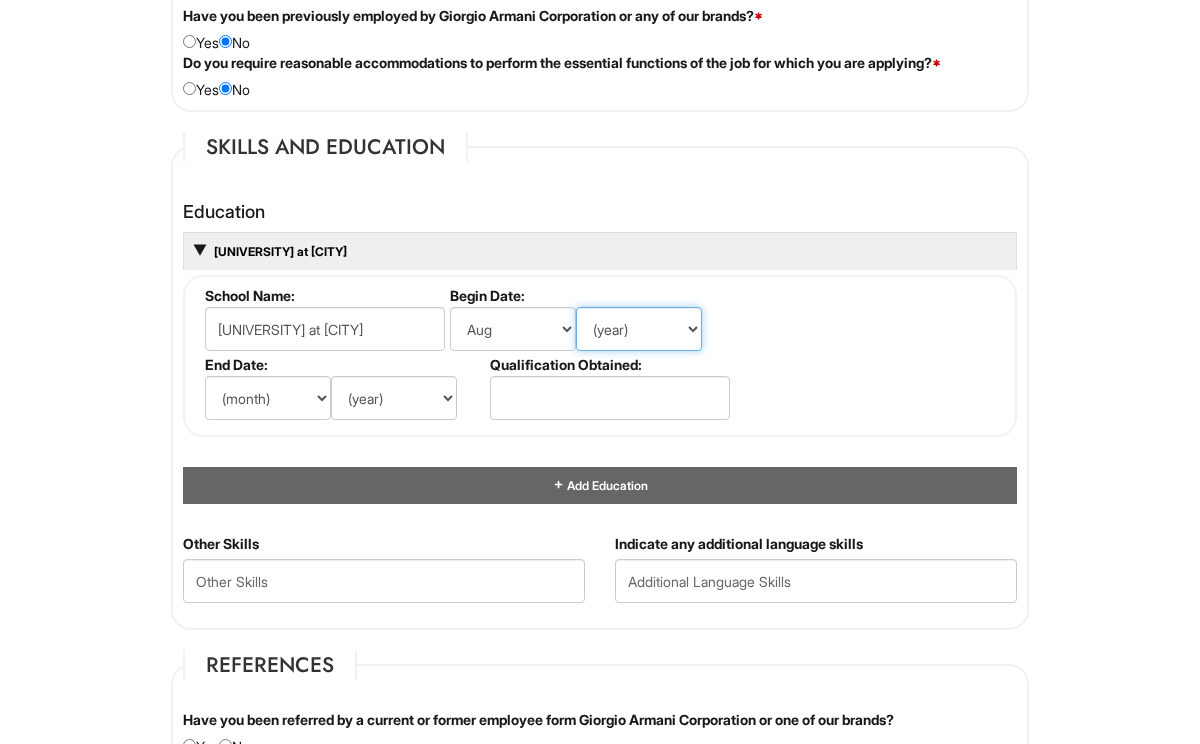 select on "2018" 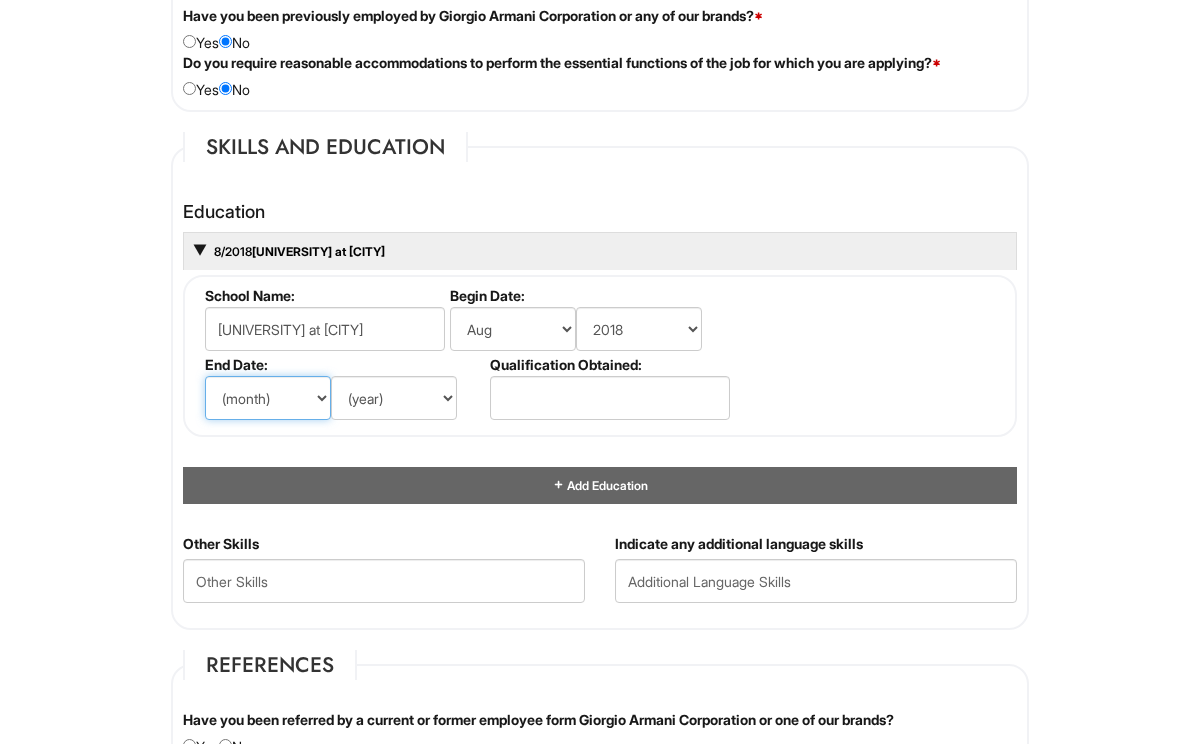 click on "(month) Jan Feb Mar Apr May Jun Jul Aug Sep Oct Nov Dec" at bounding box center [268, 398] 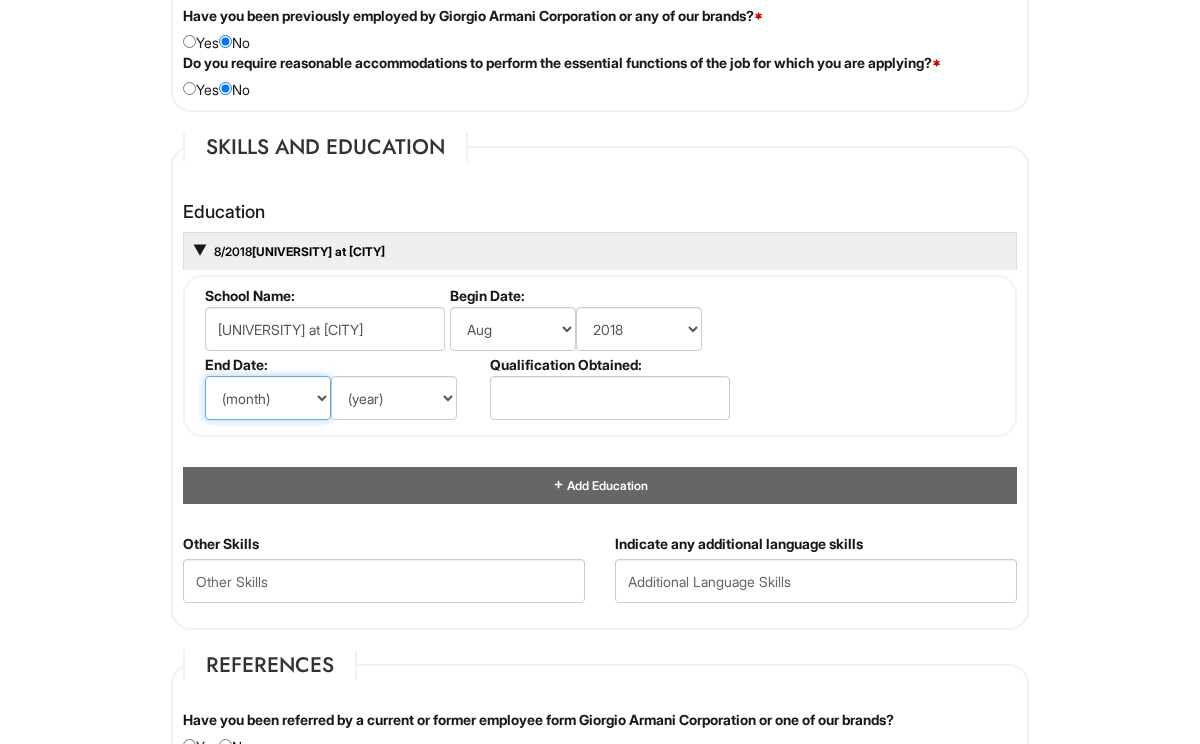 select on "5" 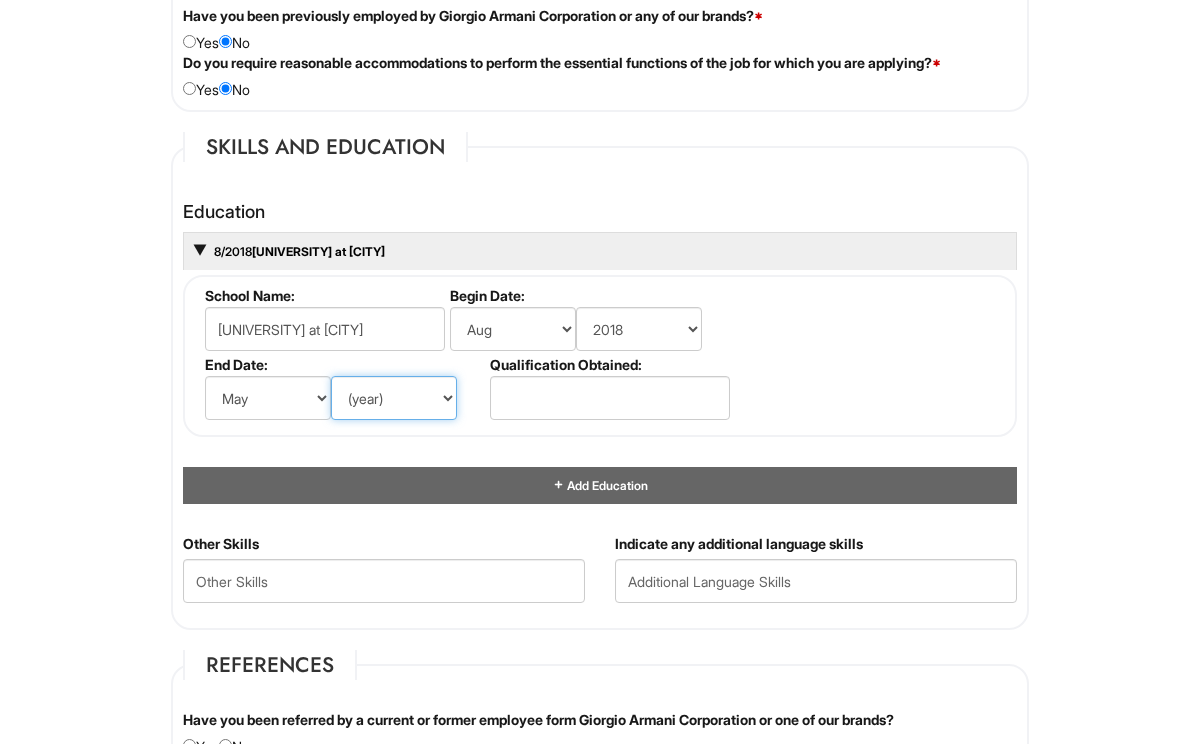 click on "(year) 2029 2028 2027 2026 2025 2024 2023 2022 2021 2020 2019 2018 2017 2016 2015 2014 2013 2012 2011 2010 2009 2008 2007 2006 2005 2004 2003 2002 2001 2000 1999 1998 1997 1996 1995 1994 1993 1992 1991 1990 1989 1988 1987 1986 1985 1984 1983 1982 1981 1980 1979 1978 1977 1976 1975 1974 1973 1972 1971 1970 1969 1968 1967 1966 1965 1964 1963 1962 1961 1960 1959 1958 1957 1956 1955 1954 1953 1952 1951 1950 1949 1948 1947 1946  --  2030 2031 2032 2033 2034 2035 2036 2037 2038 2039 2040 2041 2042 2043 2044 2045 2046 2047 2048 2049 2050 2051 2052 2053 2054 2055 2056 2057 2058 2059 2060 2061 2062 2063 2064" at bounding box center (394, 398) 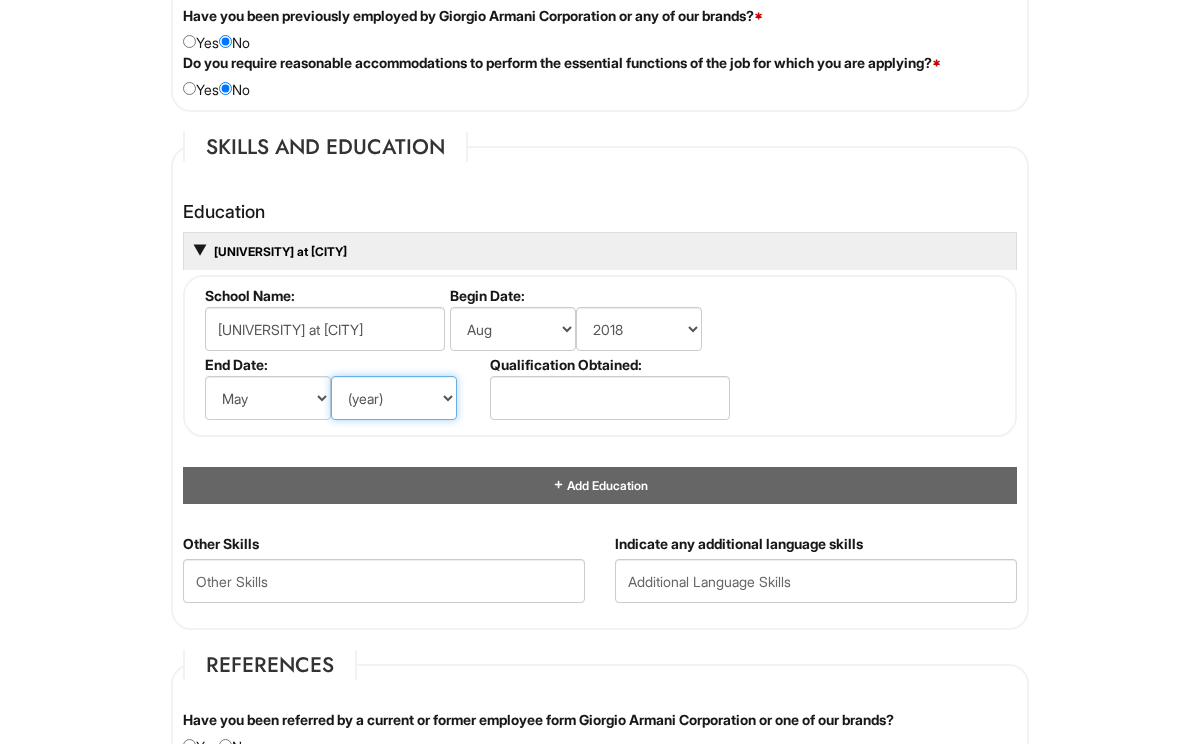 select on "2023" 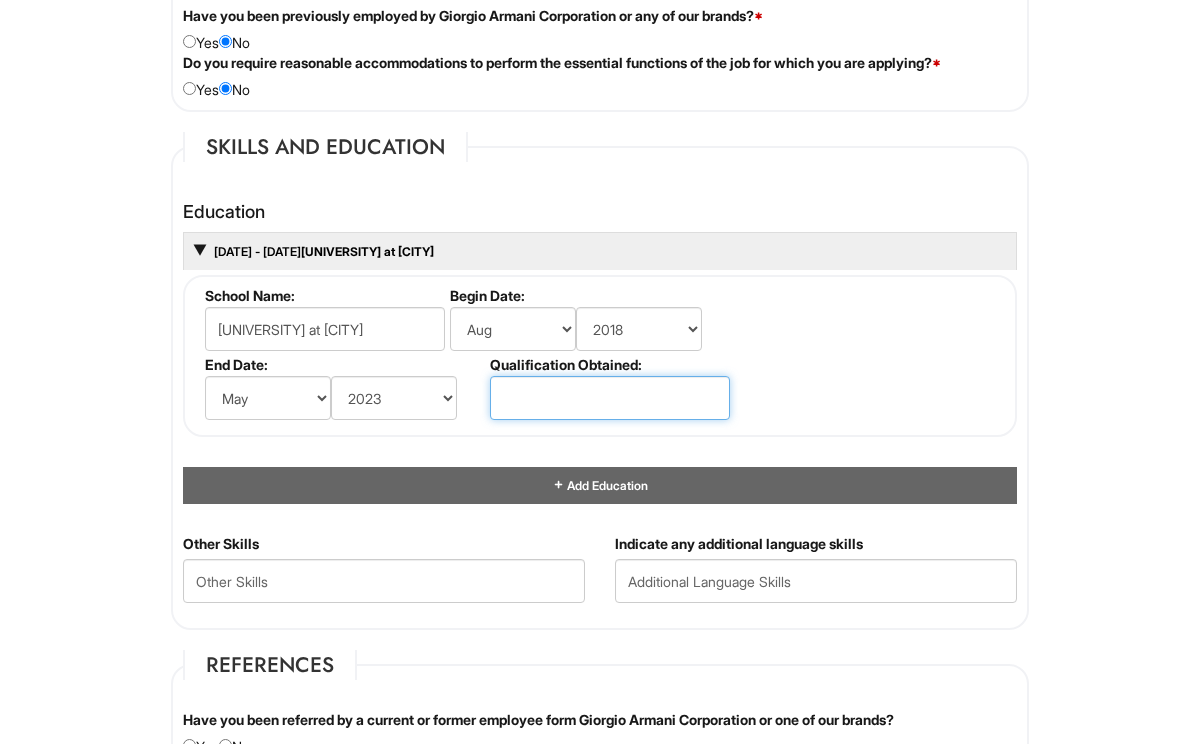 click at bounding box center [610, 398] 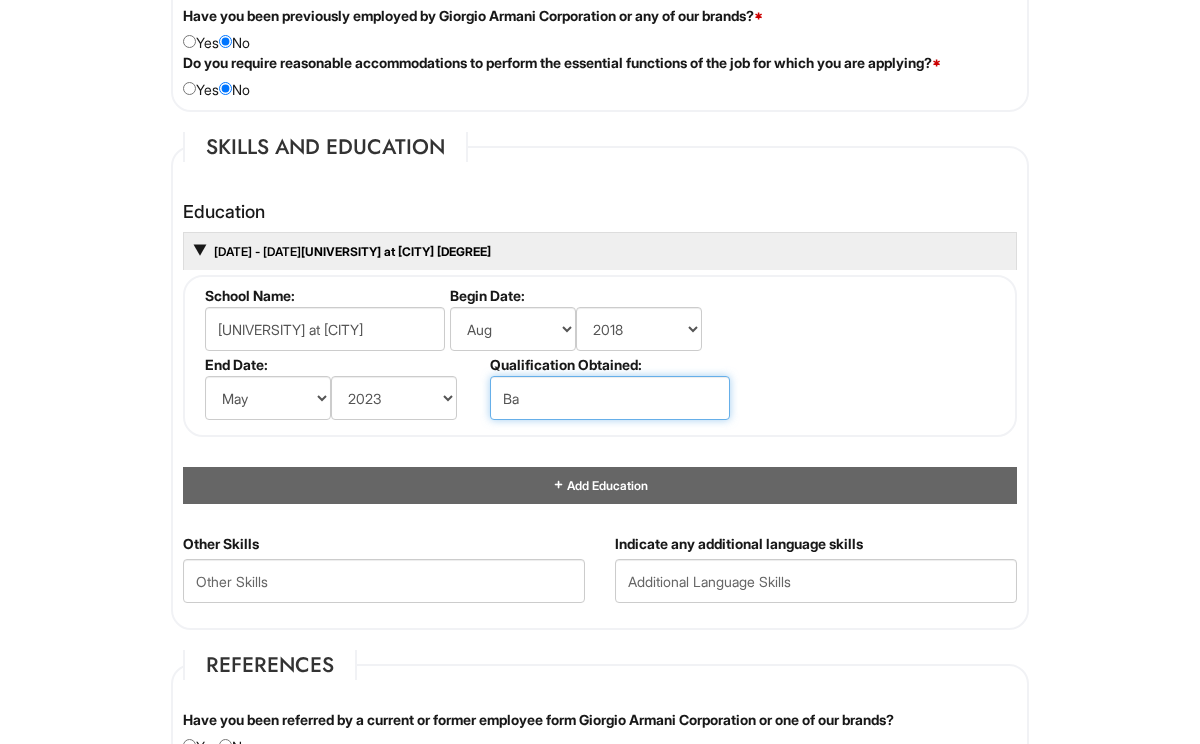 type on "B" 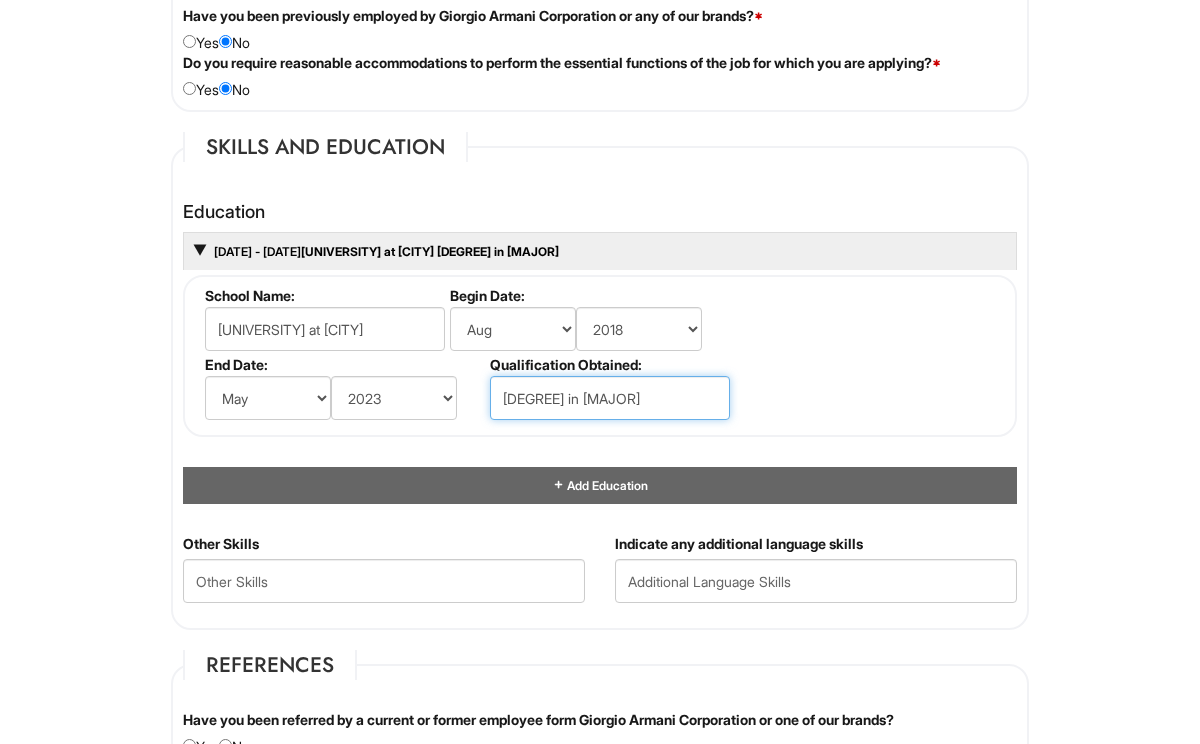 scroll, scrollTop: 0, scrollLeft: 30, axis: horizontal 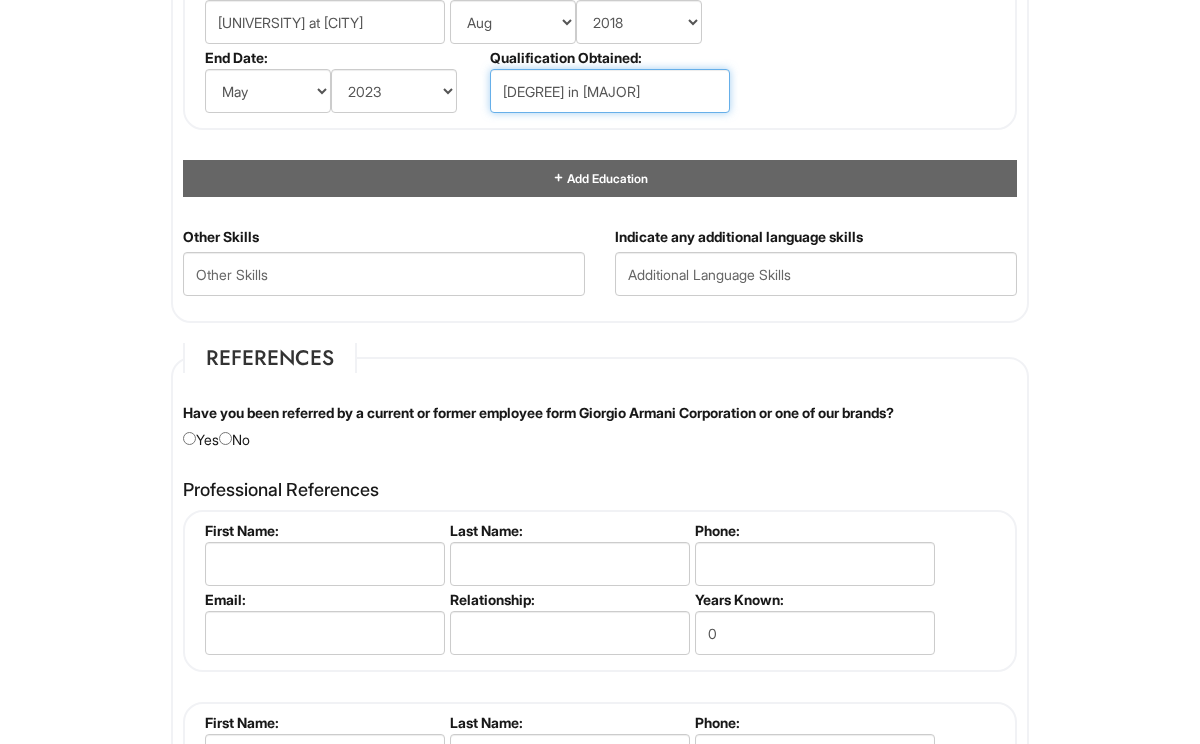 type on "[DEGREE] in [MAJOR]" 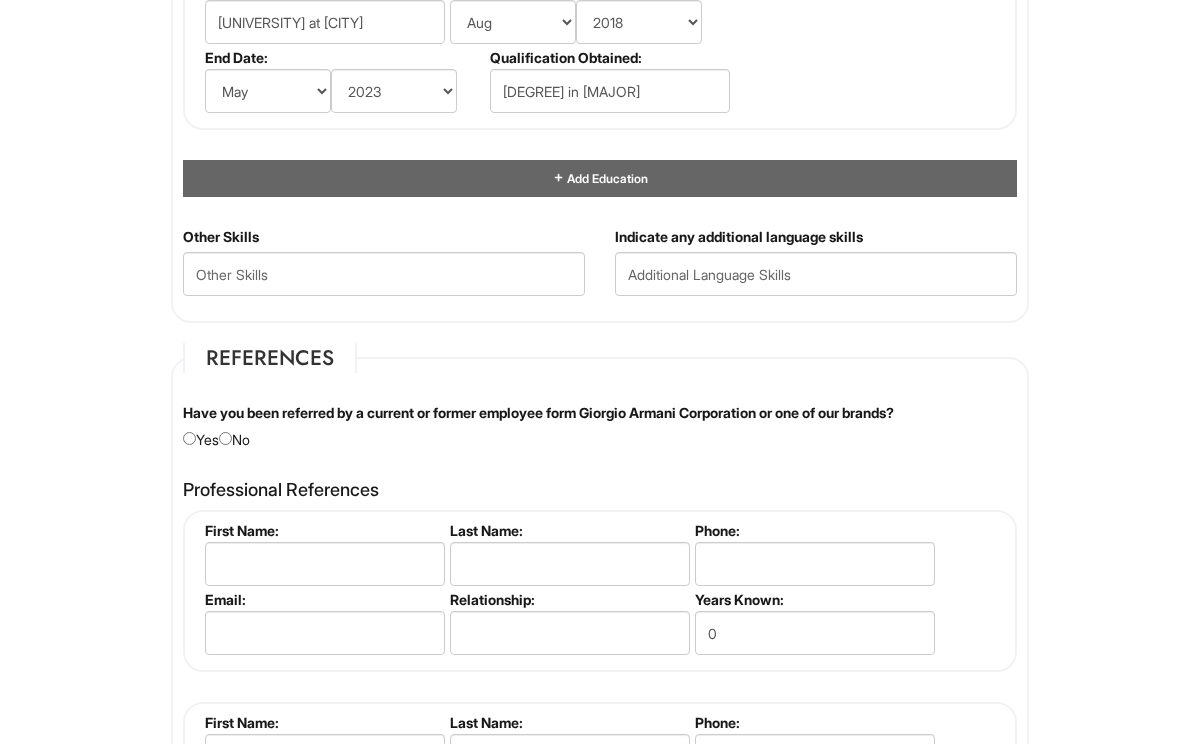 click on "References
Have you been referred by a current or former employee form Giorgio Armani Corporation or one of our brands?    Yes   No
Please provide the name of the employee:
Professional References
Please complete this section.
First Name:
Last Name:
Phone:
Email:
Relationship:
Years Known:
0
Please complete this section.
First Name:
Last Name:
Phone:
Email:
Relationship:
Years Known:
0
Add References
First Name:
Last Name:
Phone:
Email:
Relationship:
Years Known:
0" at bounding box center [600, 624] 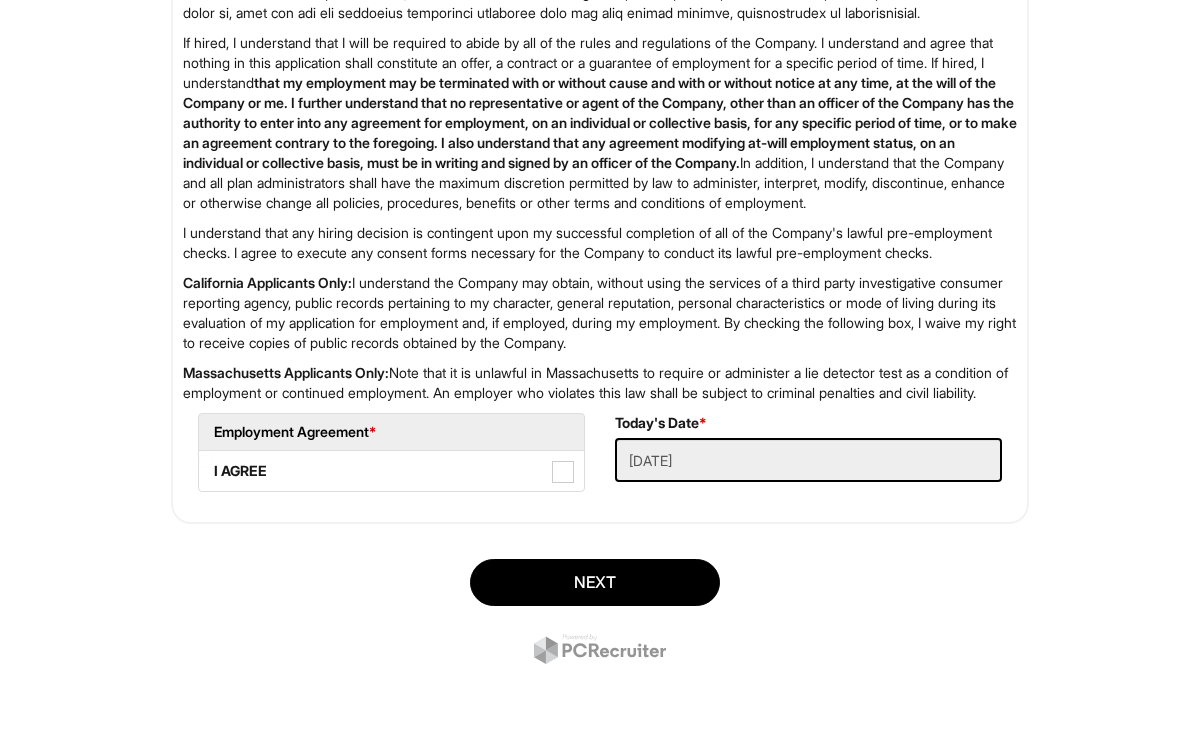 scroll, scrollTop: 3229, scrollLeft: 0, axis: vertical 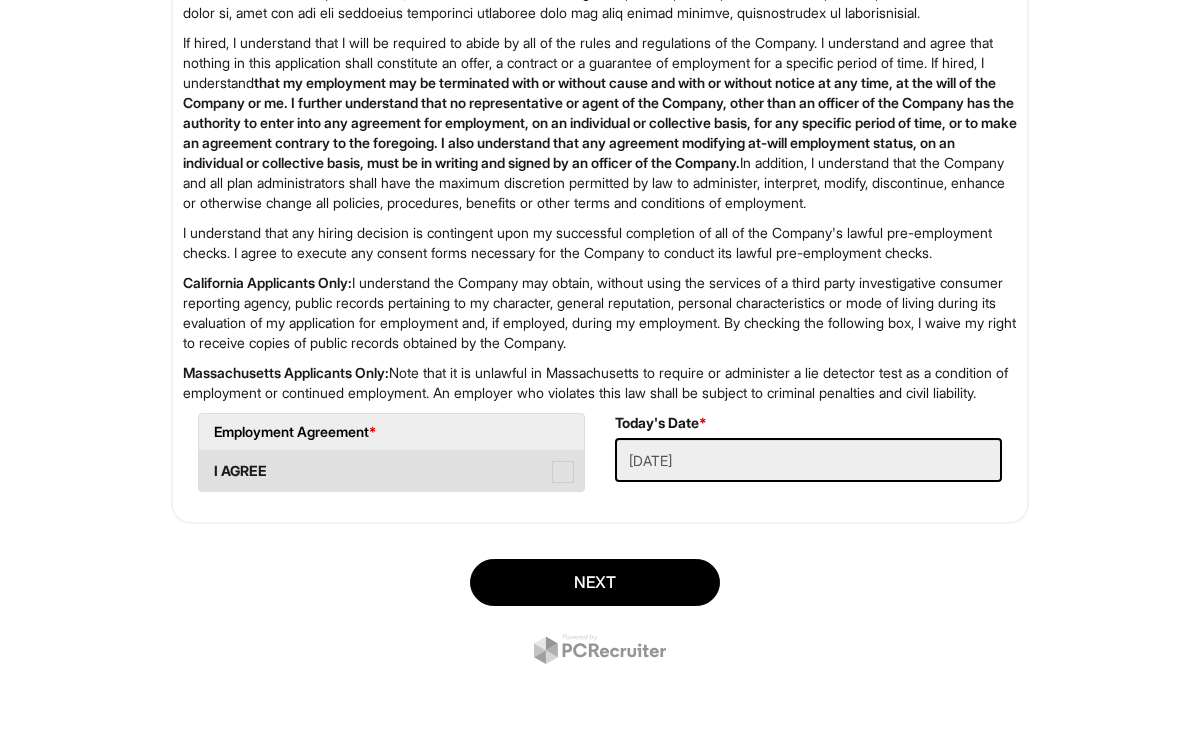 click at bounding box center (563, 472) 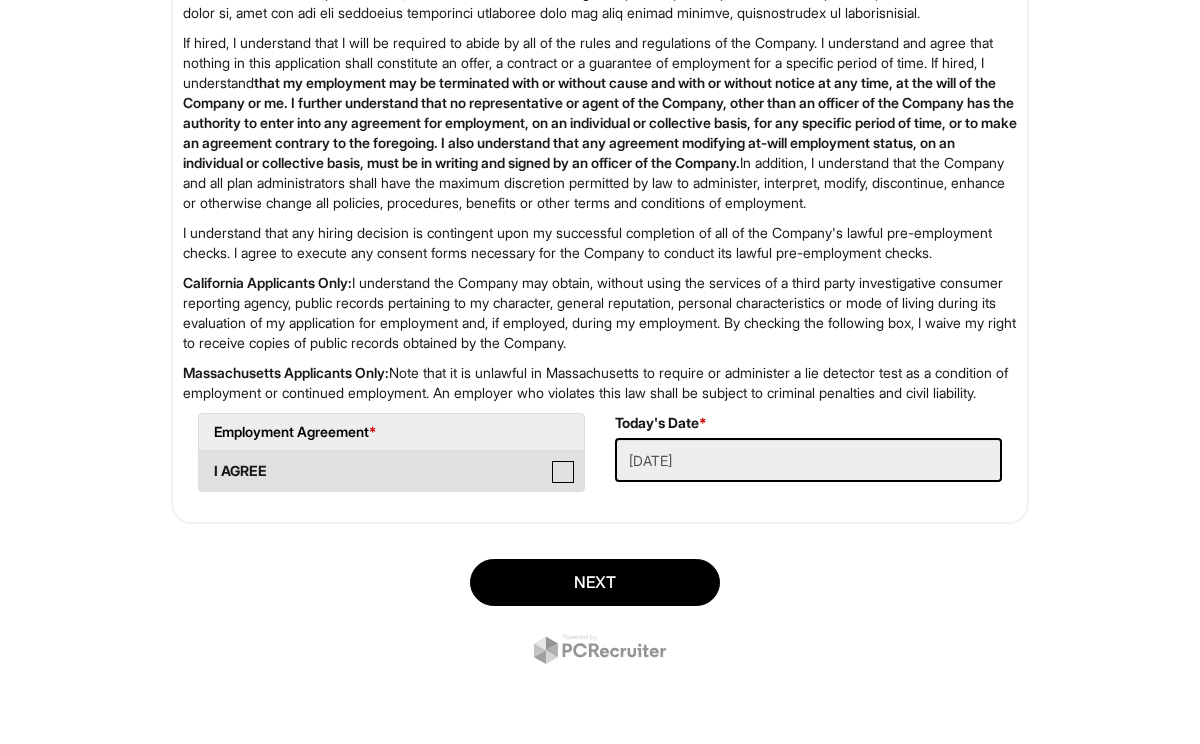 click on "I AGREE" at bounding box center [205, 461] 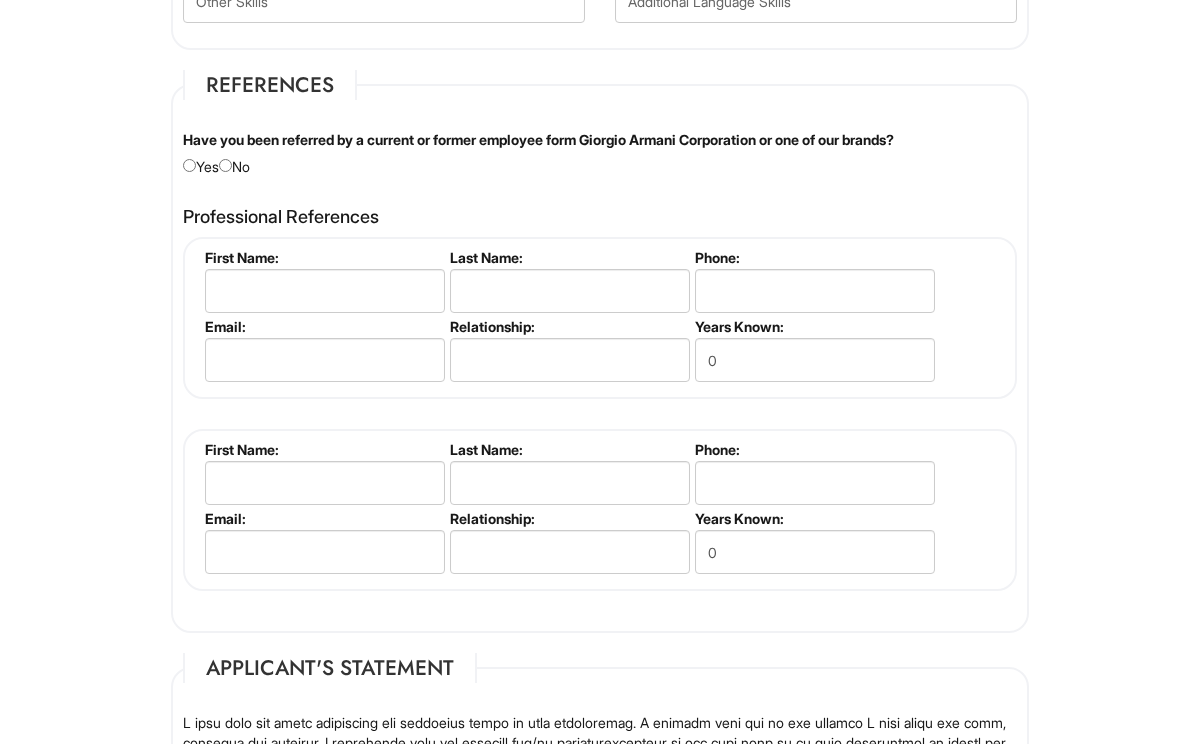scroll, scrollTop: 2306, scrollLeft: 0, axis: vertical 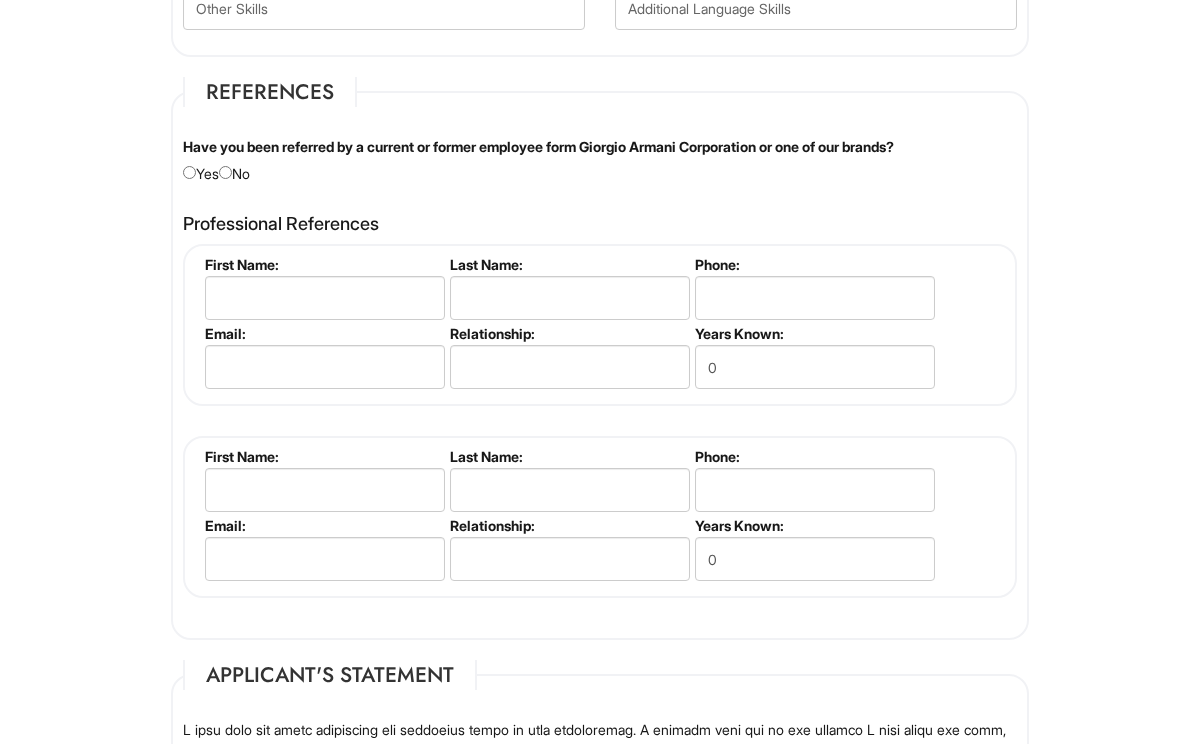 click on "Have you been referred by a current or former employee form Giorgio Armani Corporation or one of our brands?    Yes   No" at bounding box center [600, 160] 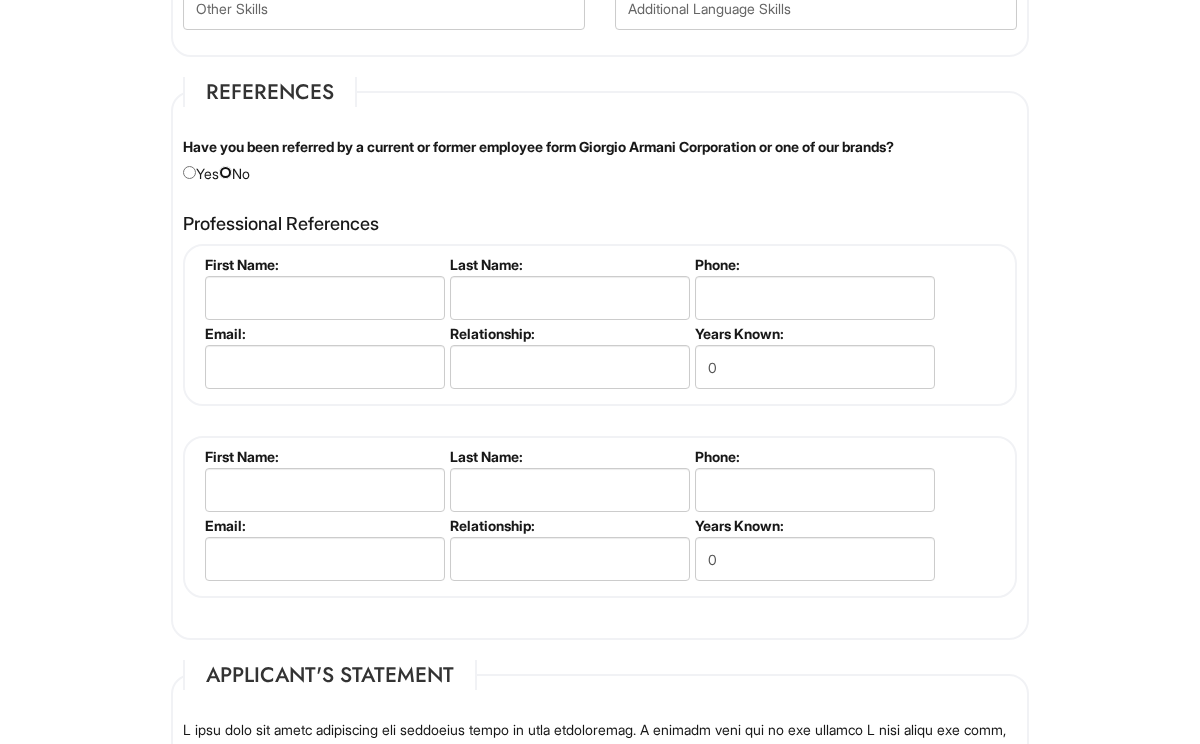 click at bounding box center [225, 172] 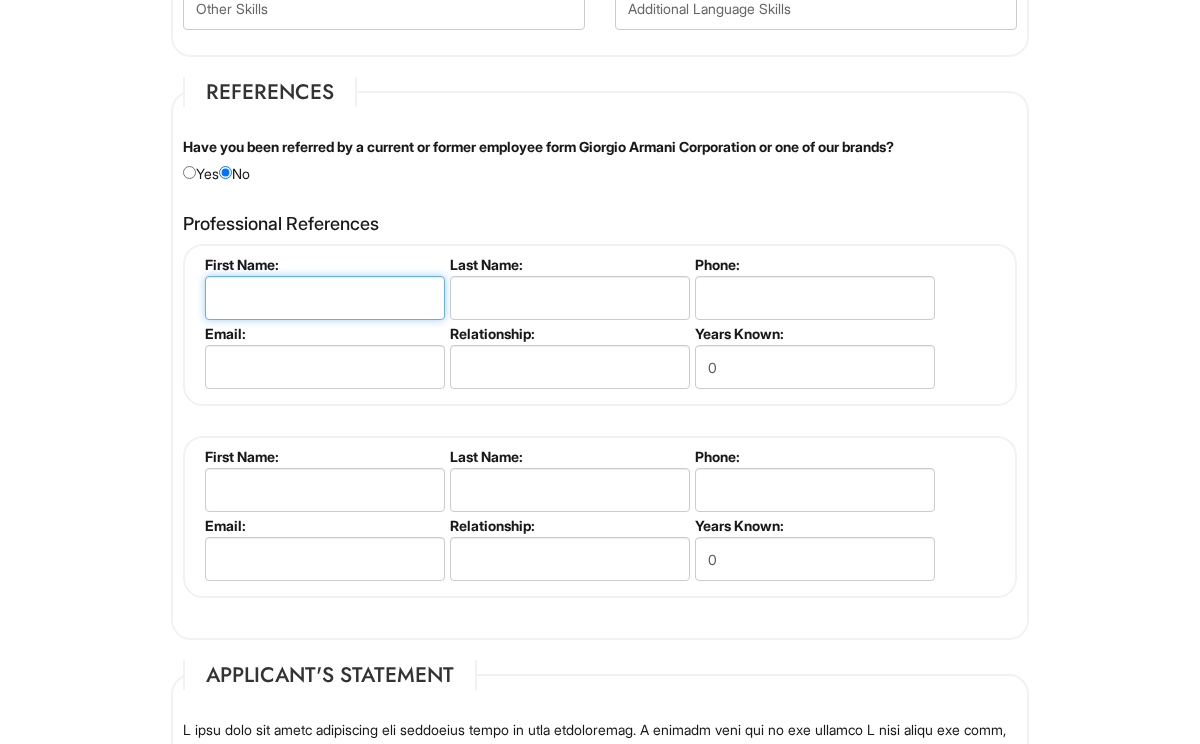 click at bounding box center (325, 298) 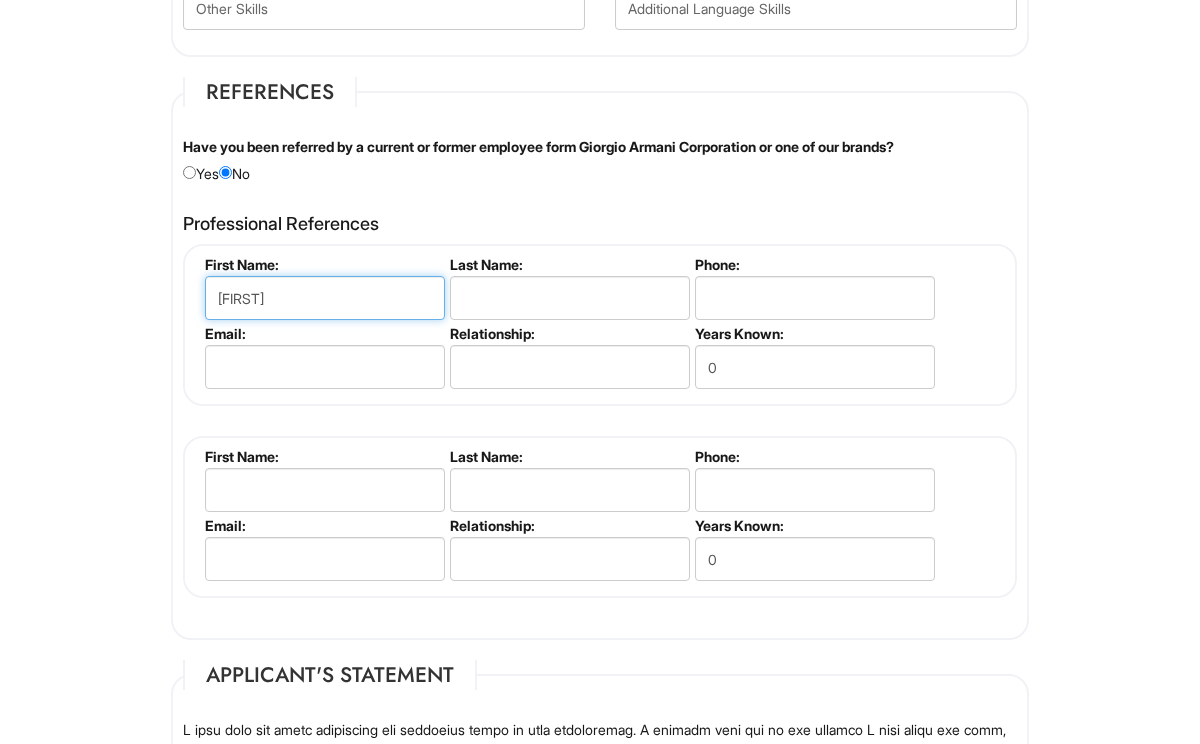 type on "[FIRST]" 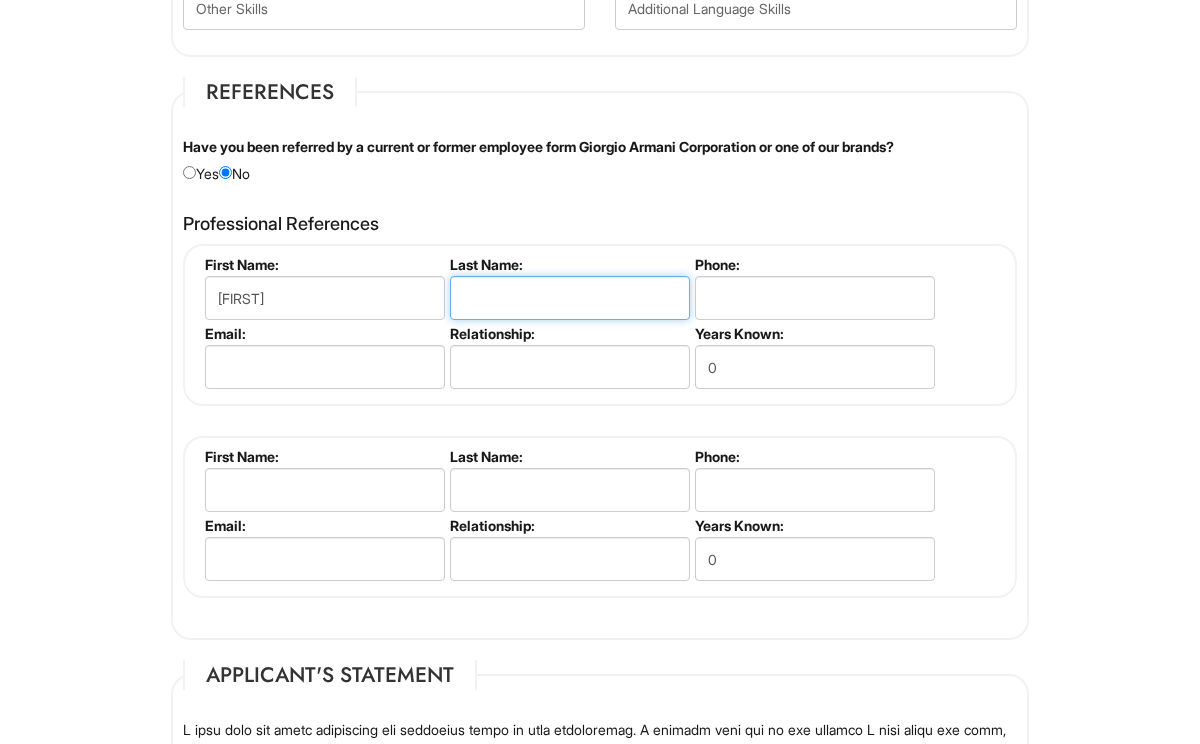 click at bounding box center (570, 298) 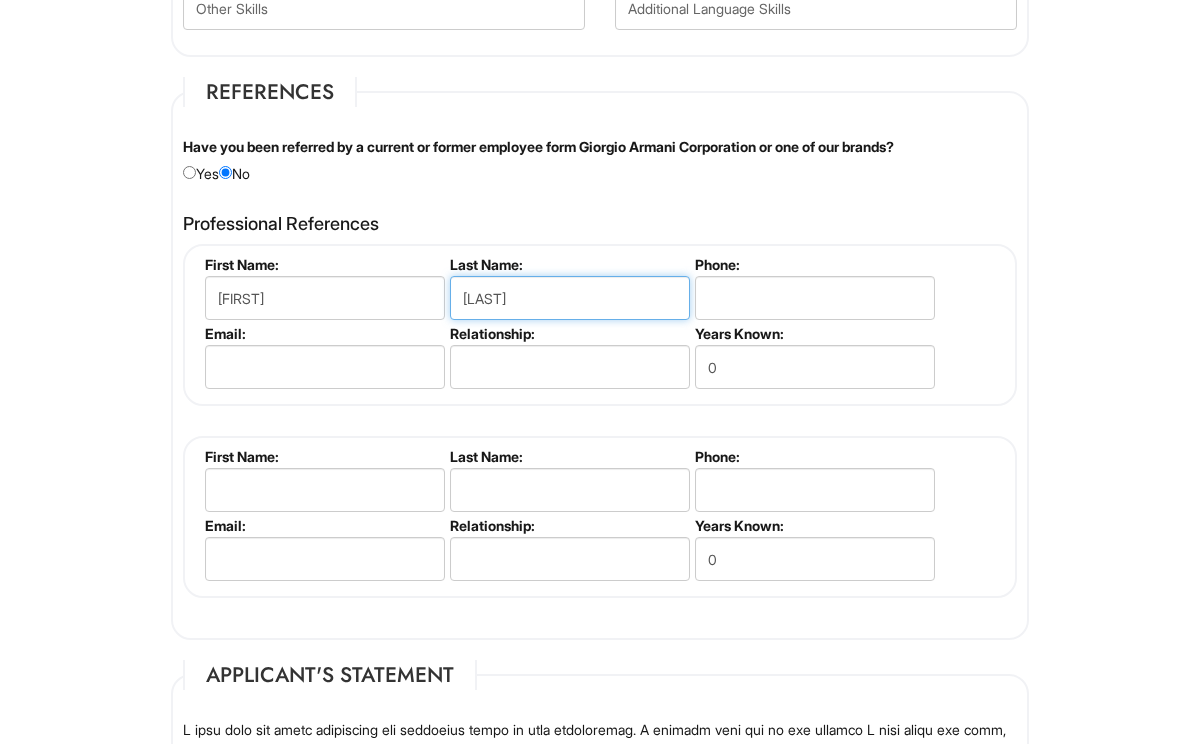 type on "[LAST]" 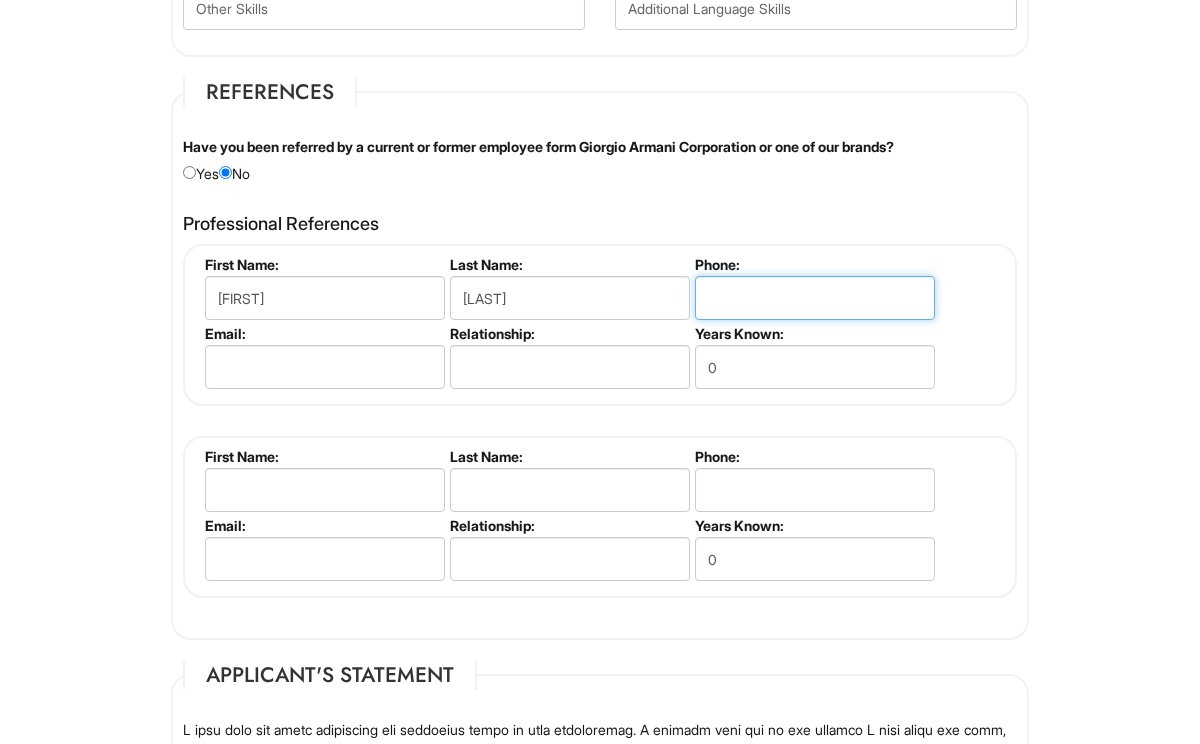 click at bounding box center (815, 298) 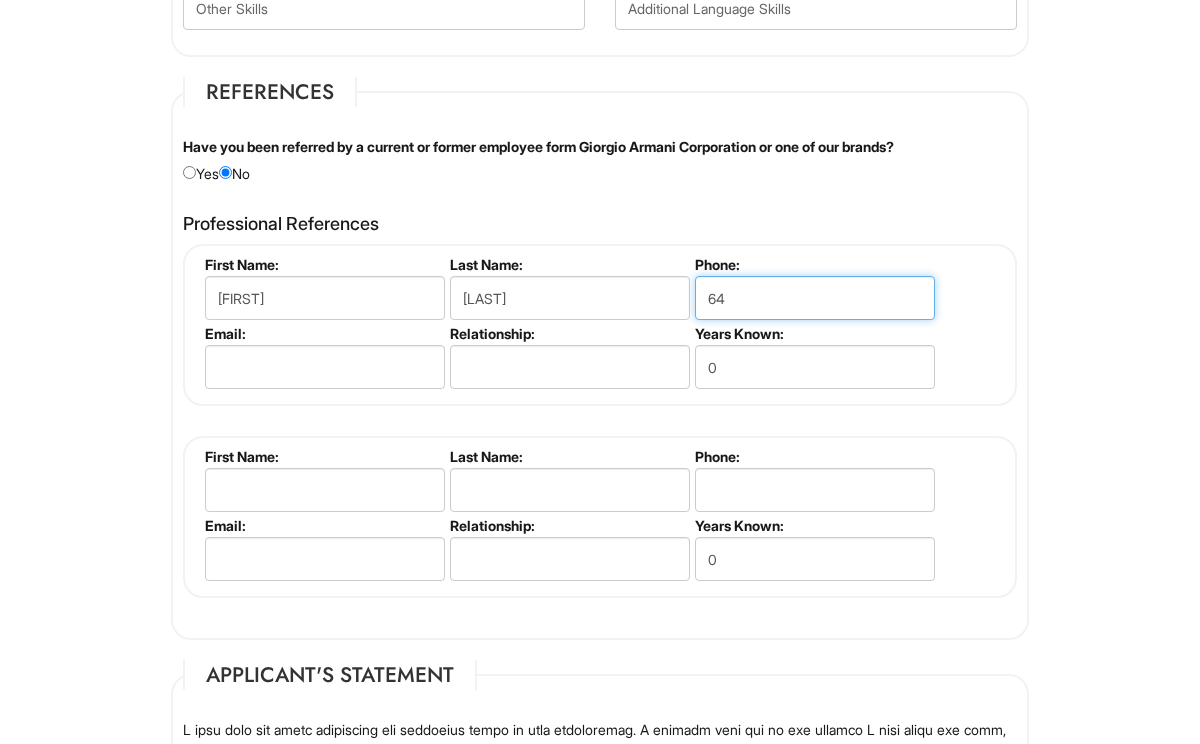 type on "6" 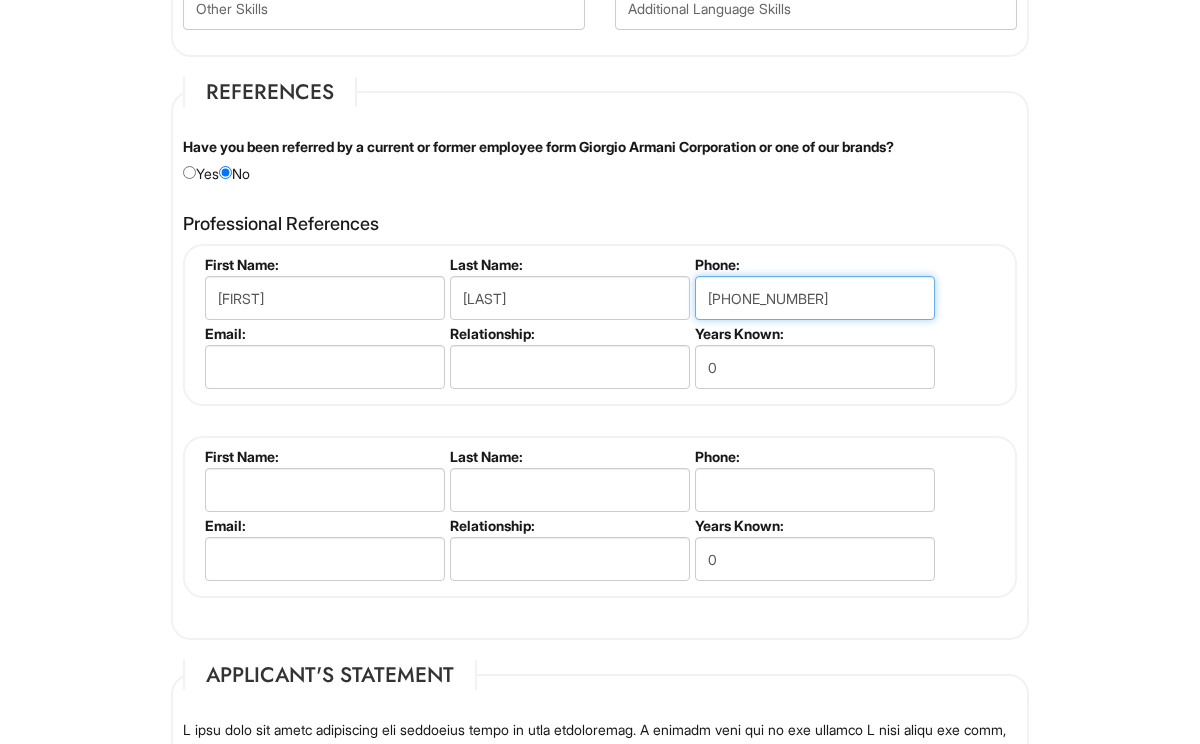 type on "[PHONE_NUMBER]" 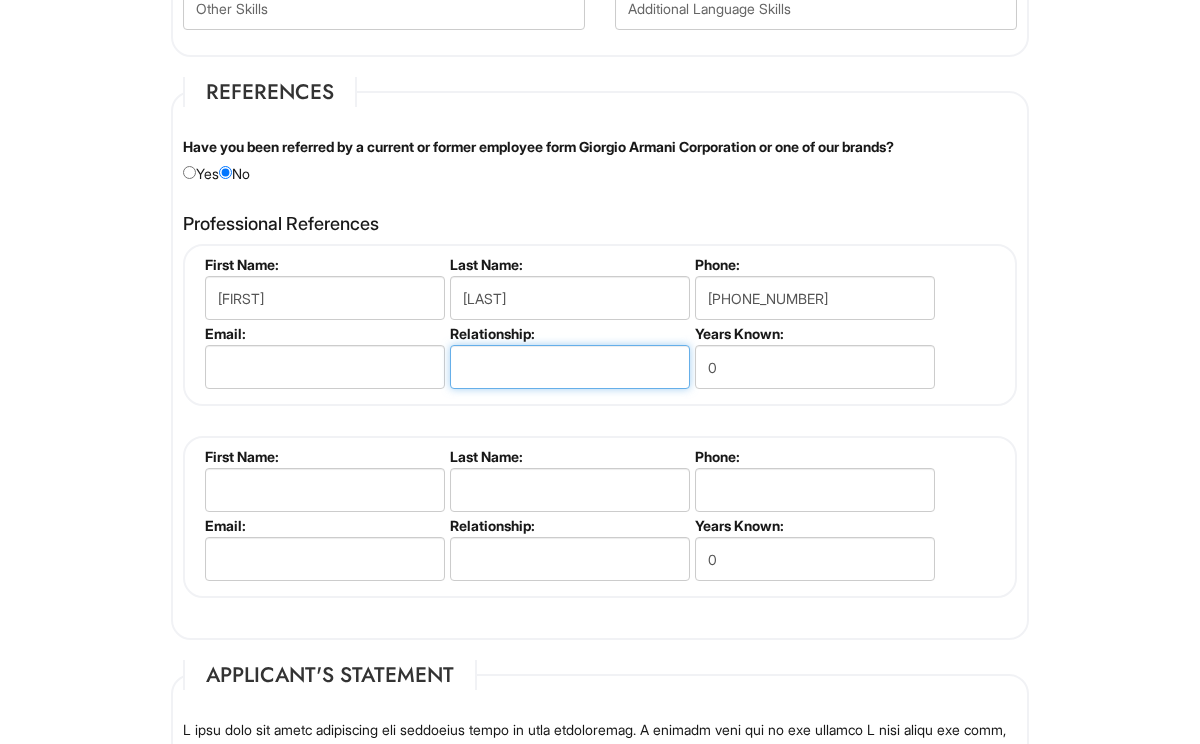 click at bounding box center (570, 367) 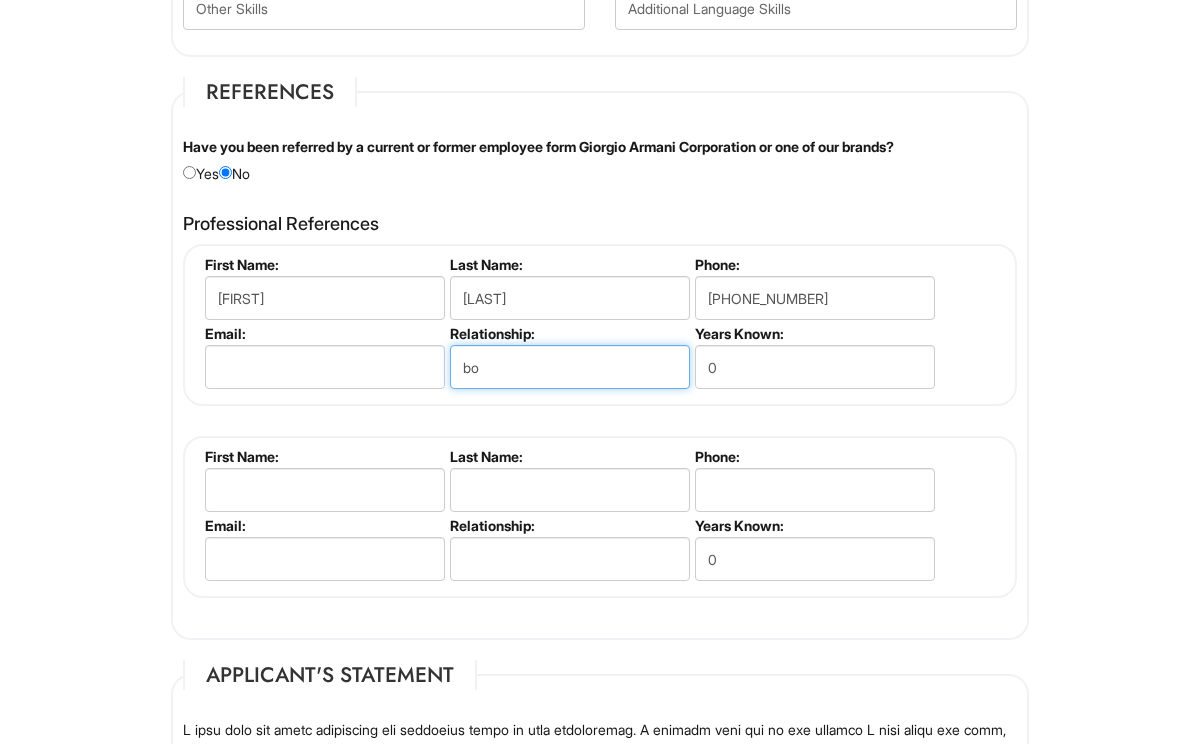 type on "b" 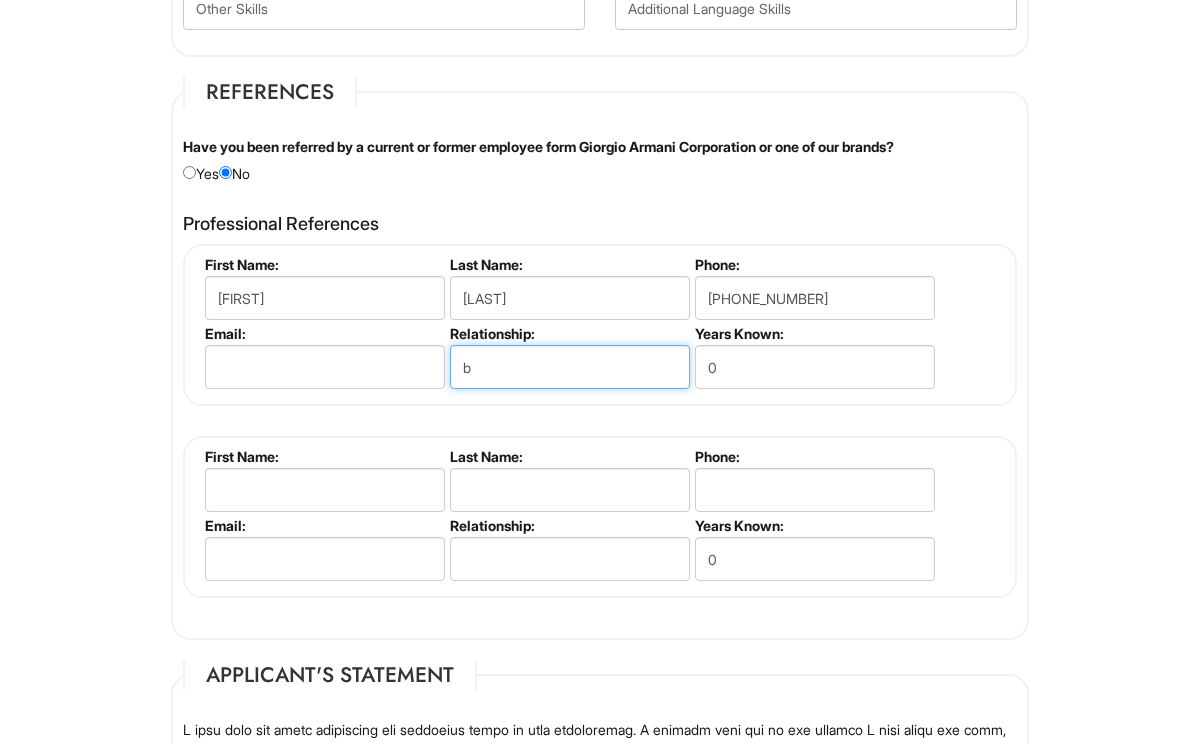 type 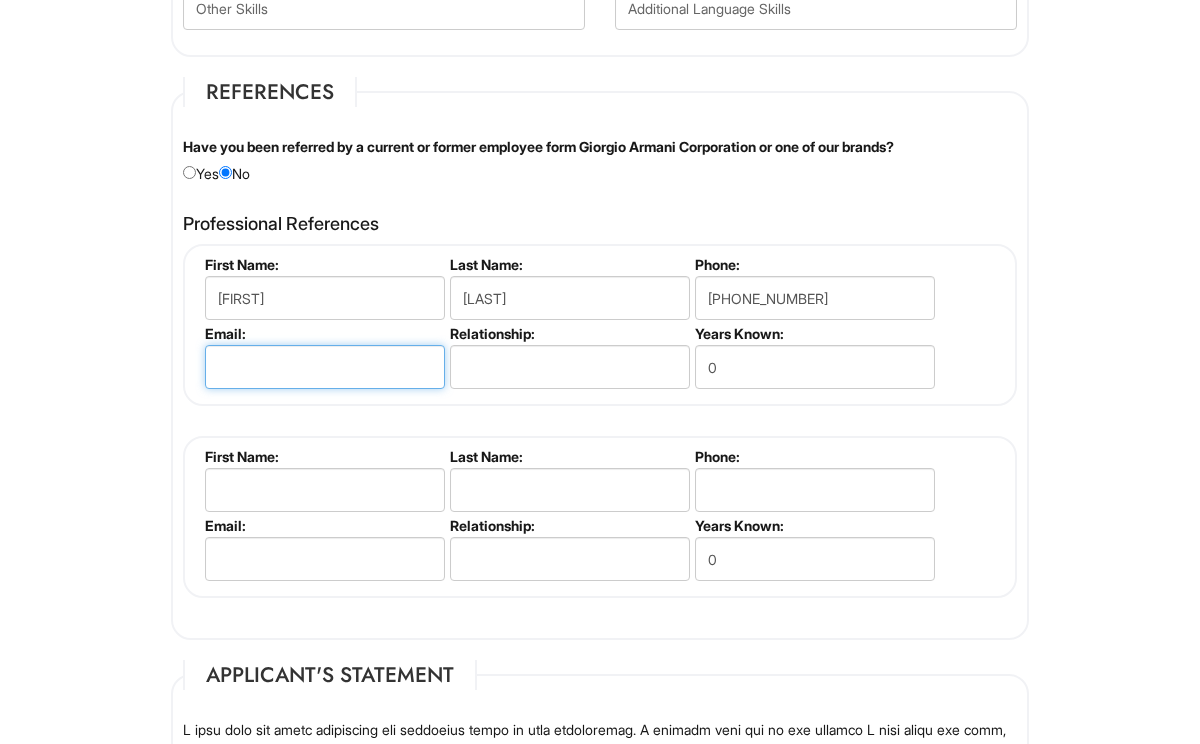 click at bounding box center [325, 367] 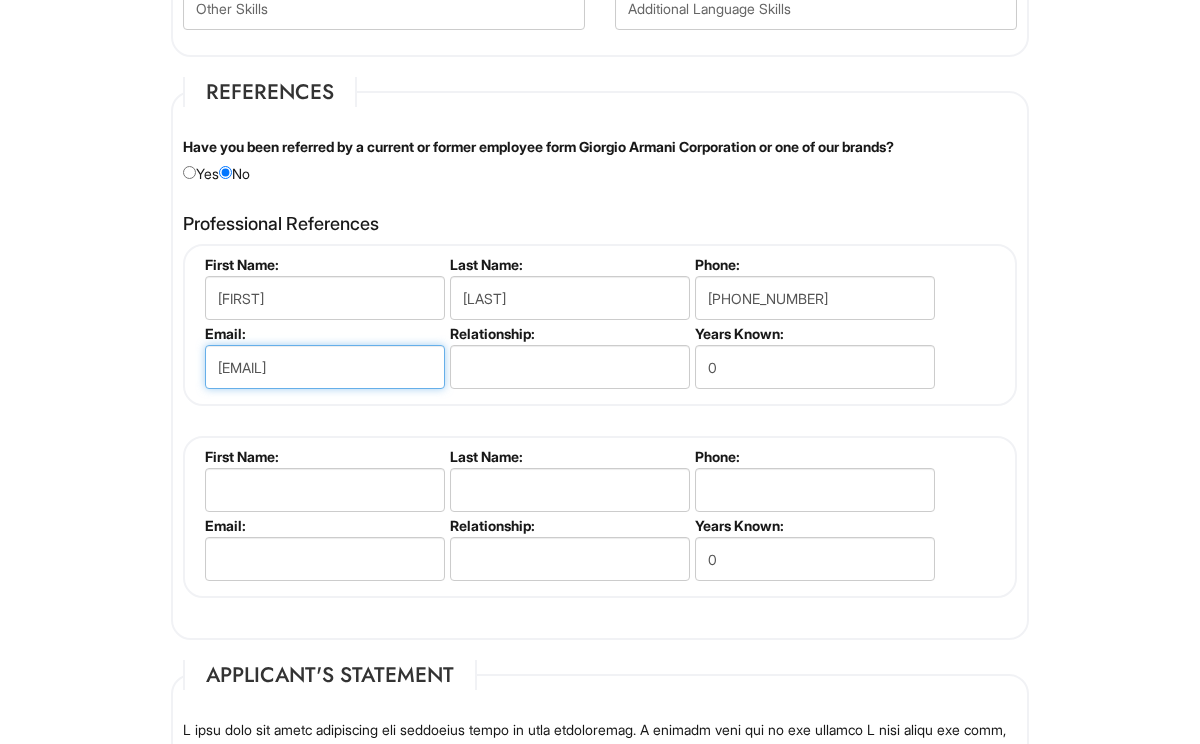 type on "[EMAIL]" 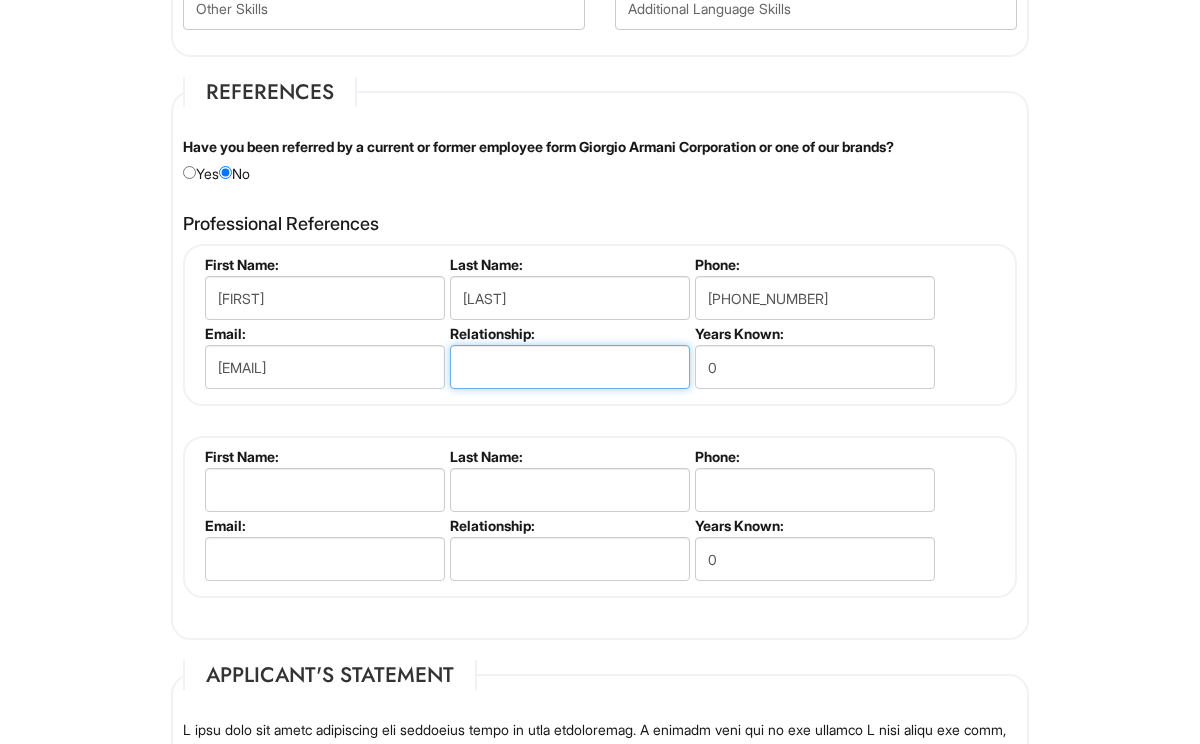 click at bounding box center [570, 367] 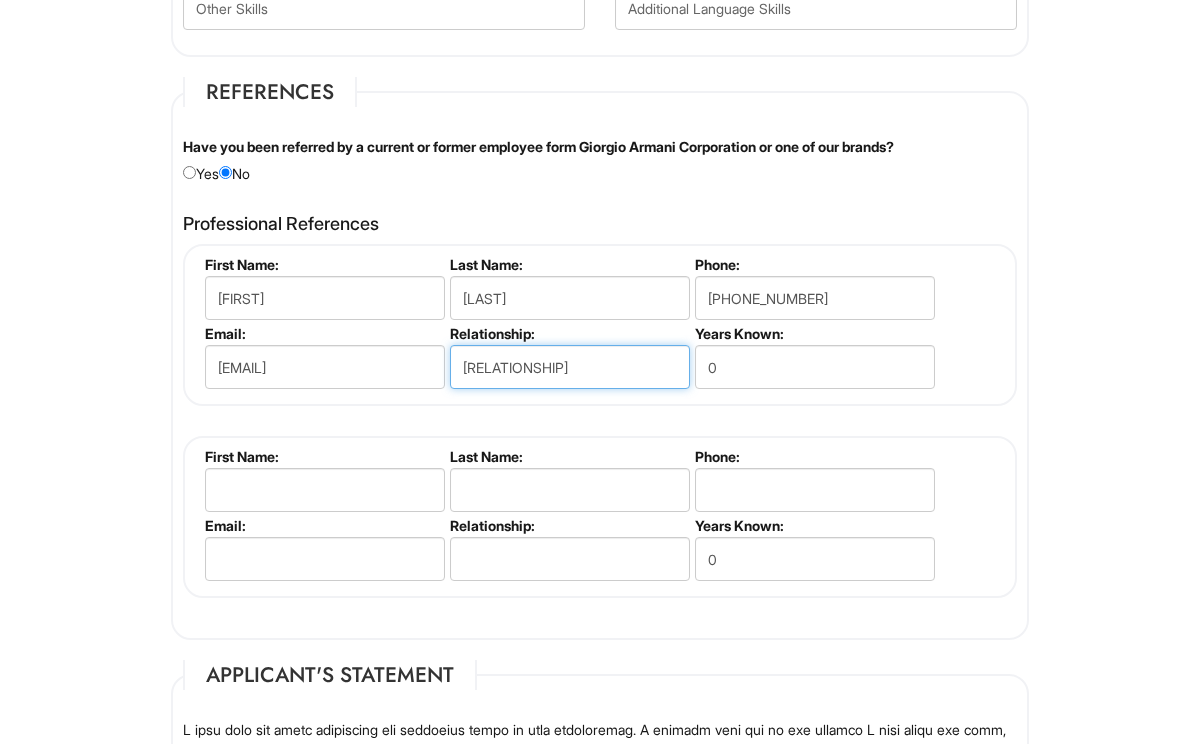 type on "[RELATIONSHIP]" 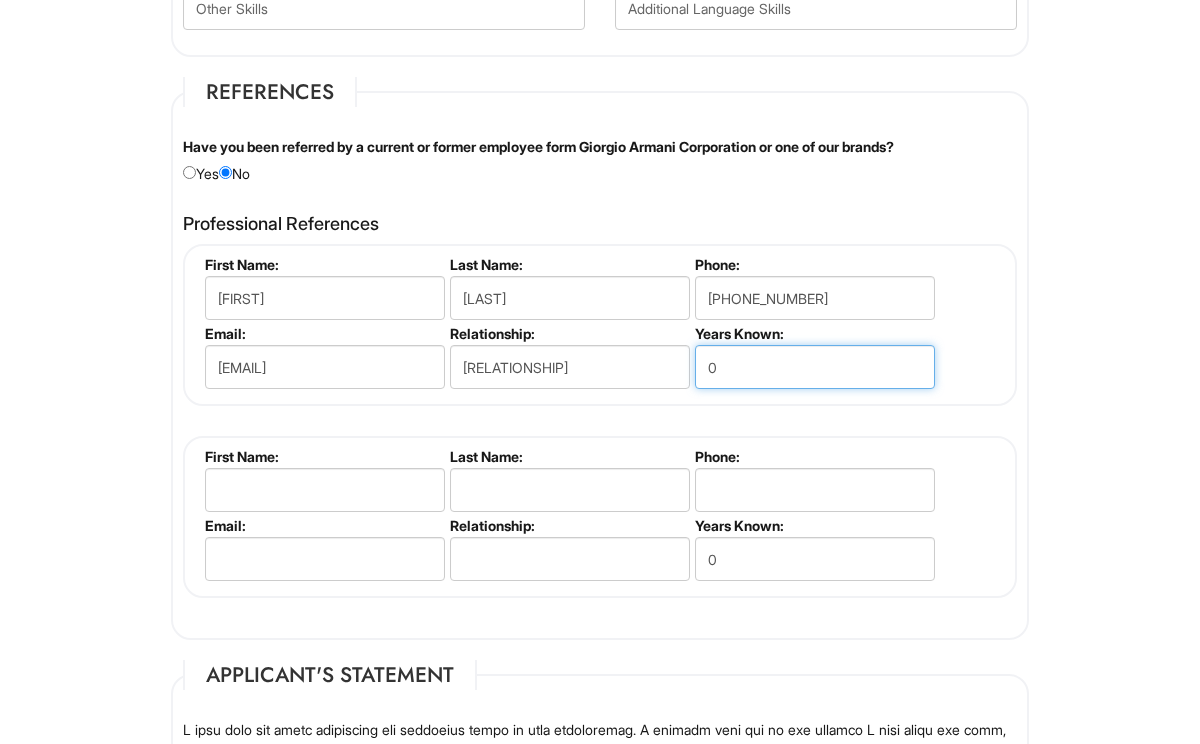 click on "0" at bounding box center [815, 367] 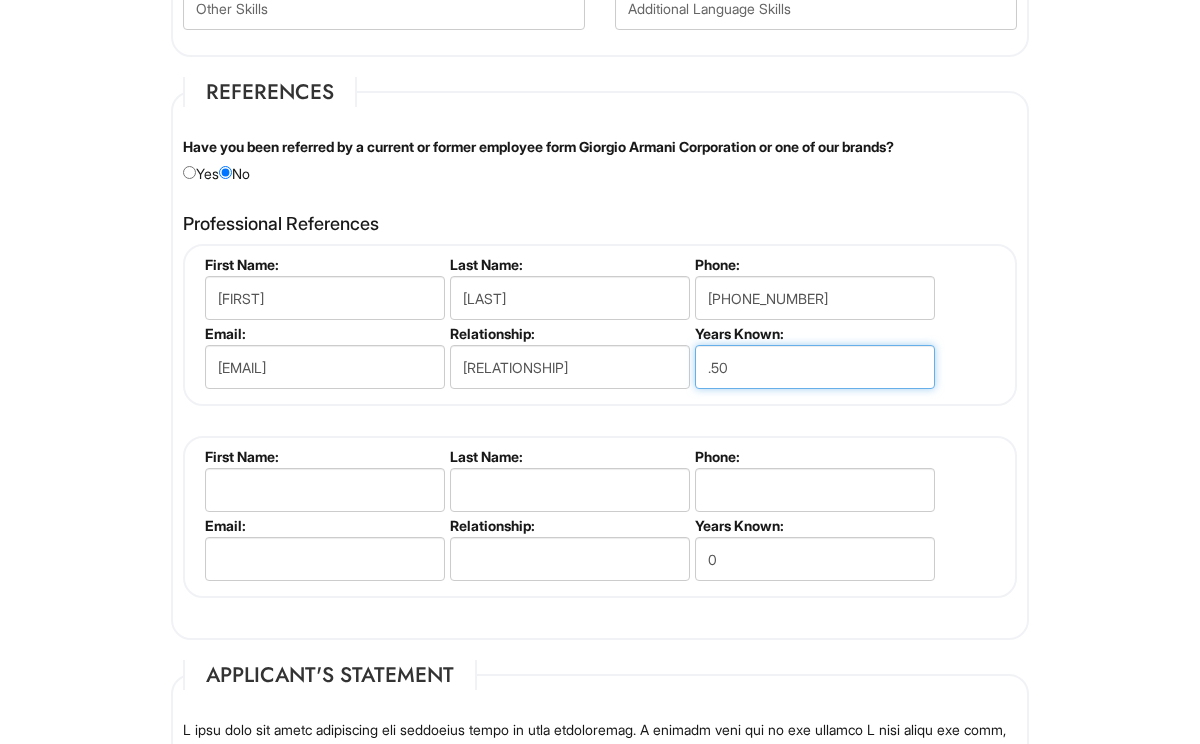 click on ".50" at bounding box center (815, 367) 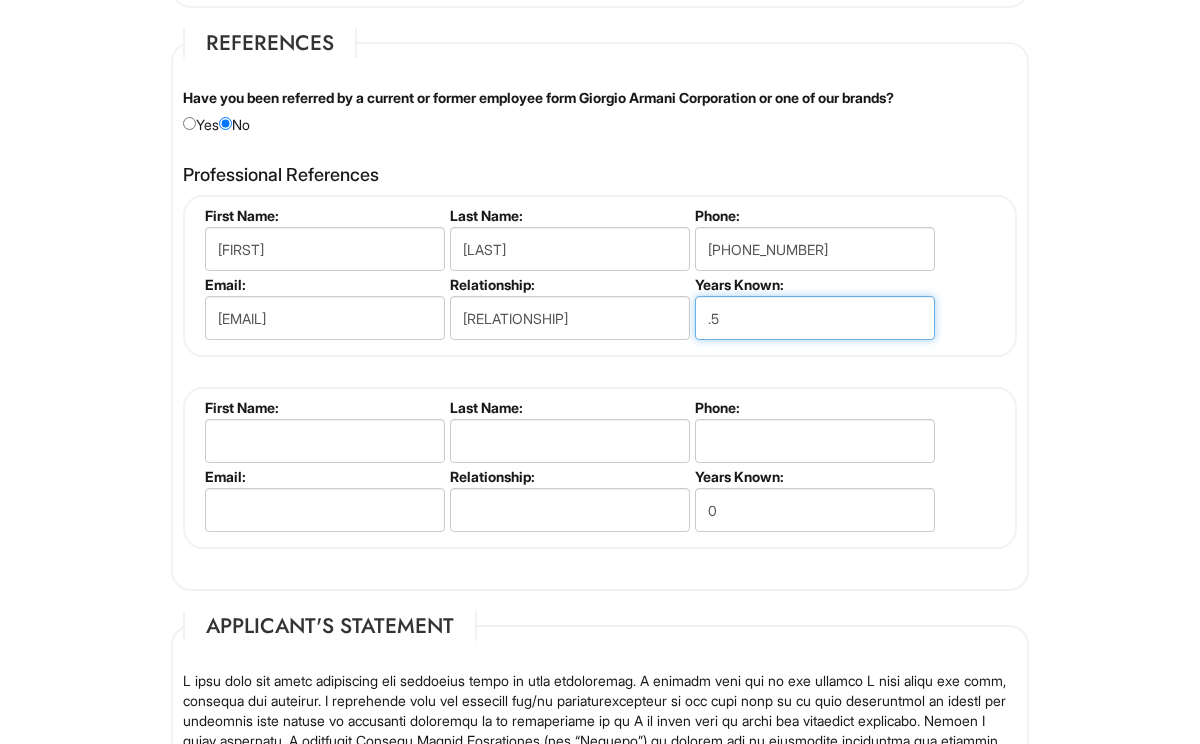 scroll, scrollTop: 2364, scrollLeft: 0, axis: vertical 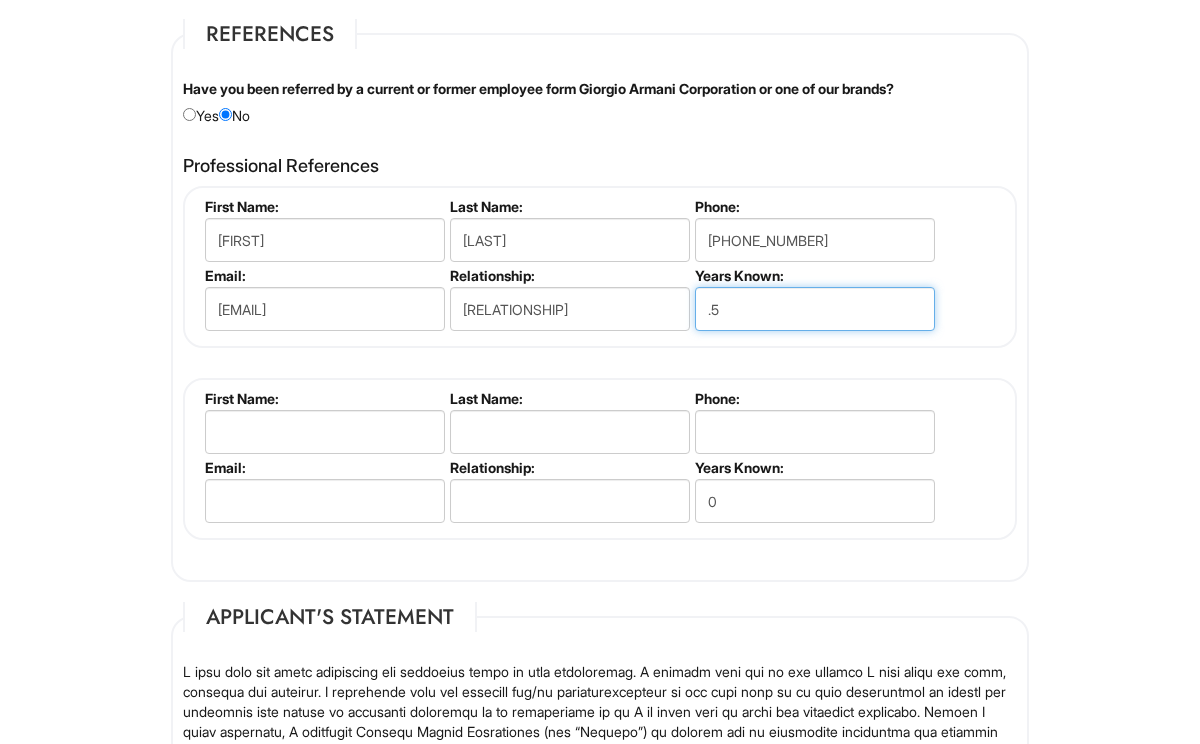 type on ".5" 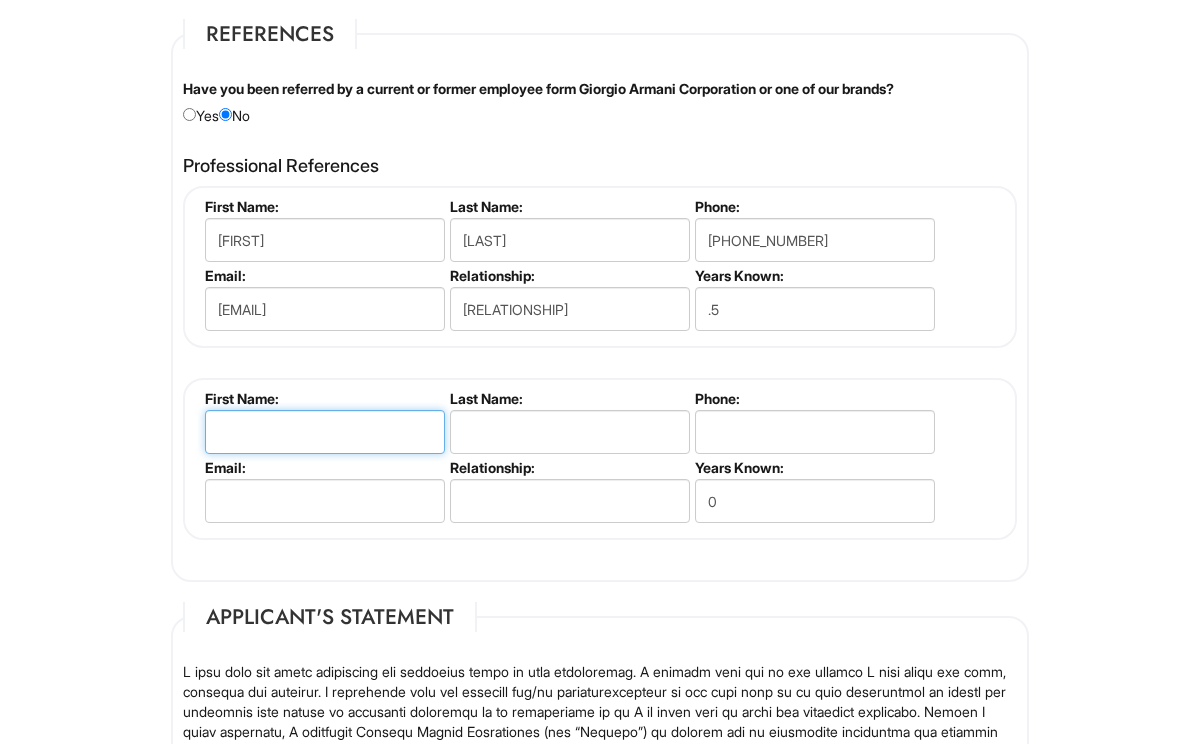 click at bounding box center [325, 432] 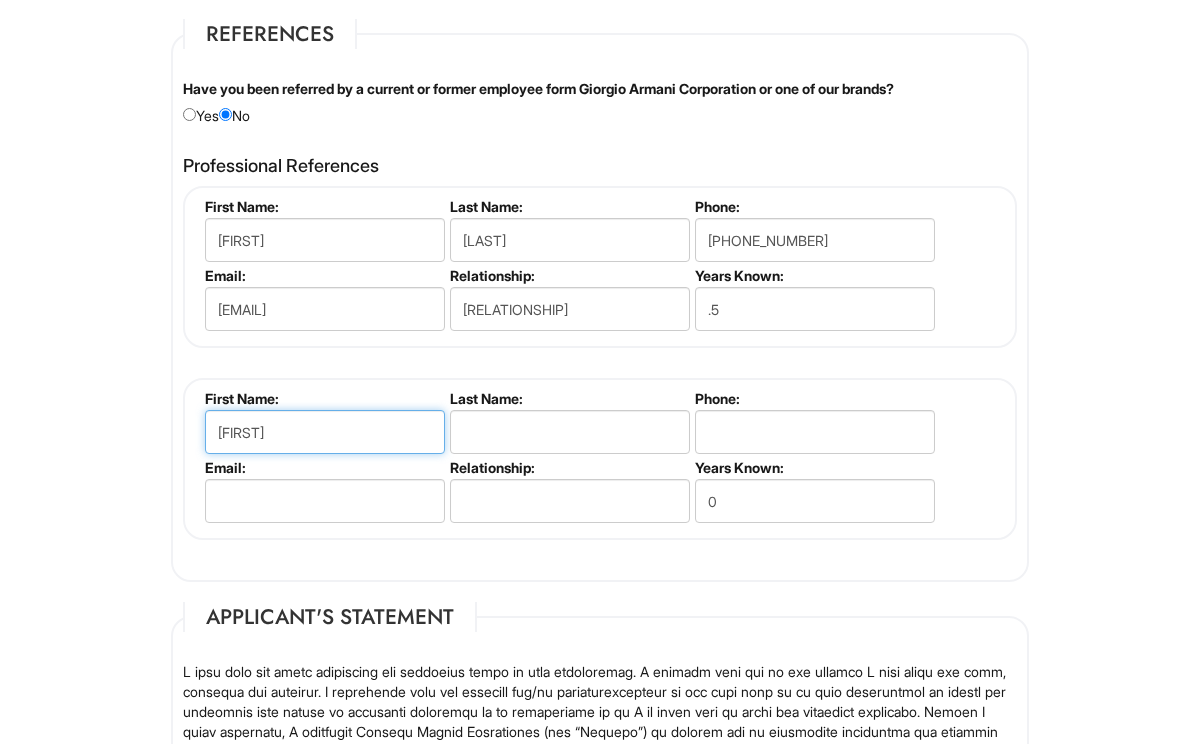 type on "[FIRST]" 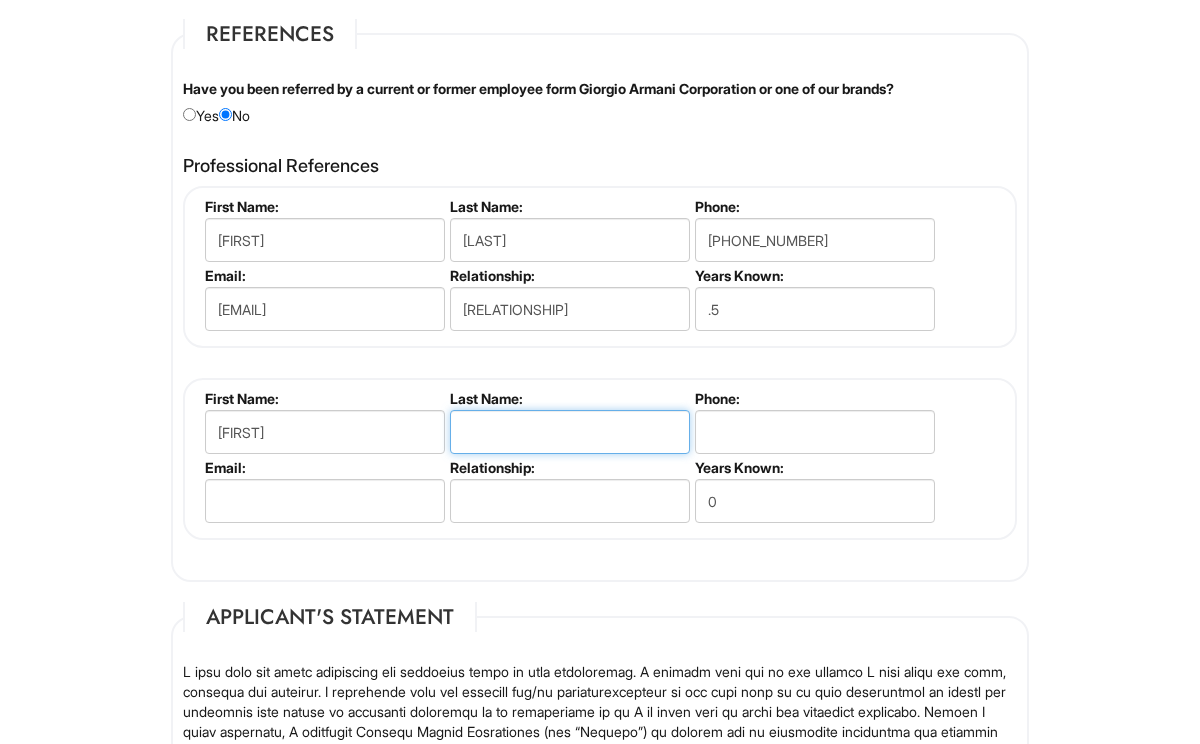 click at bounding box center (570, 432) 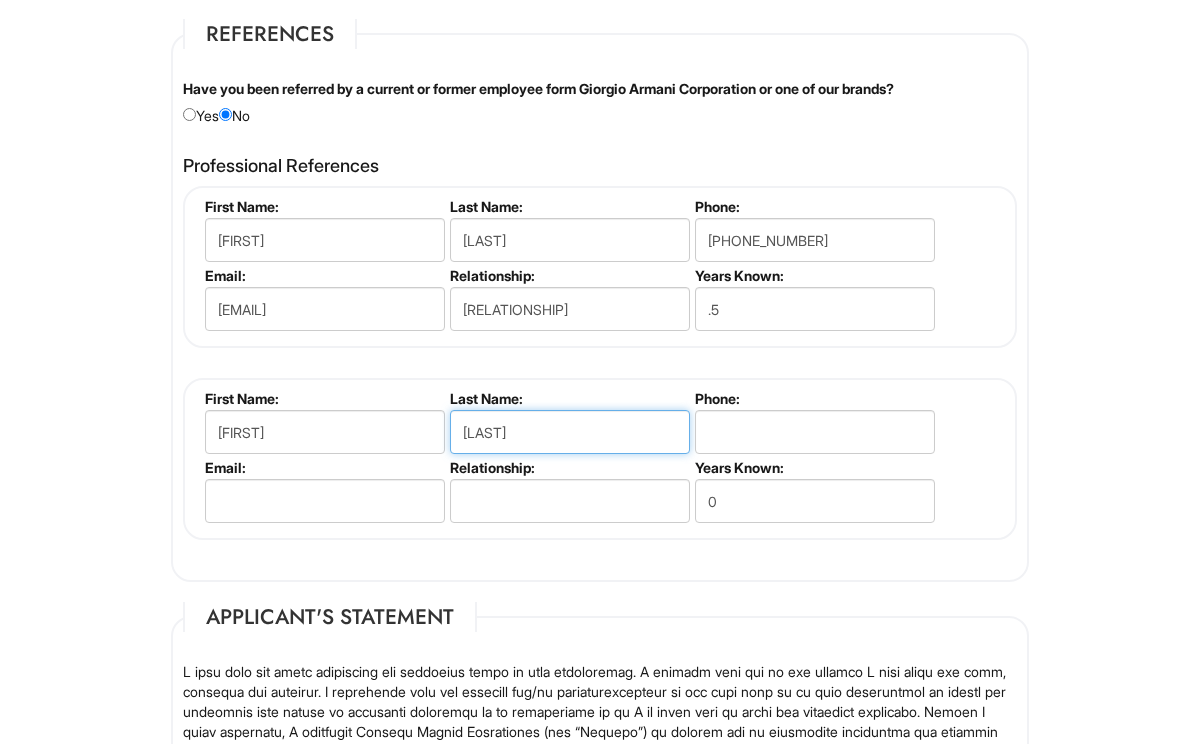 type on "[LAST]" 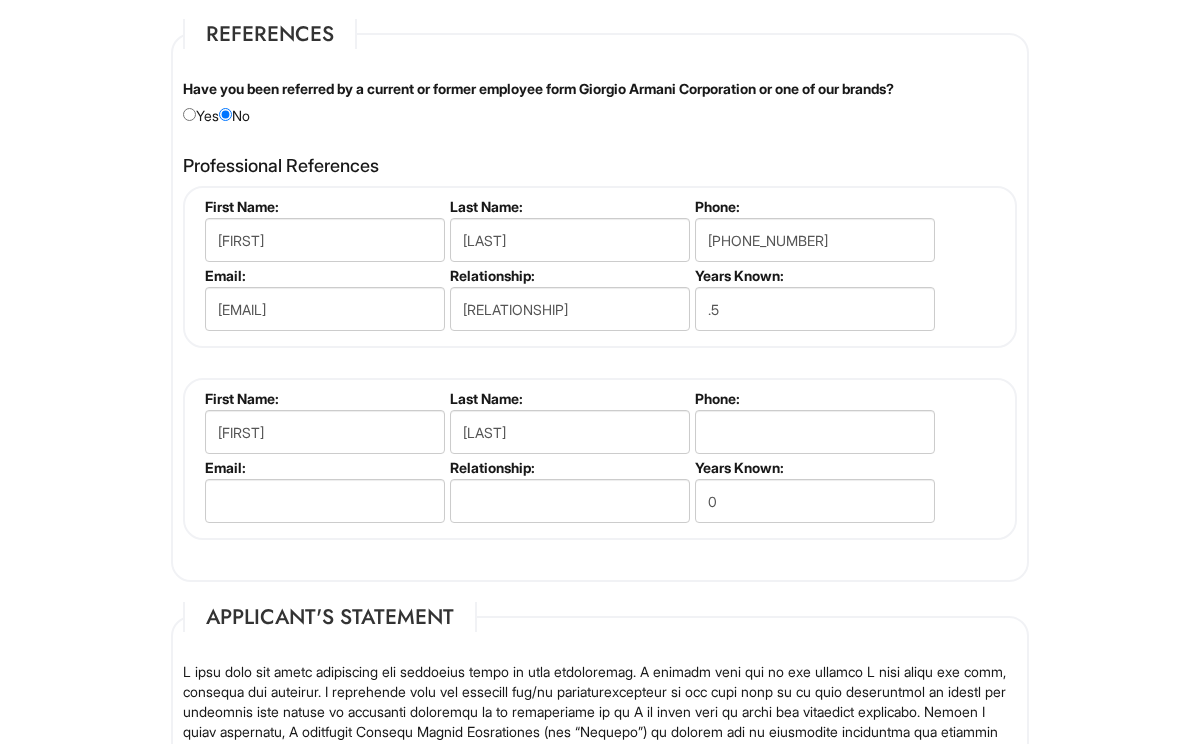 click on "Phone:" at bounding box center (812, 424) 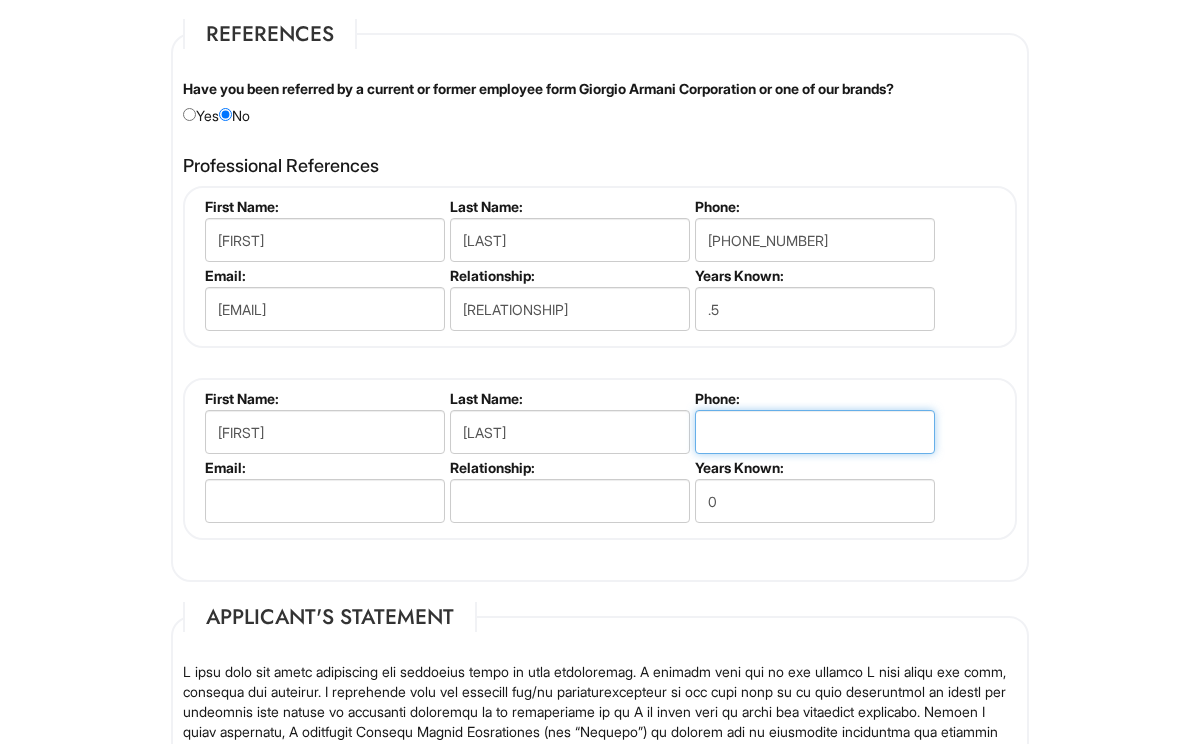 click at bounding box center (815, 432) 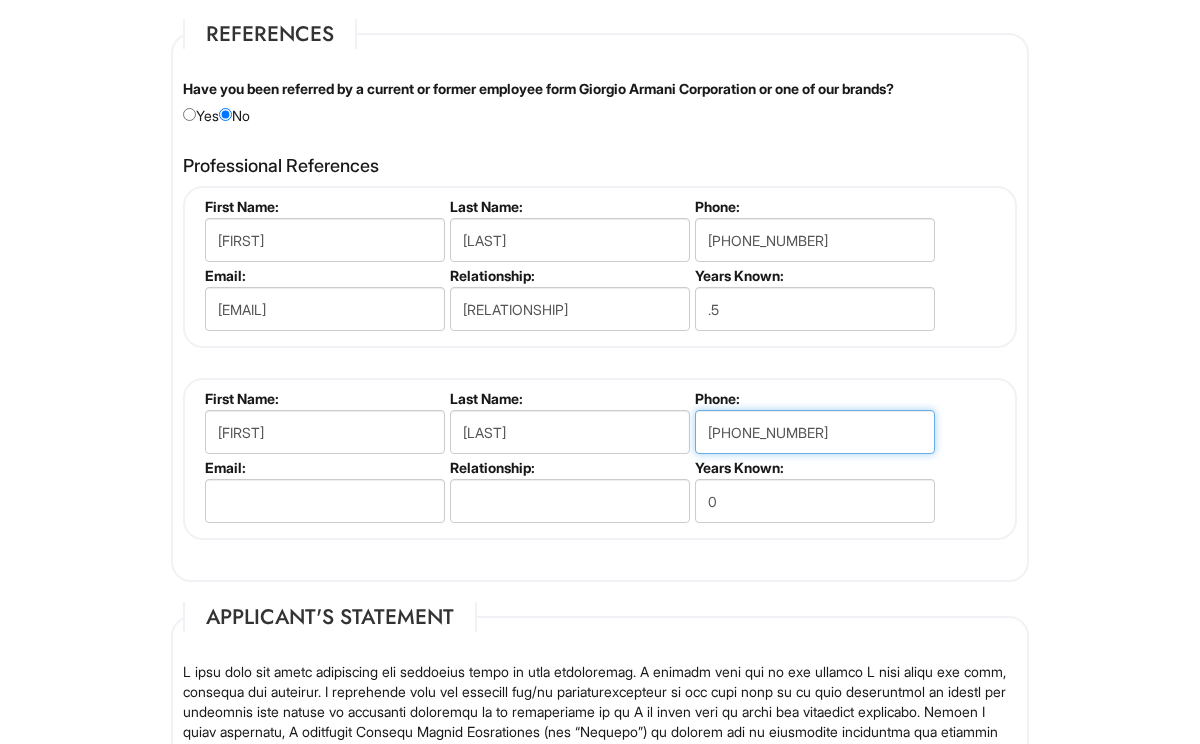 type on "[PHONE_NUMBER]" 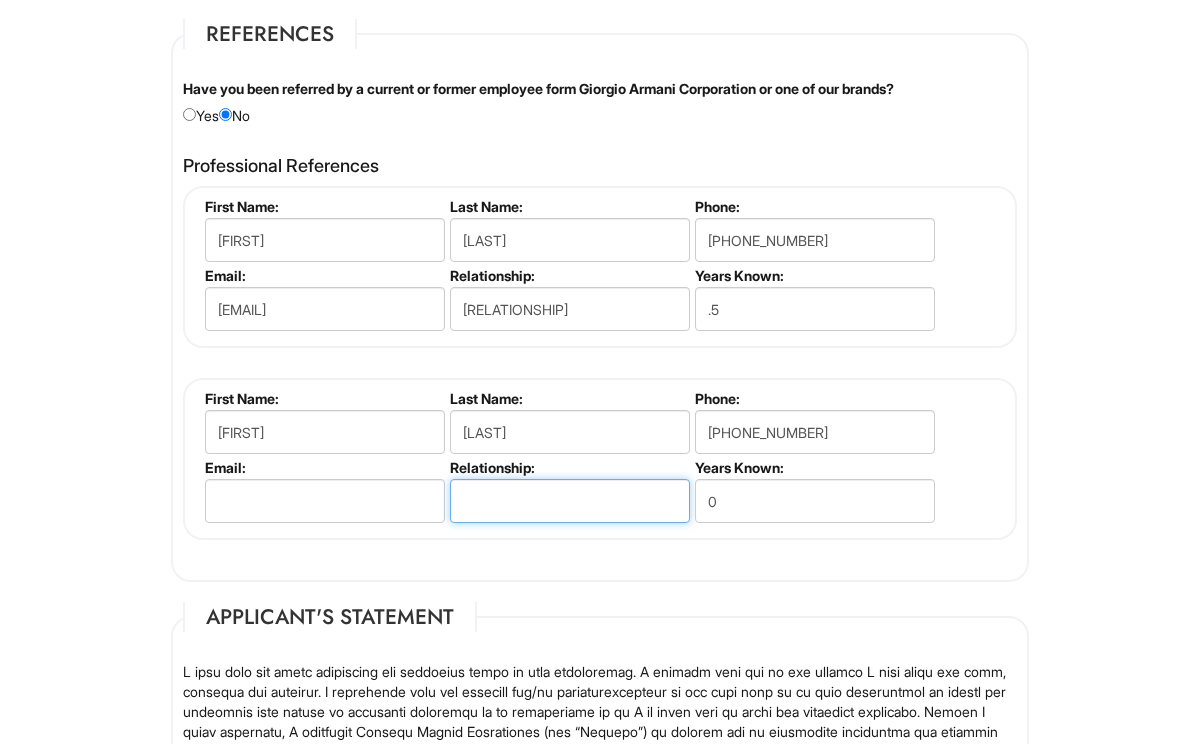 click at bounding box center (570, 501) 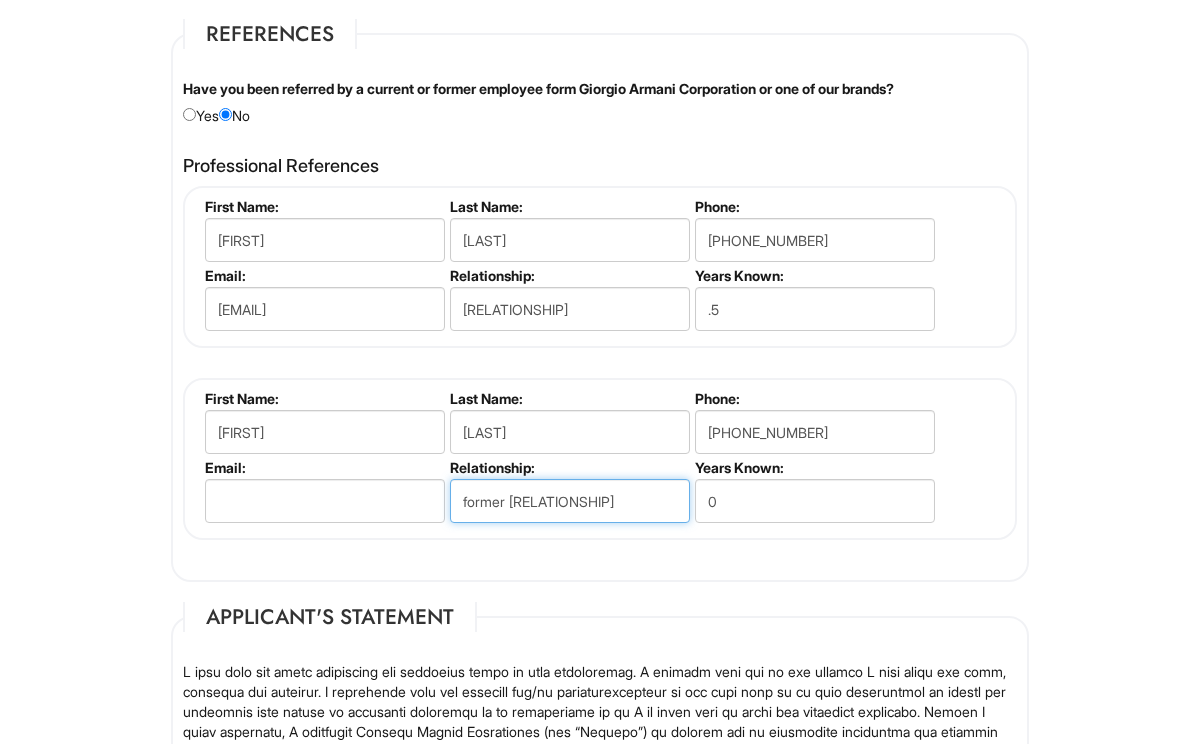 type on "former [RELATIONSHIP]" 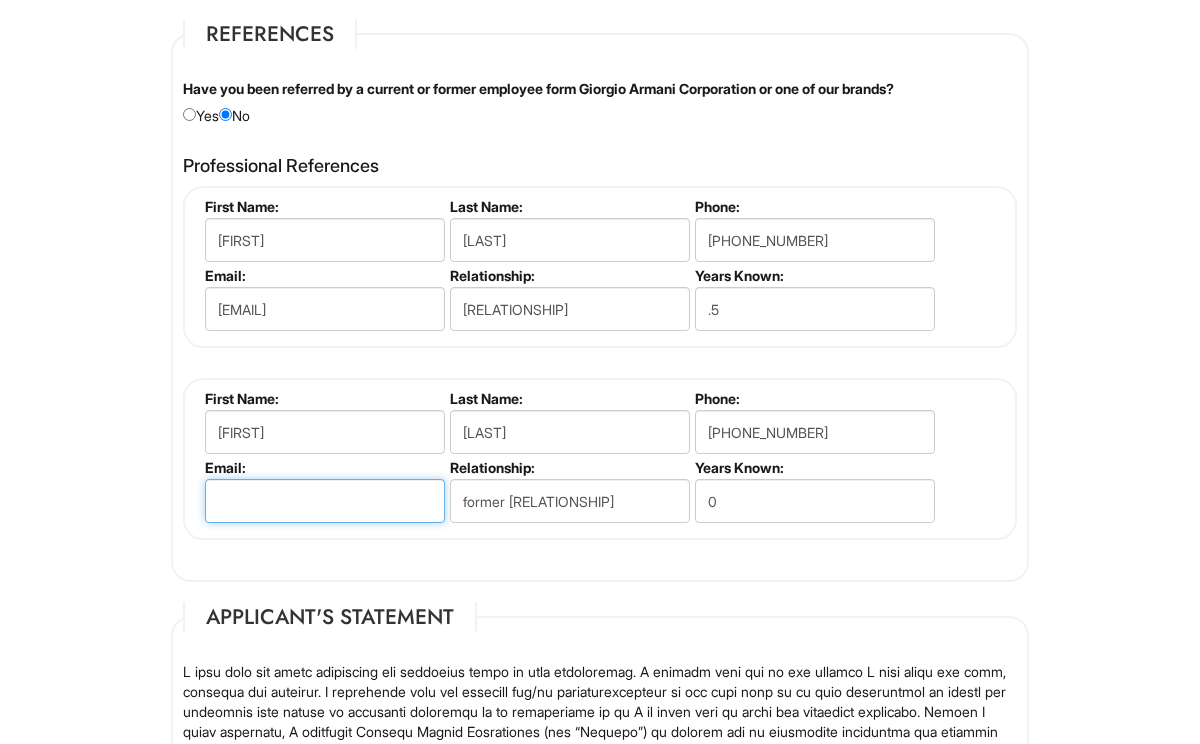 click at bounding box center (325, 501) 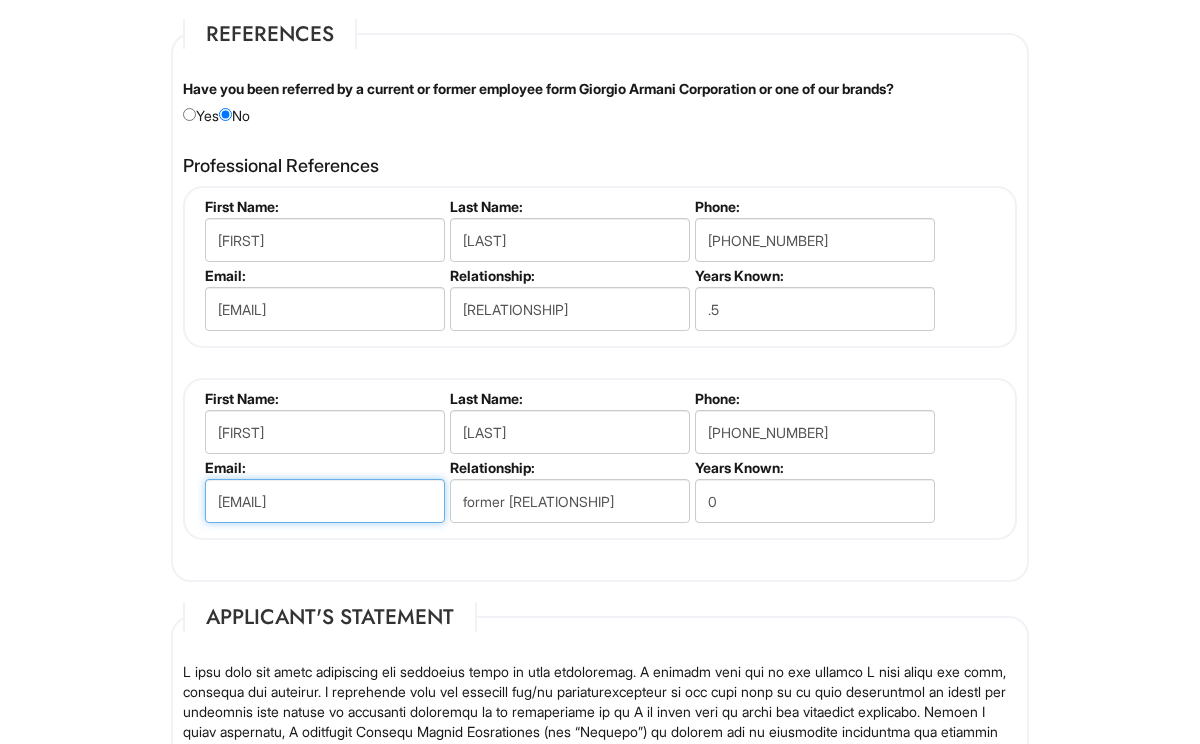 scroll, scrollTop: 0, scrollLeft: 21, axis: horizontal 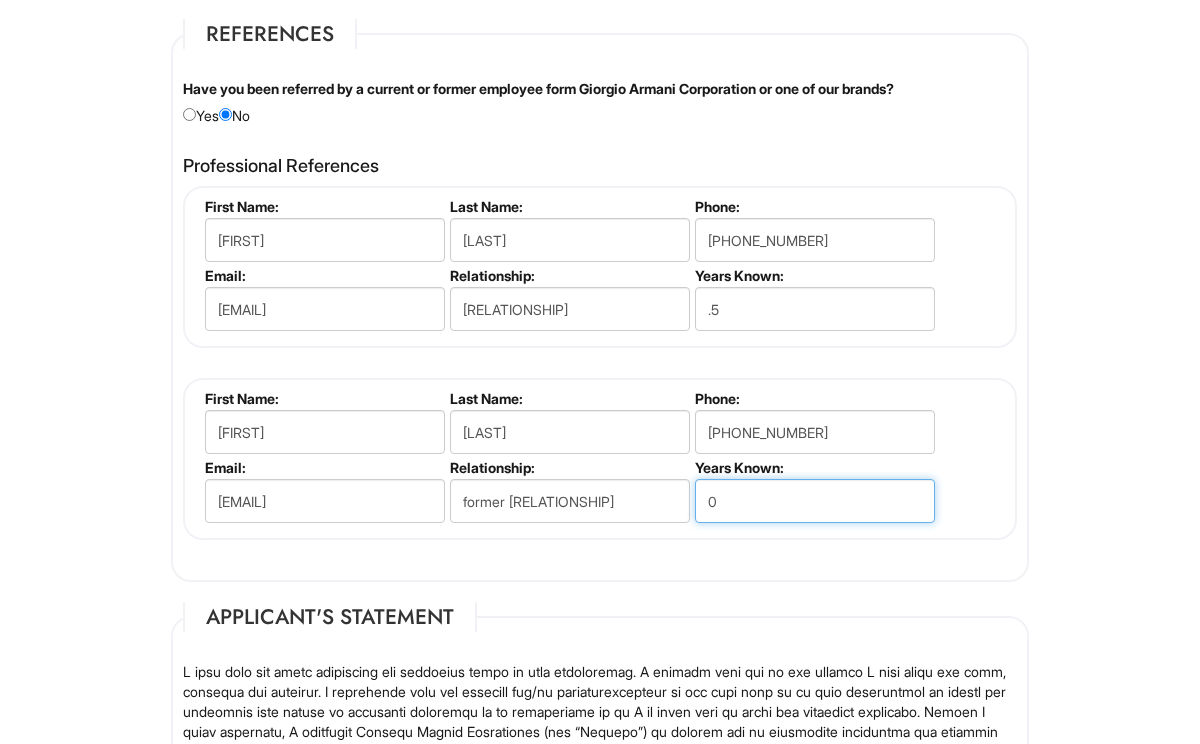 click on "0" at bounding box center (815, 501) 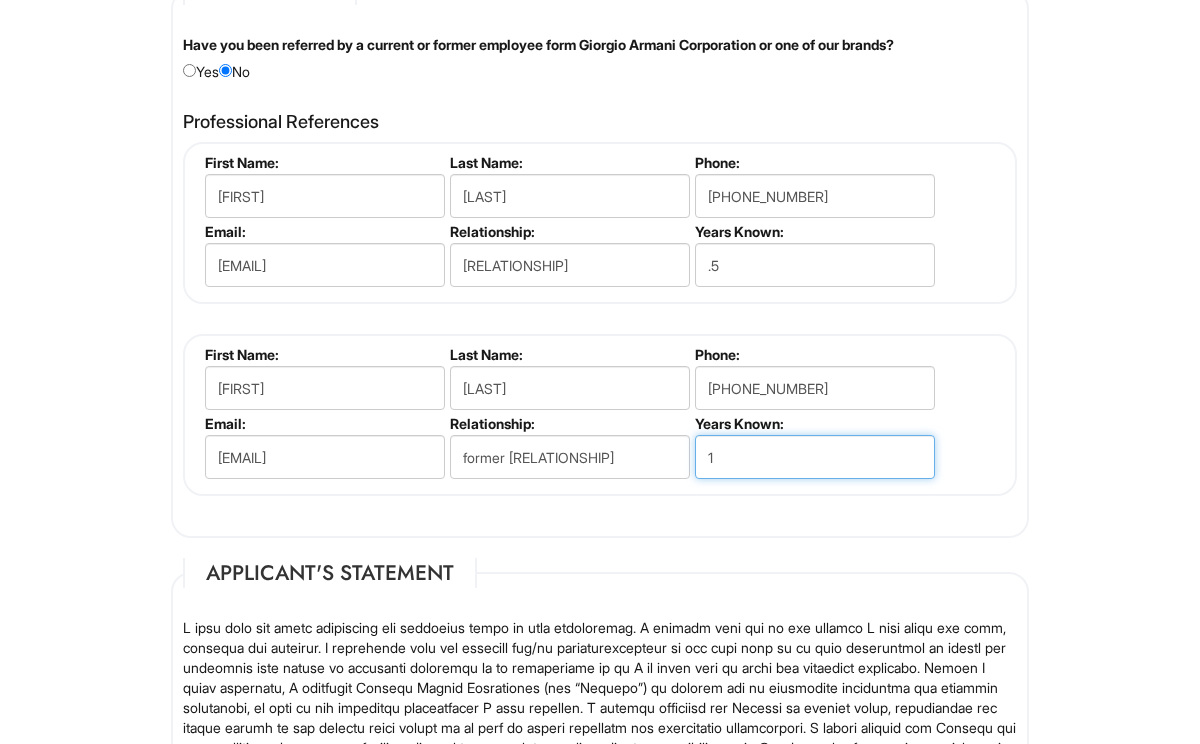scroll, scrollTop: 2439, scrollLeft: 0, axis: vertical 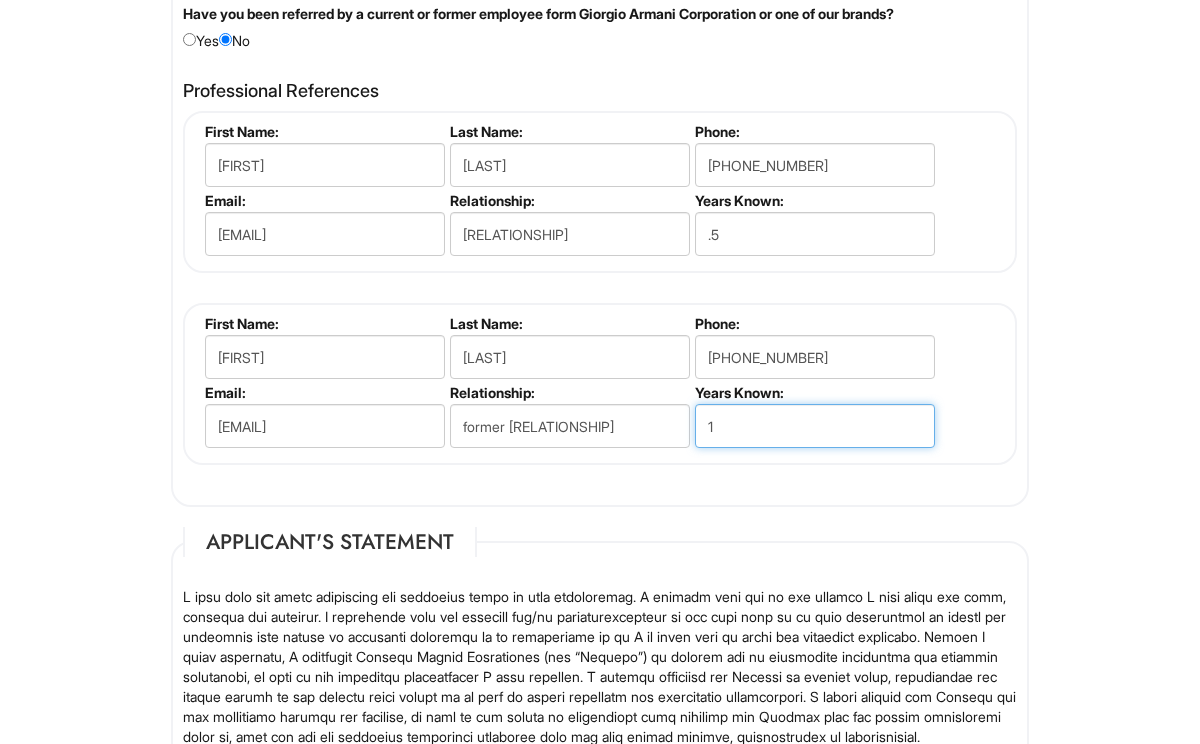 type on "1" 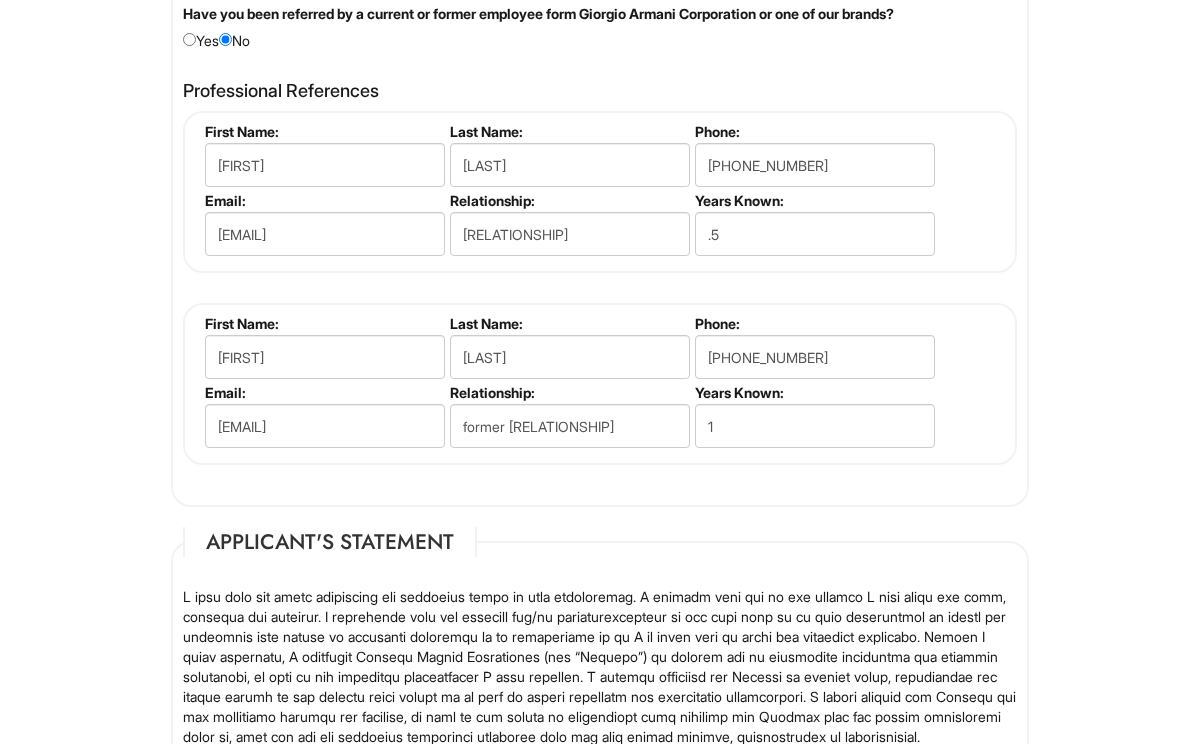 click on "Applicant's Statement
If hired, I understand that I will be required to abide by all of the rules and regulations of the Company. I understand and agree that nothing in this application shall constitute an offer, a contract or a guarantee of employment for a specific period of time. If hired, I understand  that my employment may be terminated with or without cause and with or without notice at any time, at the will of the Company or me. I further understand that no representative or agent of the Company, other than an officer of the Company has the authority to enter into any agreement for employment, on an individual or collective basis, for any specific period of time, or to make an agreement contrary to the foregoing. I also understand that any agreement modifying at-will employment status, on an individual or collective basis, must be in writing and signed by an officer of the Company.
California Applicants Only:
Massachusetts Applicants Only:
Employment Agreement * I AGREE
Today's Date" at bounding box center (600, 887) 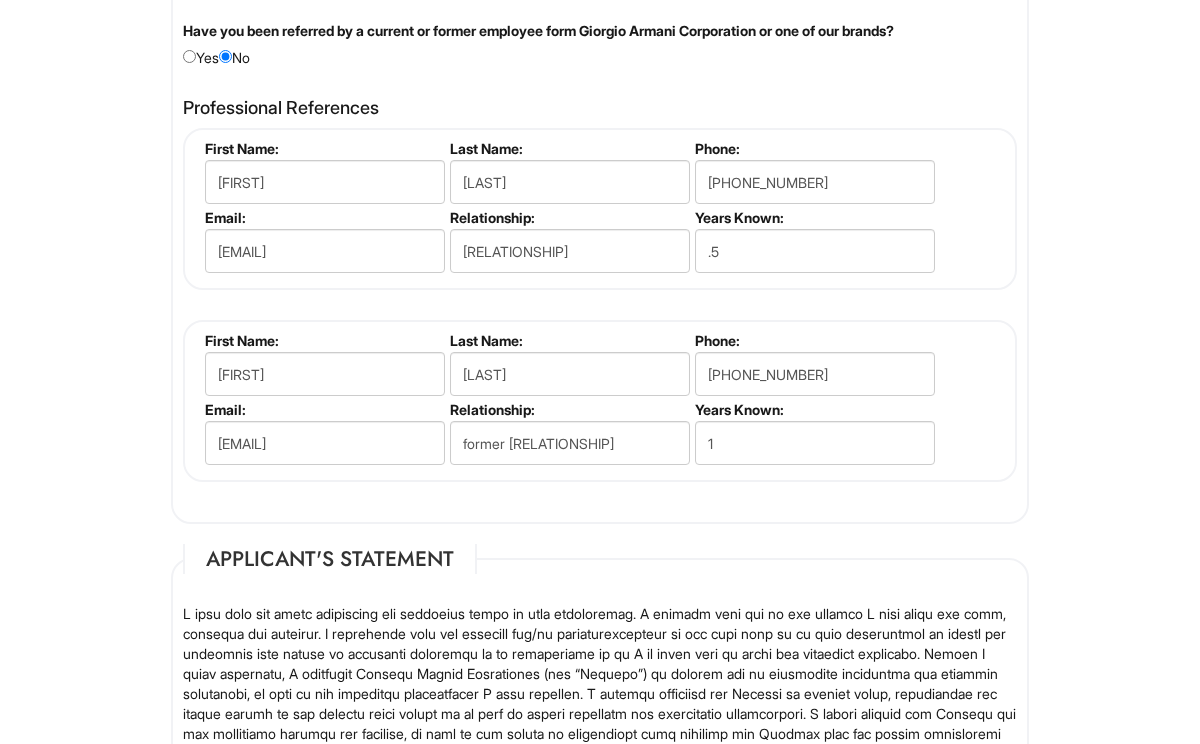 scroll, scrollTop: 2406, scrollLeft: 0, axis: vertical 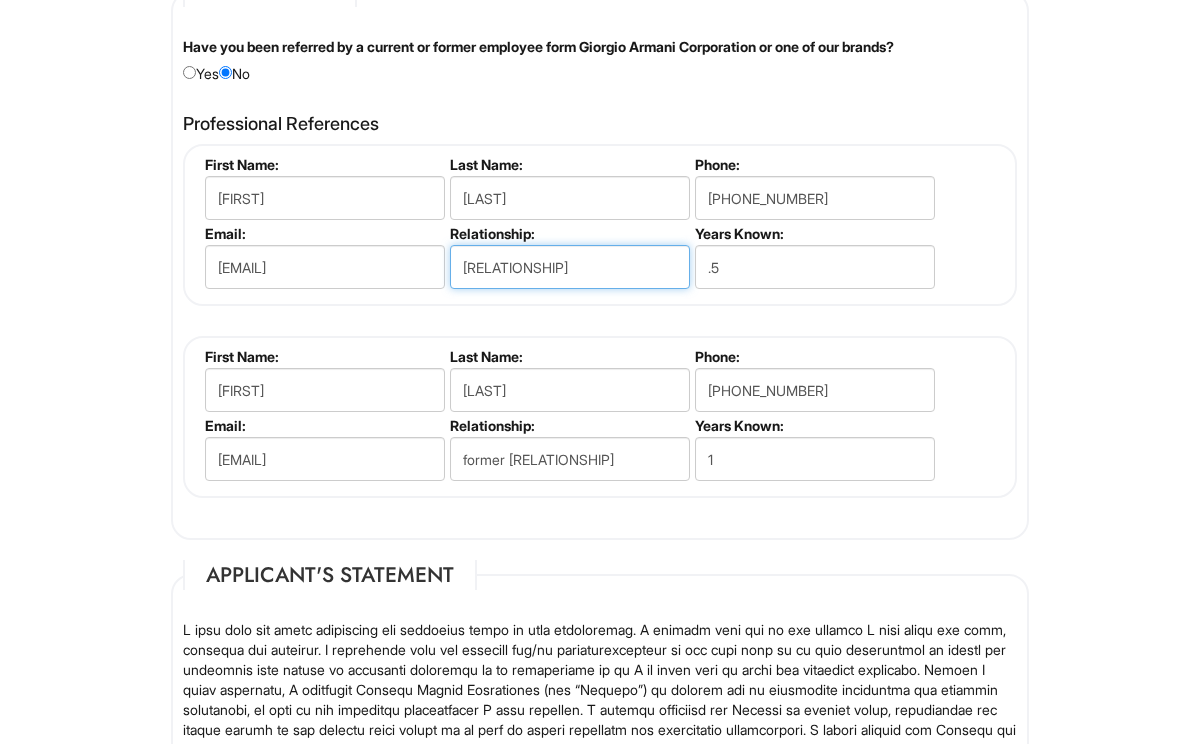 drag, startPoint x: 527, startPoint y: 273, endPoint x: 446, endPoint y: 273, distance: 81 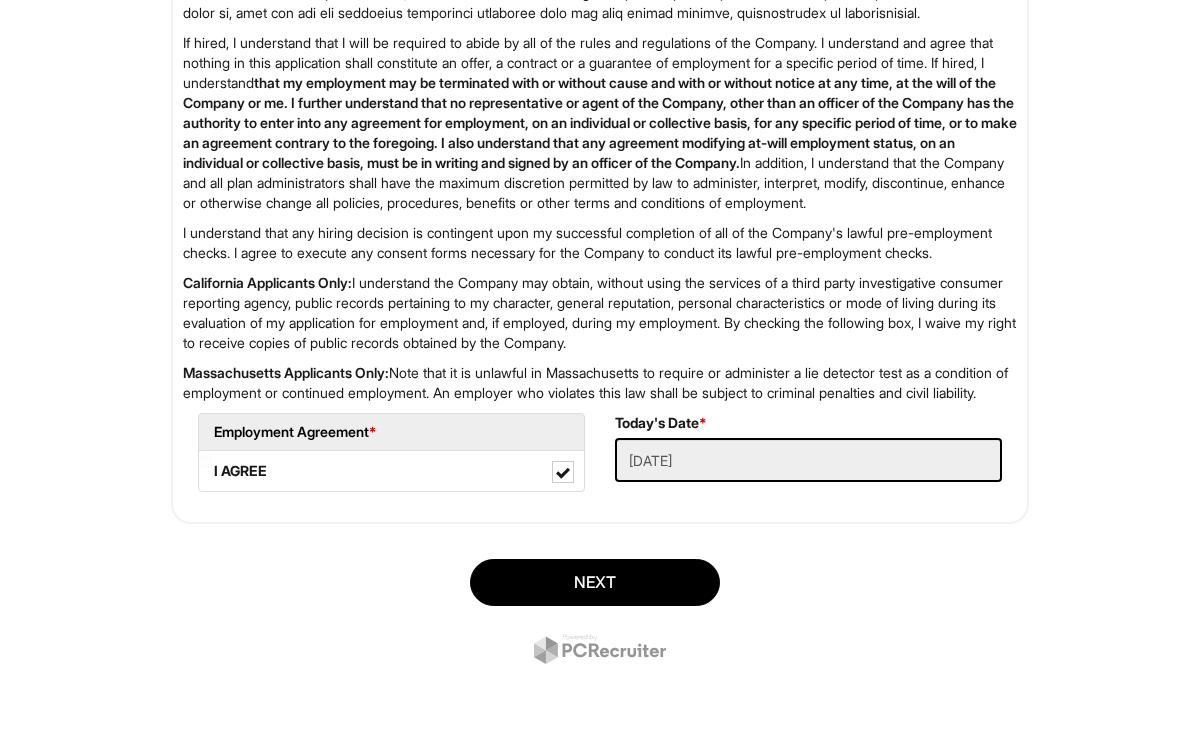 scroll, scrollTop: 3242, scrollLeft: 0, axis: vertical 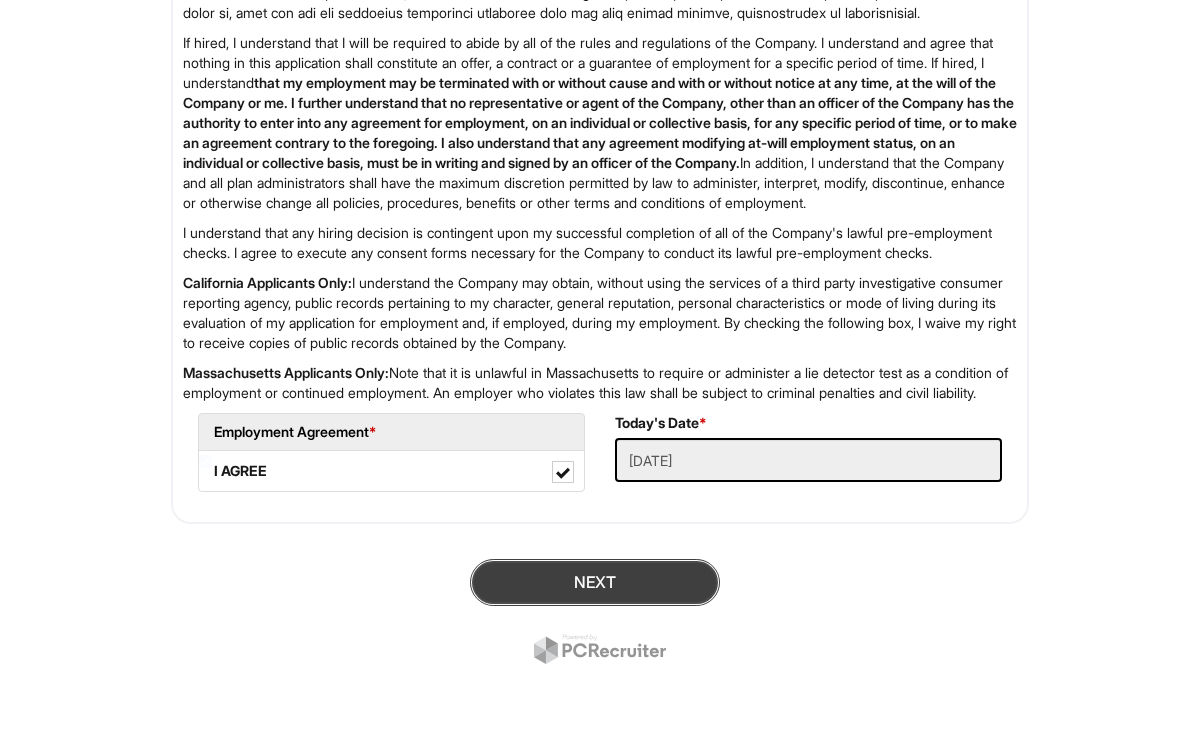 click on "Next" at bounding box center [595, 582] 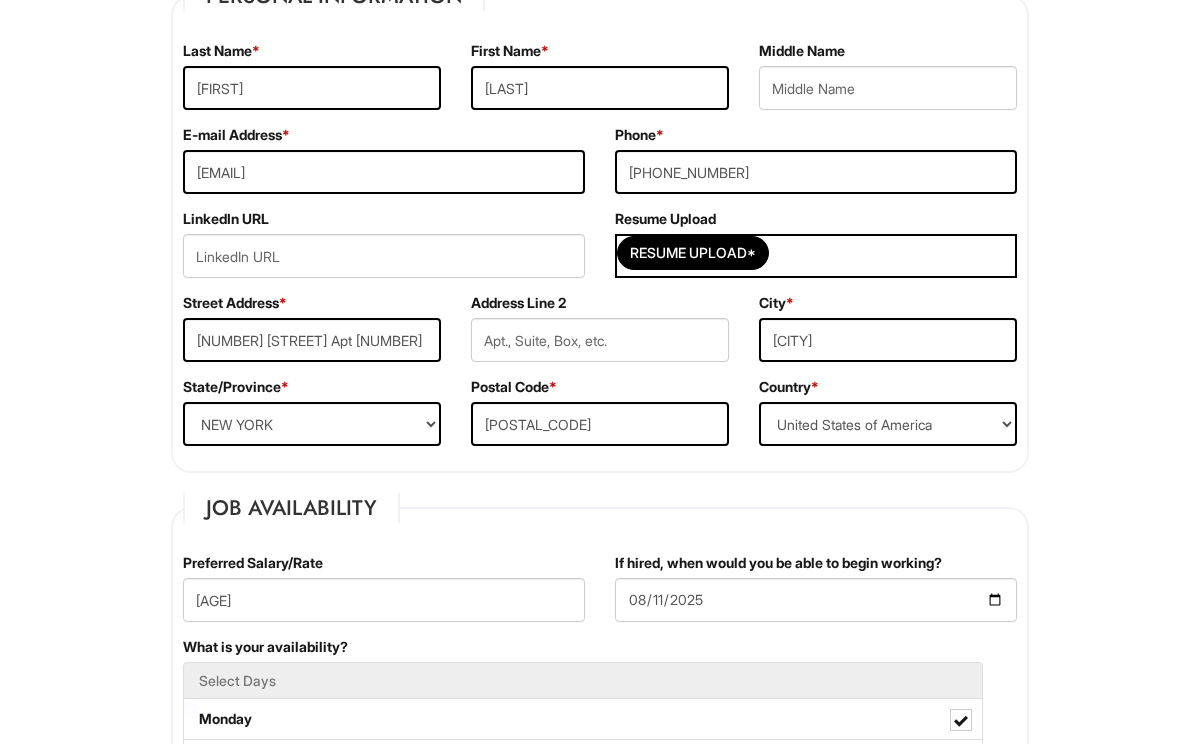 scroll, scrollTop: 496, scrollLeft: 0, axis: vertical 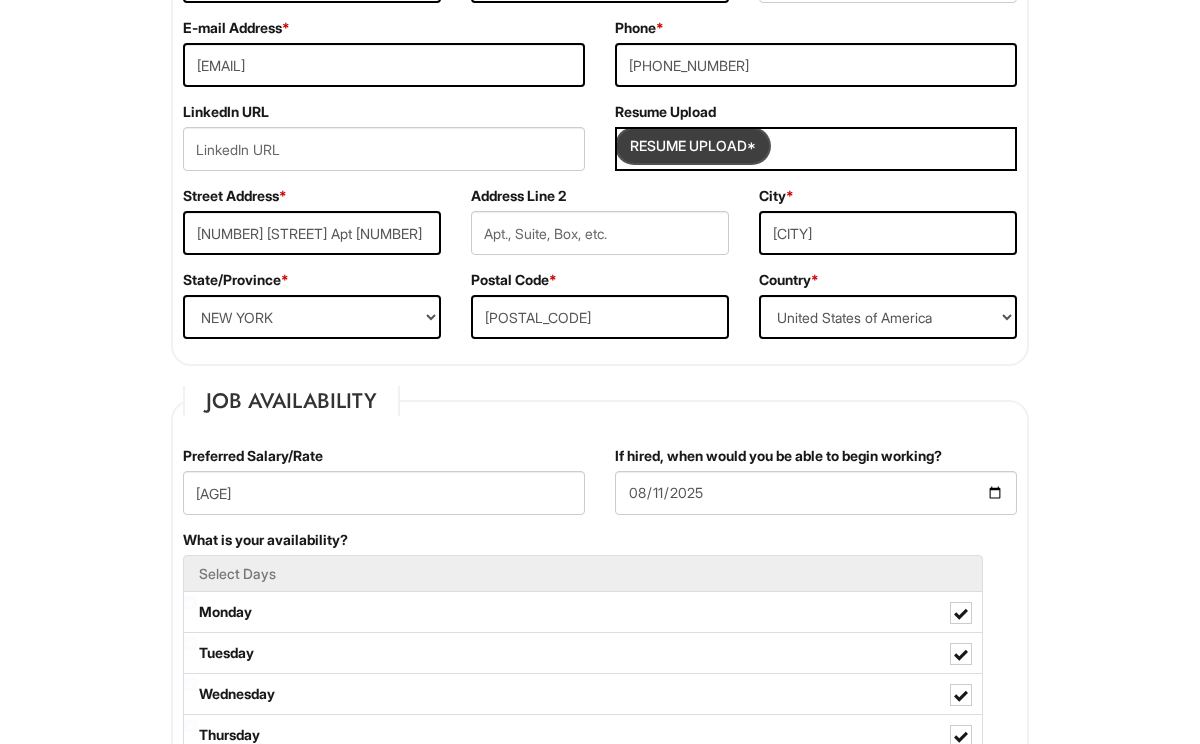 click at bounding box center [693, 146] 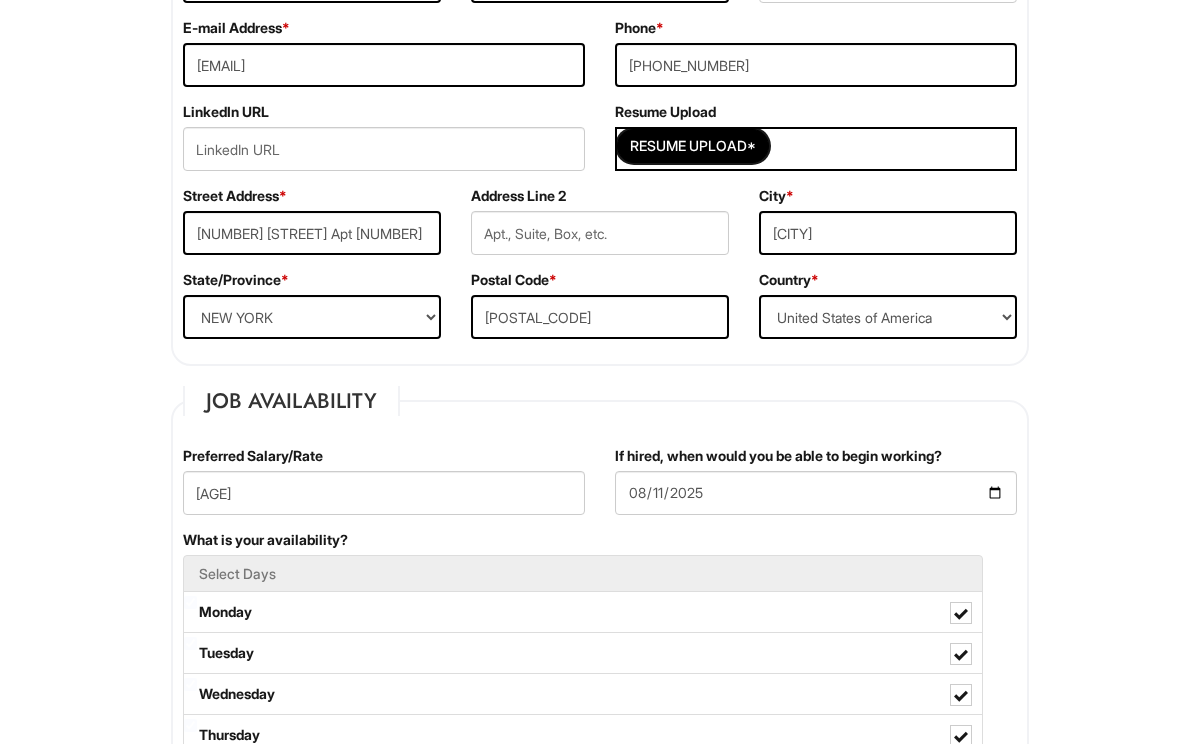 type on "C:\fakepath\[FIRST]_[LAST]_Resume.pdf" 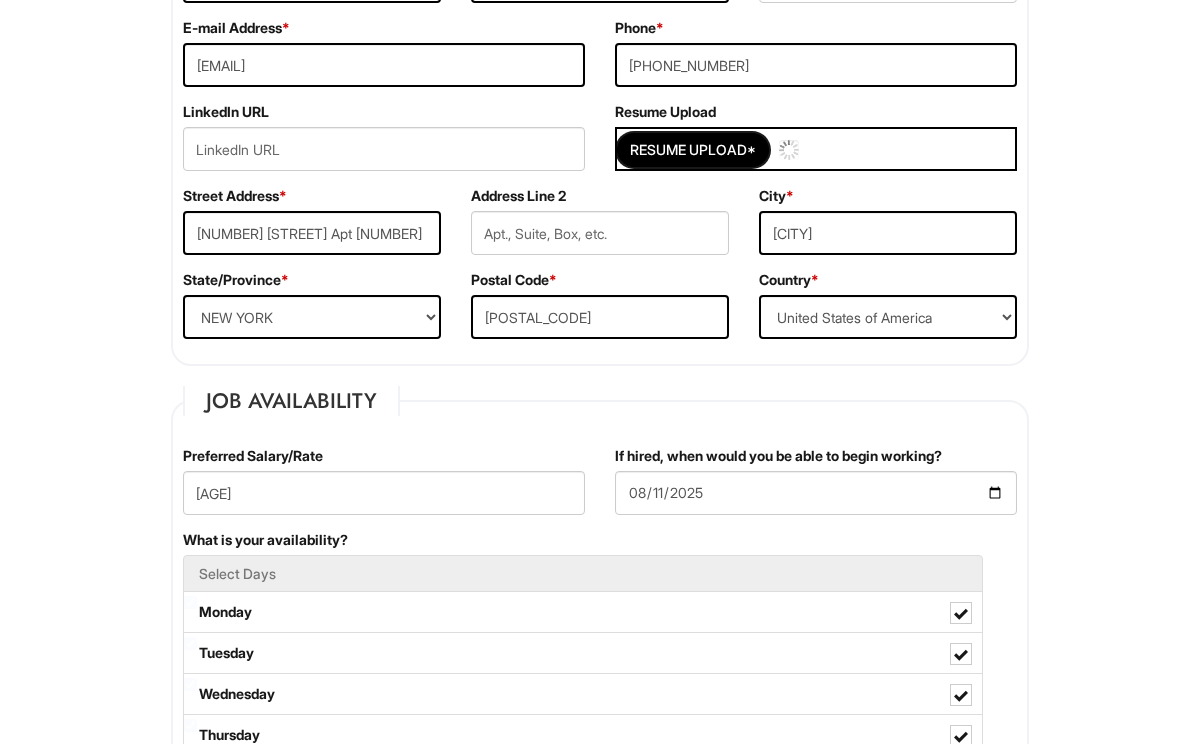 type 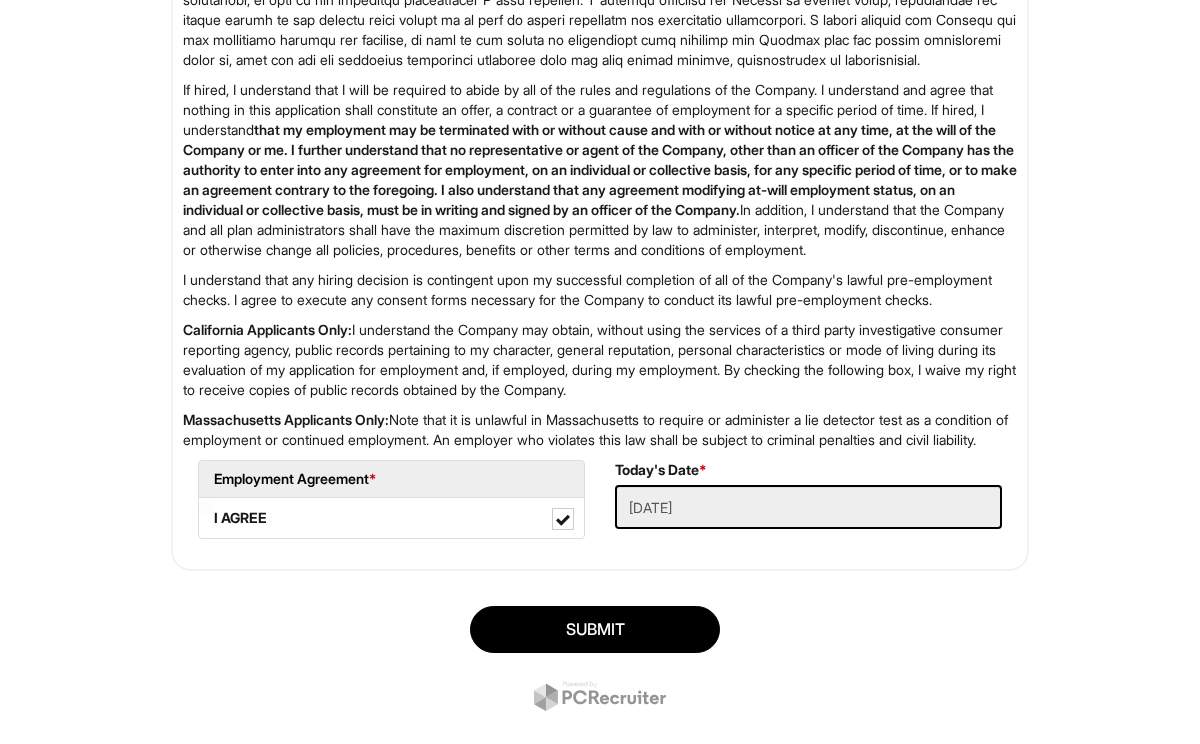 scroll, scrollTop: 3282, scrollLeft: 0, axis: vertical 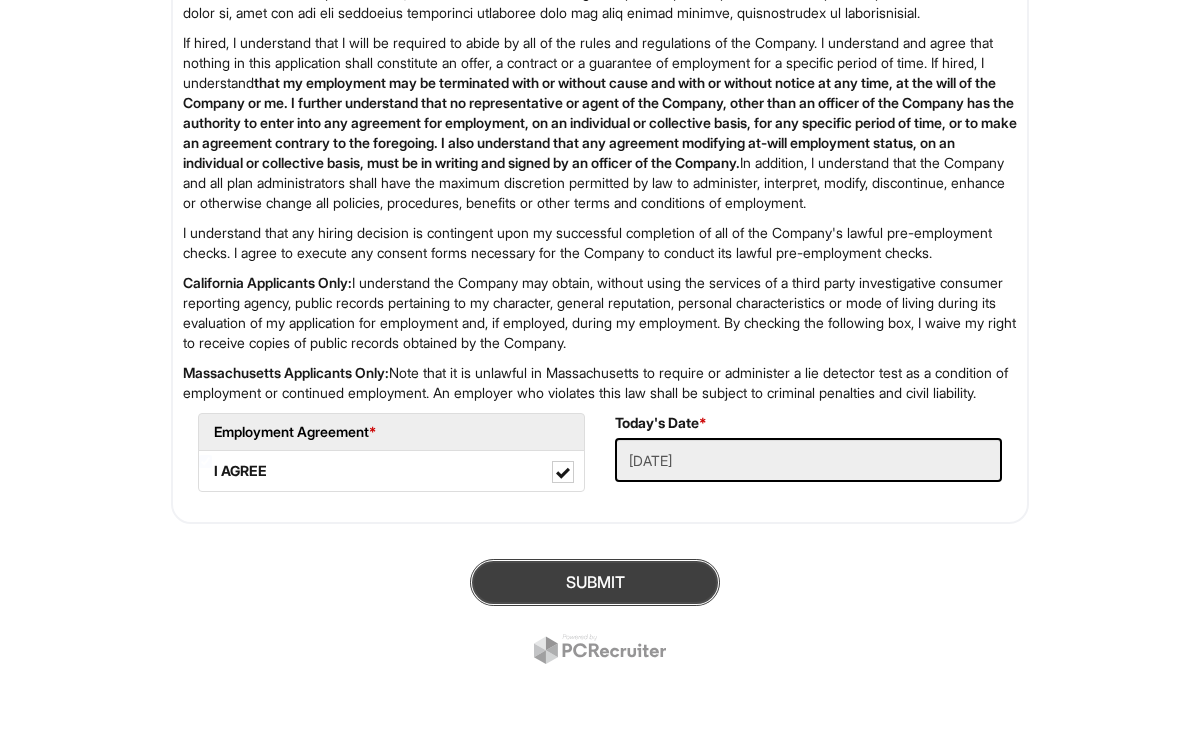 click on "SUBMIT" at bounding box center [595, 582] 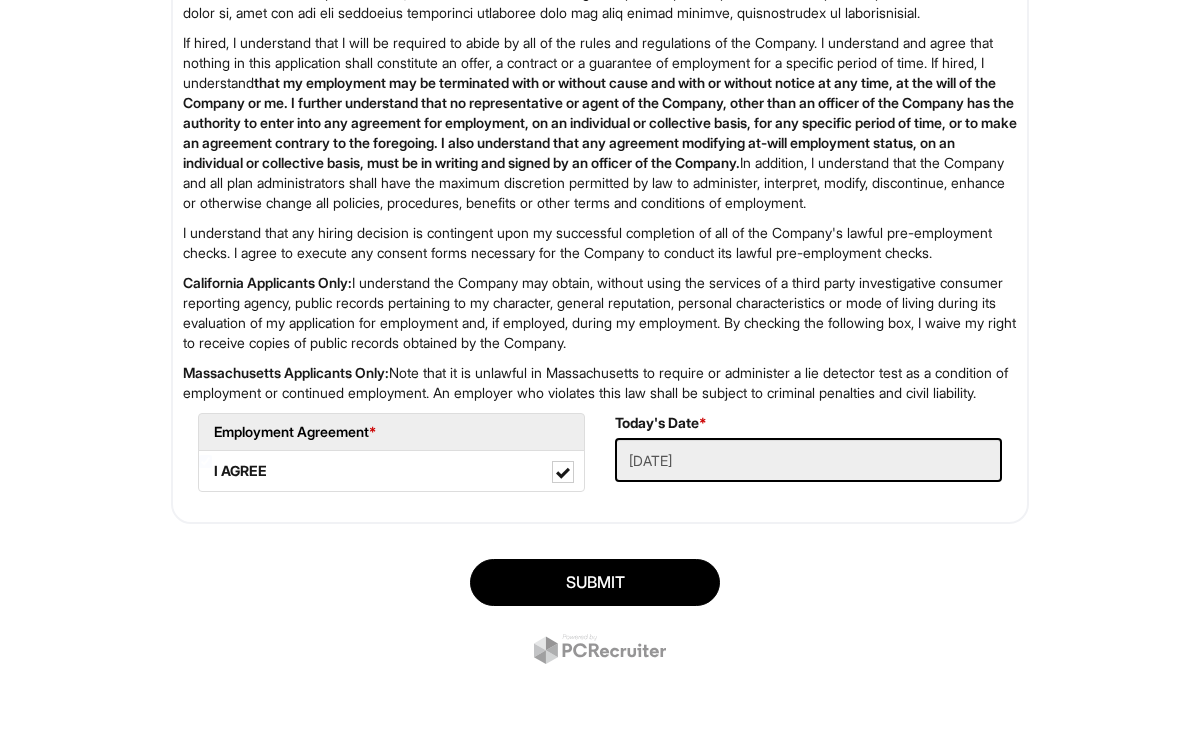 scroll, scrollTop: 3242, scrollLeft: 0, axis: vertical 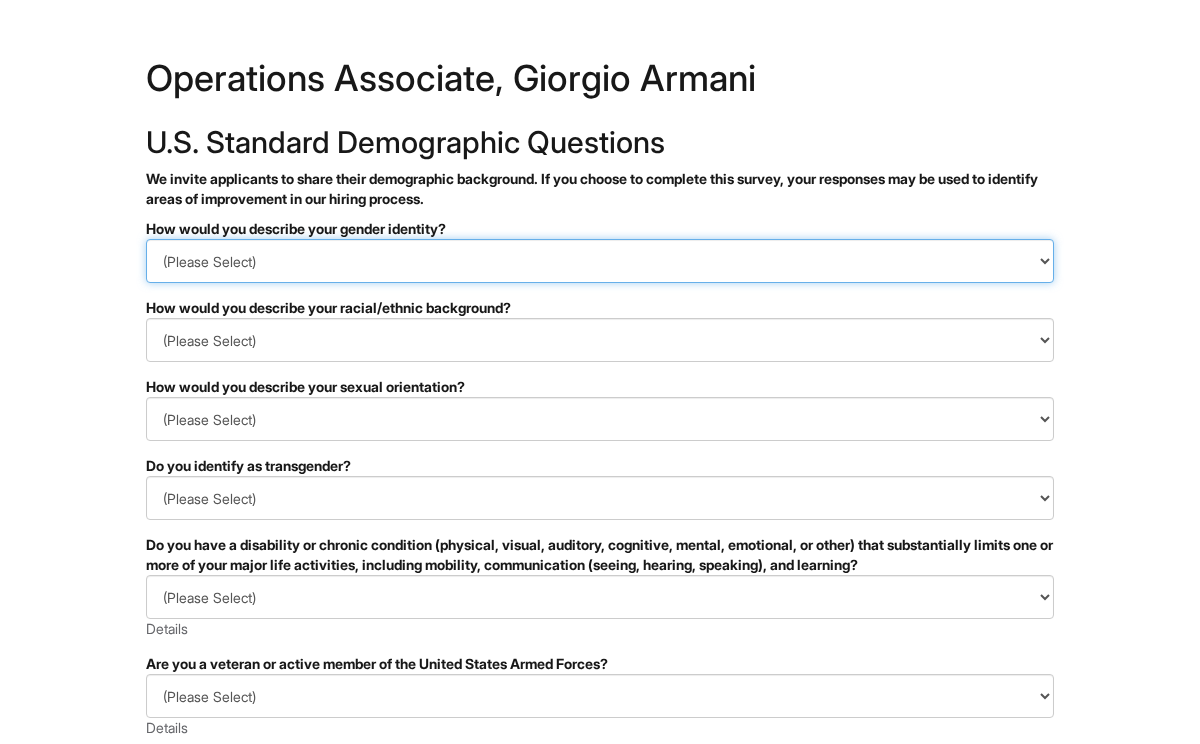 click on "(Please Select) Man Woman Non-binary I prefer to self-describe I don't wish to answer" at bounding box center [600, 261] 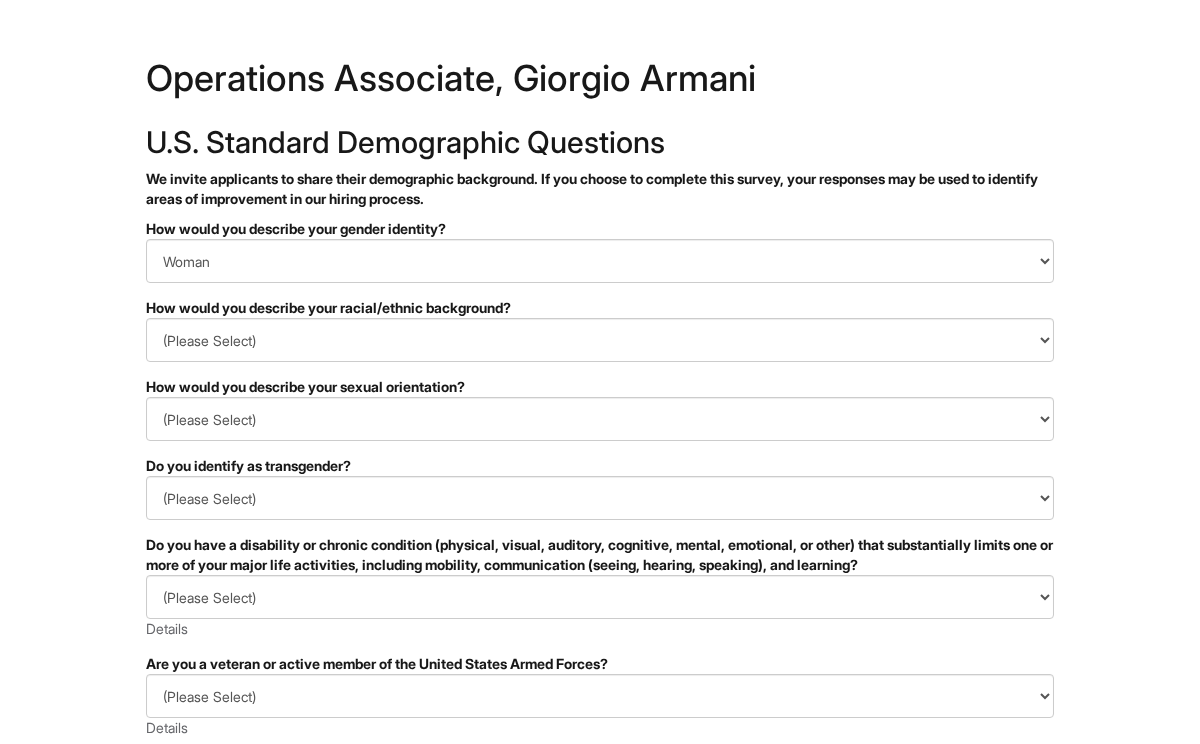 click on "PLEASE COMPLETE ALL REQUIRED FIELDS How would you describe your gender identity? (Please Select) Man Woman Non-binary I prefer to self-describe I don't wish to answer How would you describe your racial/ethnic background? (Please Select) Black or of African descent    East Asian    Hispanic, Latinx or of Spanish Origin    Indigenous, American Indian or Alaska Native    Middle Eastern or North African    Native Hawaiian or Pacific Islander    South Asian    Southeast Asian    White or European    I prefer to self-describe    I don't wish to answer How would you describe your sexual orientation? (Please Select) Asexual Bisexual and/or pansexual Gay Heterosexual Lesbian Queer I prefer to self-describe I don't wish to answer Do you identify as transgender? (Please Select) Yes No I prefer to self-describe I don't wish to answer (Please Select) YES, I HAVE A DISABILITY (or previously had a disability) NO, I DON'T HAVE A DISABILITY I DON'T WISH TO ANSWER Details (Please Select) I AM NOT A PROTECTED VETERAN Details" at bounding box center [600, 647] 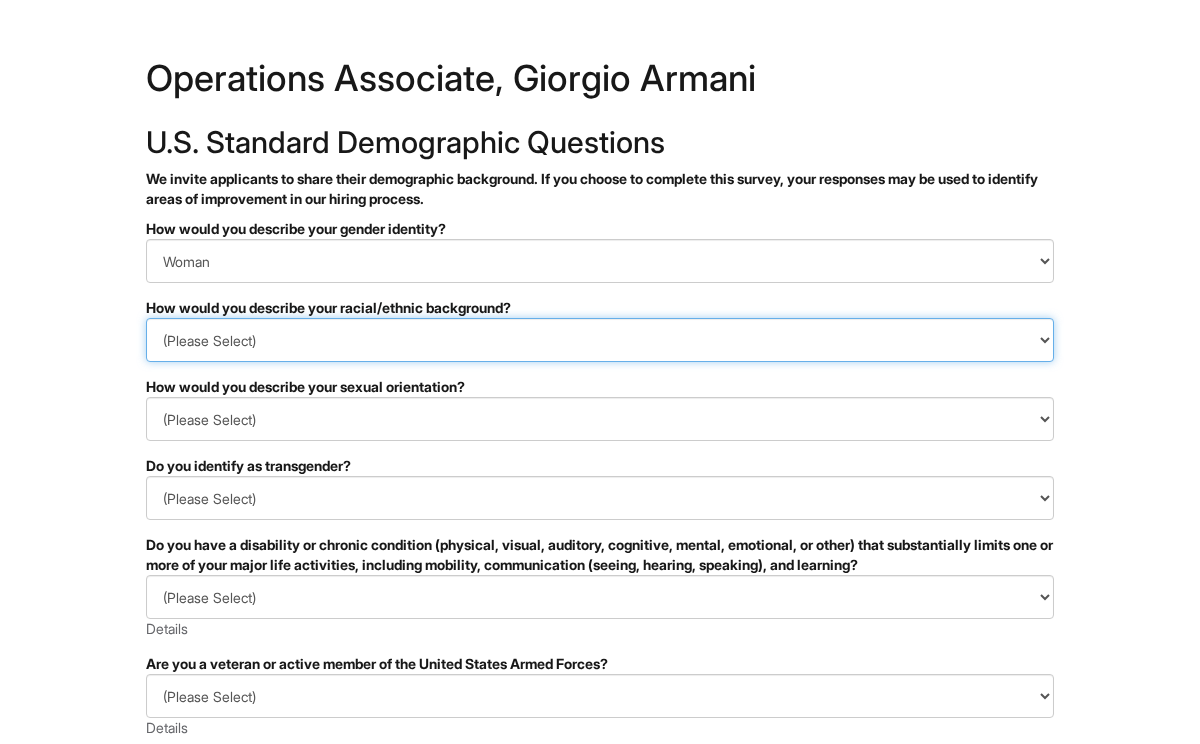 click on "(Please Select) Black or of African descent    East Asian    Hispanic, Latinx or of Spanish Origin    Indigenous, American Indian or Alaska Native    Middle Eastern or North African    Native Hawaiian or Pacific Islander    South Asian    Southeast Asian    White or European    I prefer to self-describe    I don't wish to answer" at bounding box center (600, 340) 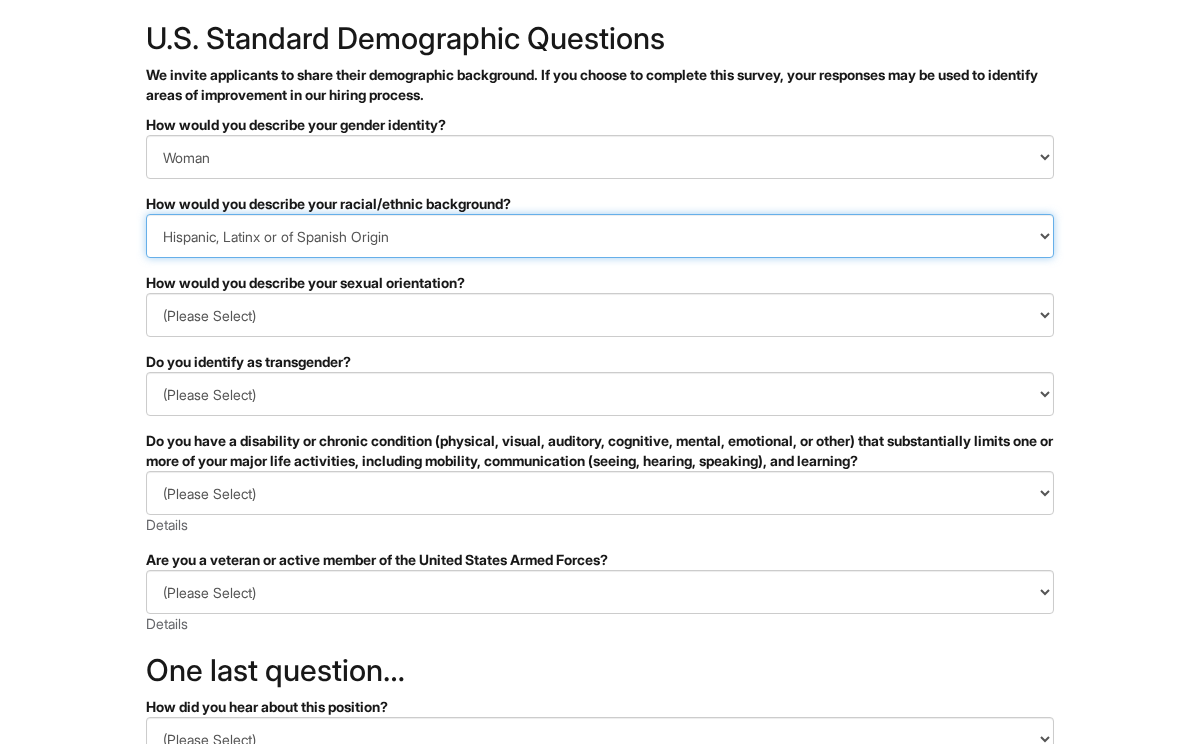 scroll, scrollTop: 105, scrollLeft: 0, axis: vertical 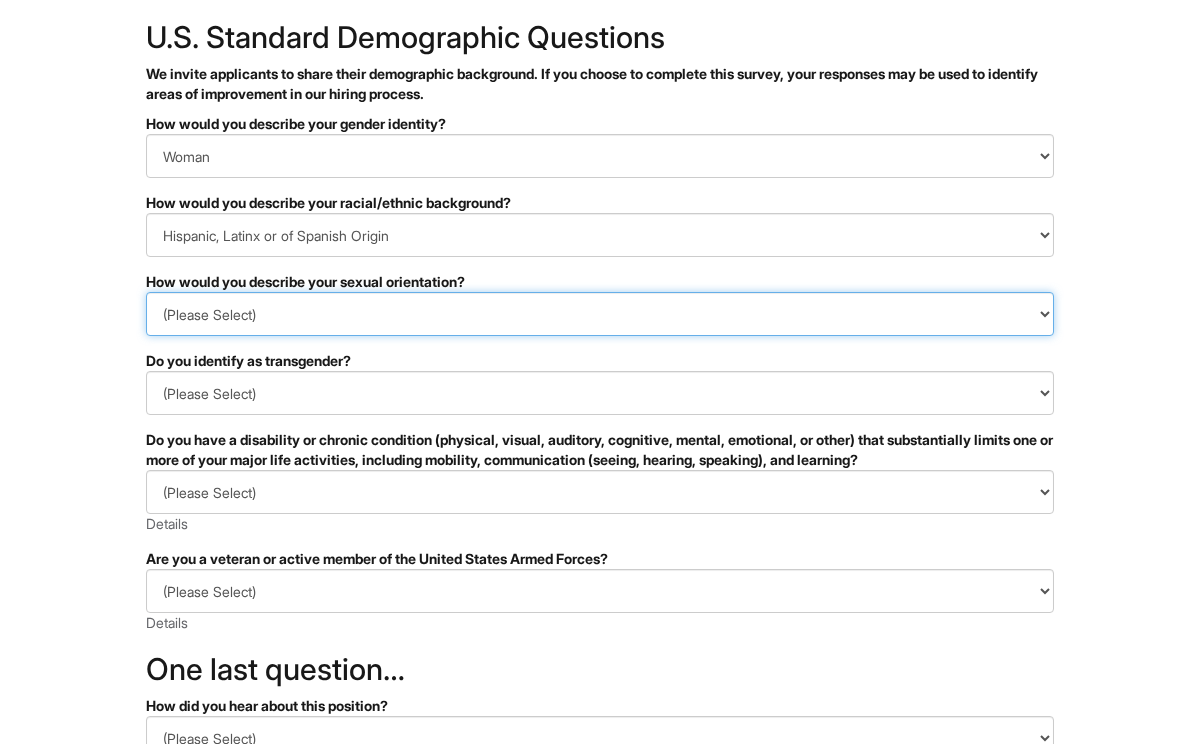 click on "(Please Select) Asexual Bisexual and/or pansexual Gay Heterosexual Lesbian Queer I prefer to self-describe I don't wish to answer" at bounding box center (600, 314) 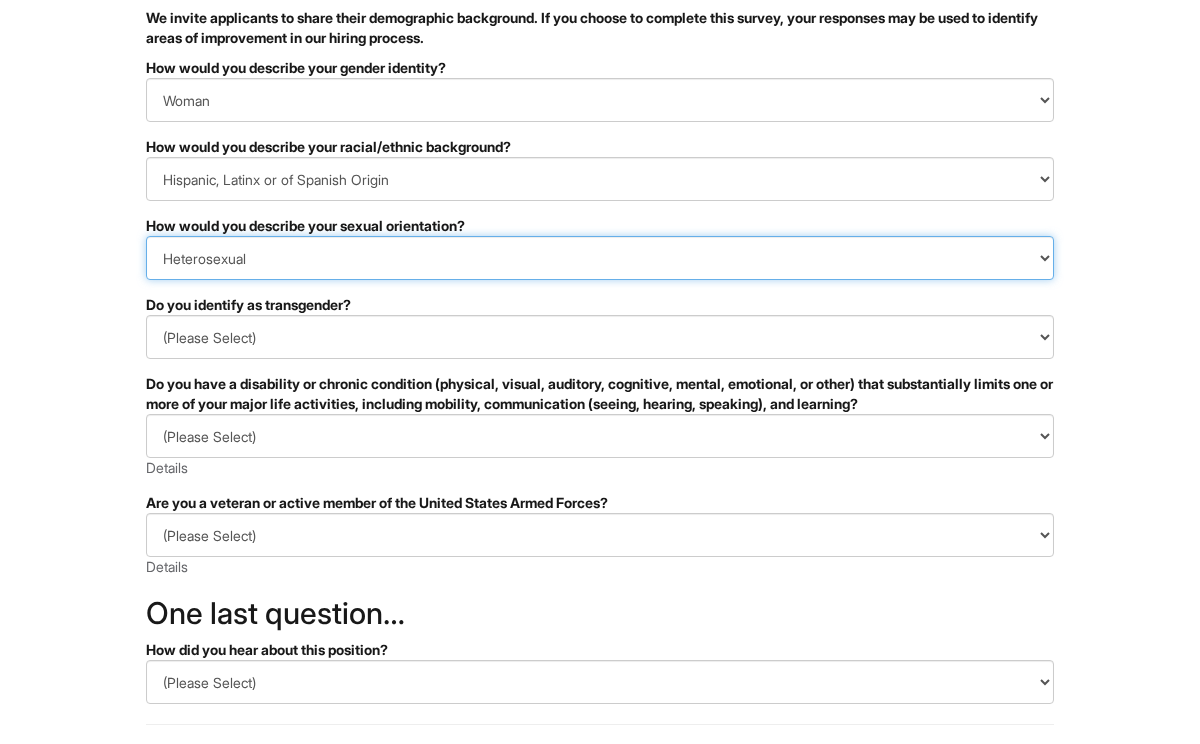 scroll, scrollTop: 165, scrollLeft: 0, axis: vertical 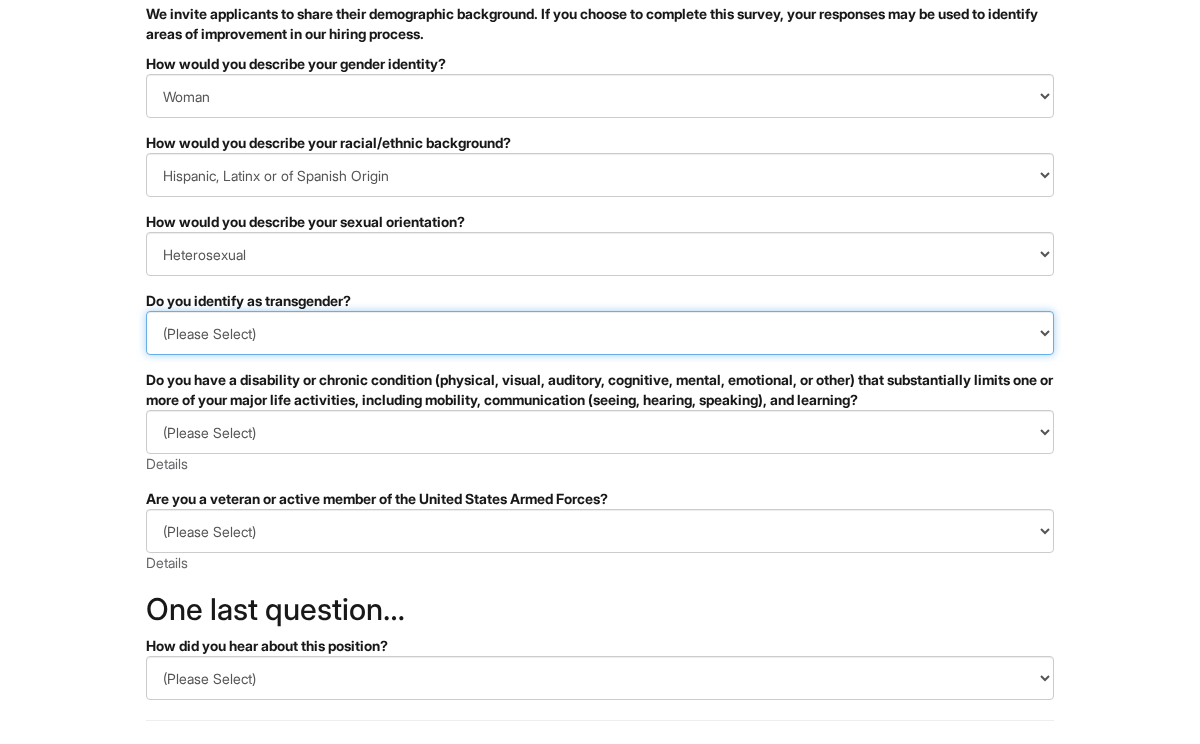 click on "(Please Select) Yes No I prefer to self-describe I don't wish to answer" at bounding box center [600, 333] 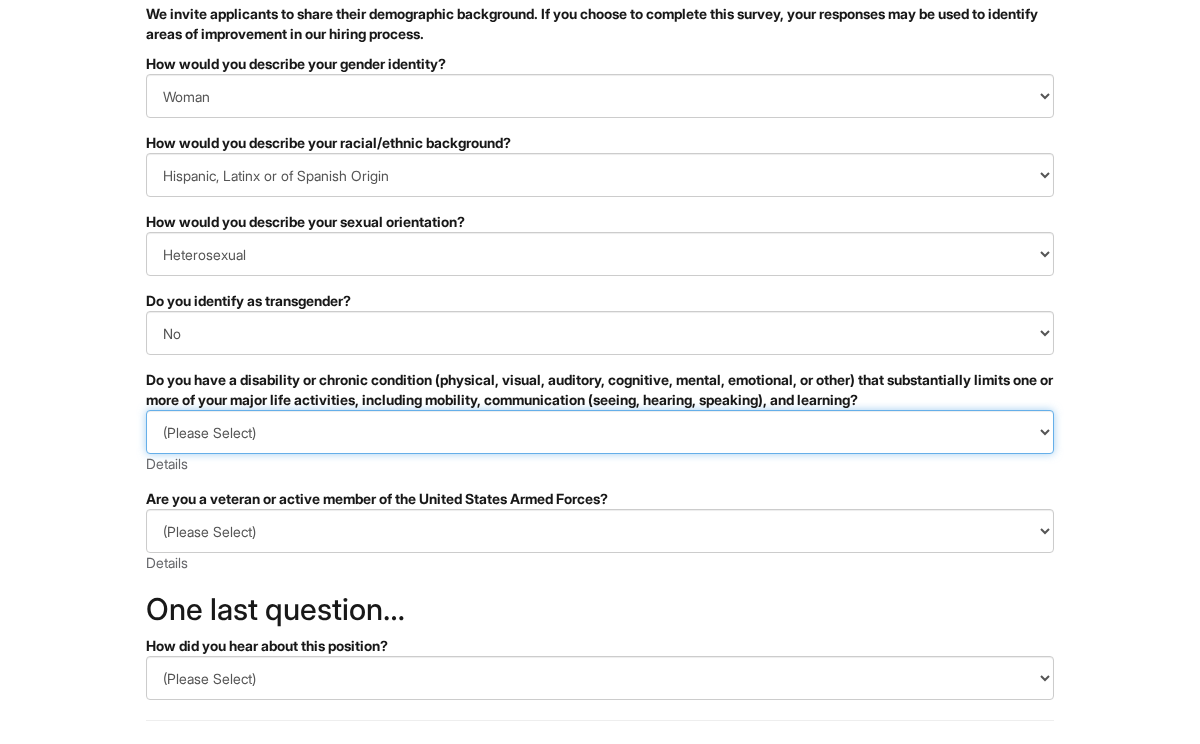 click on "(Please Select) YES, I HAVE A DISABILITY (or previously had a disability) NO, I DON'T HAVE A DISABILITY I DON'T WISH TO ANSWER" at bounding box center [600, 432] 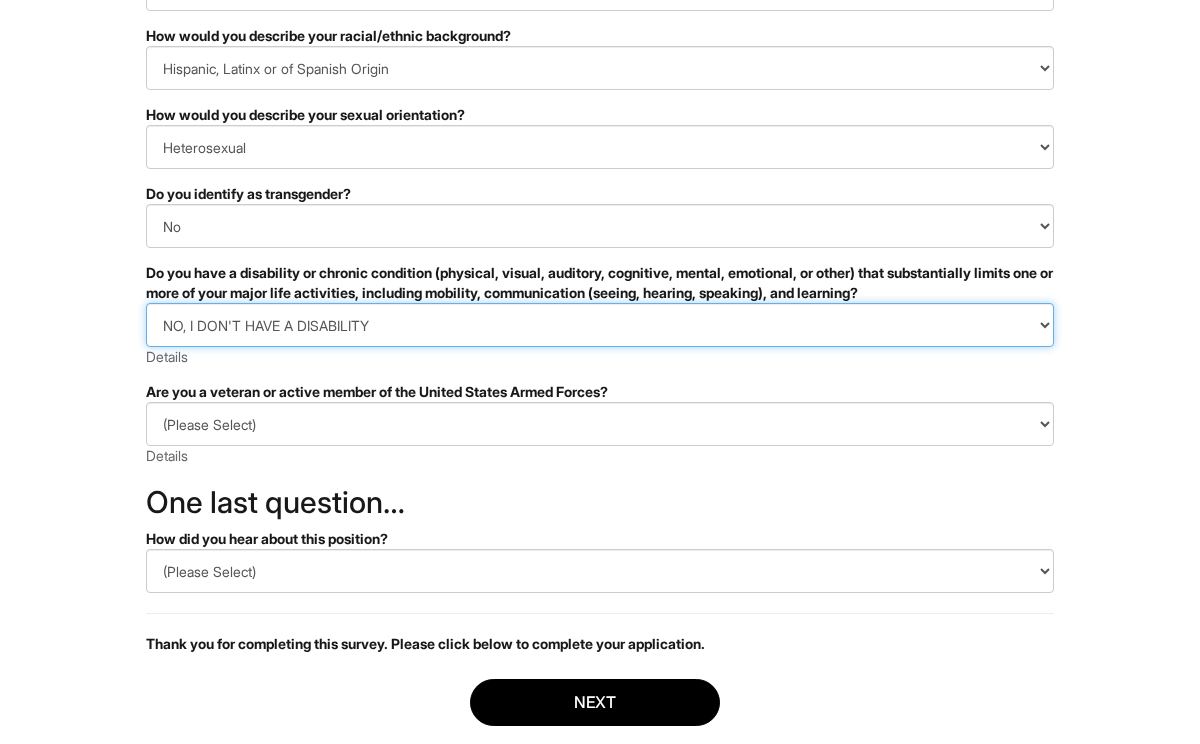 scroll, scrollTop: 274, scrollLeft: 0, axis: vertical 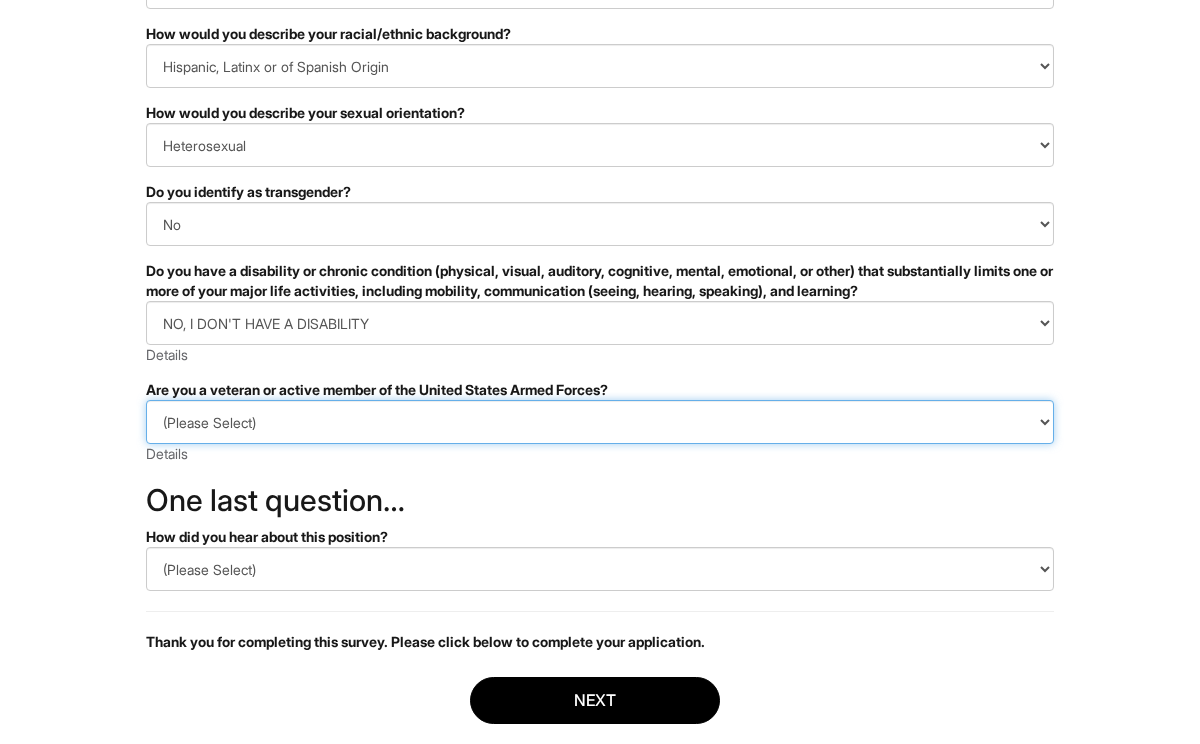 click on "(Please Select) I IDENTIFY AS ONE OR MORE OF THE CLASSIFICATIONS OF PROTECTED VETERANS LISTED I AM NOT A PROTECTED VETERAN I PREFER NOT TO ANSWER" at bounding box center (600, 422) 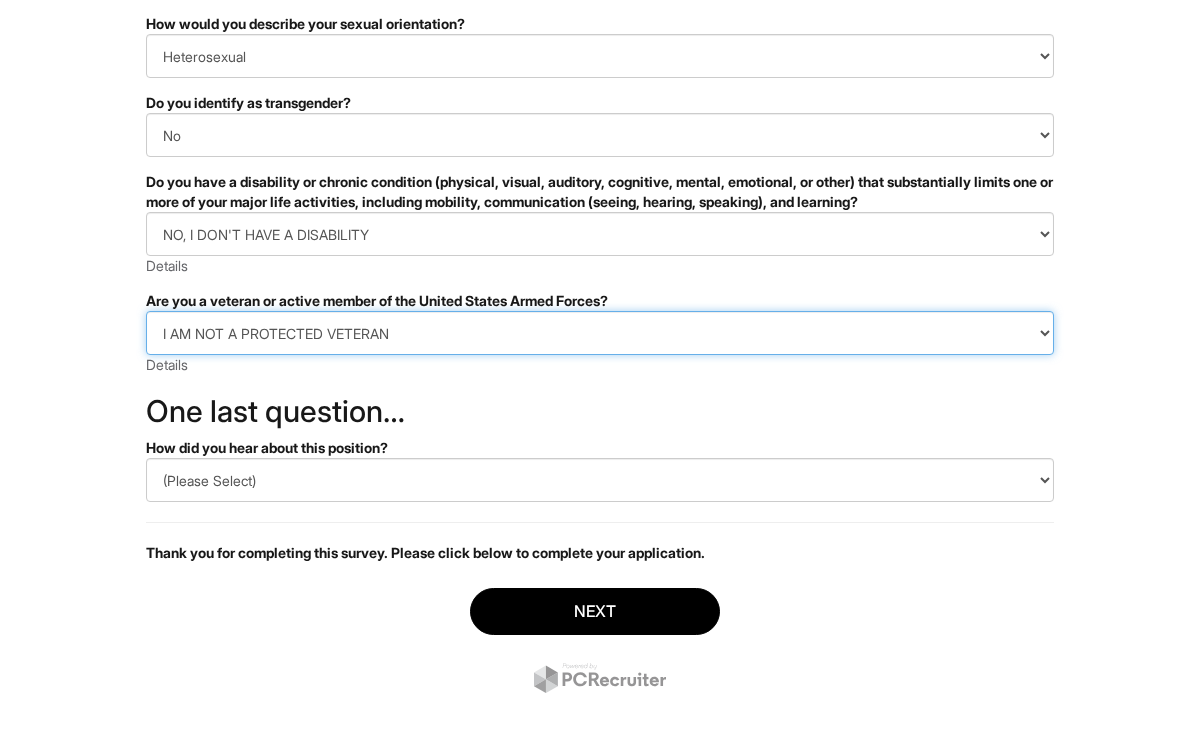 scroll, scrollTop: 370, scrollLeft: 0, axis: vertical 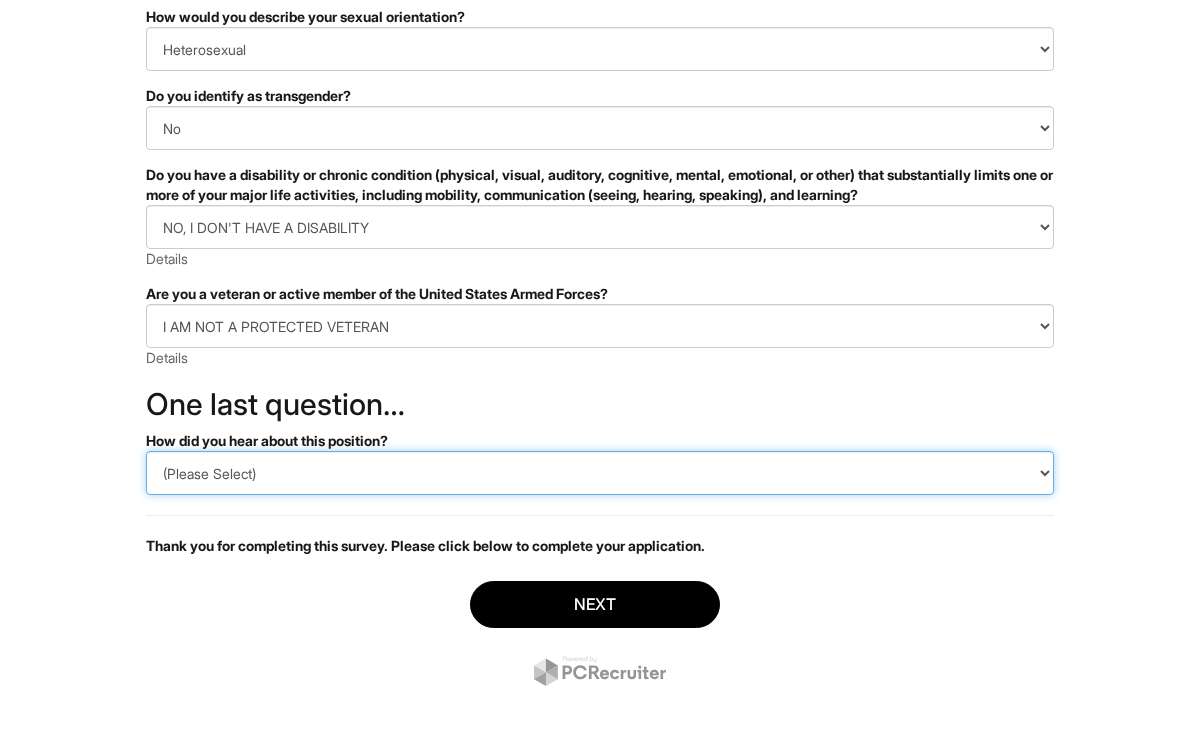click on "(Please Select) CareerBuilder Indeed LinkedIn Monster Referral Other" at bounding box center (600, 473) 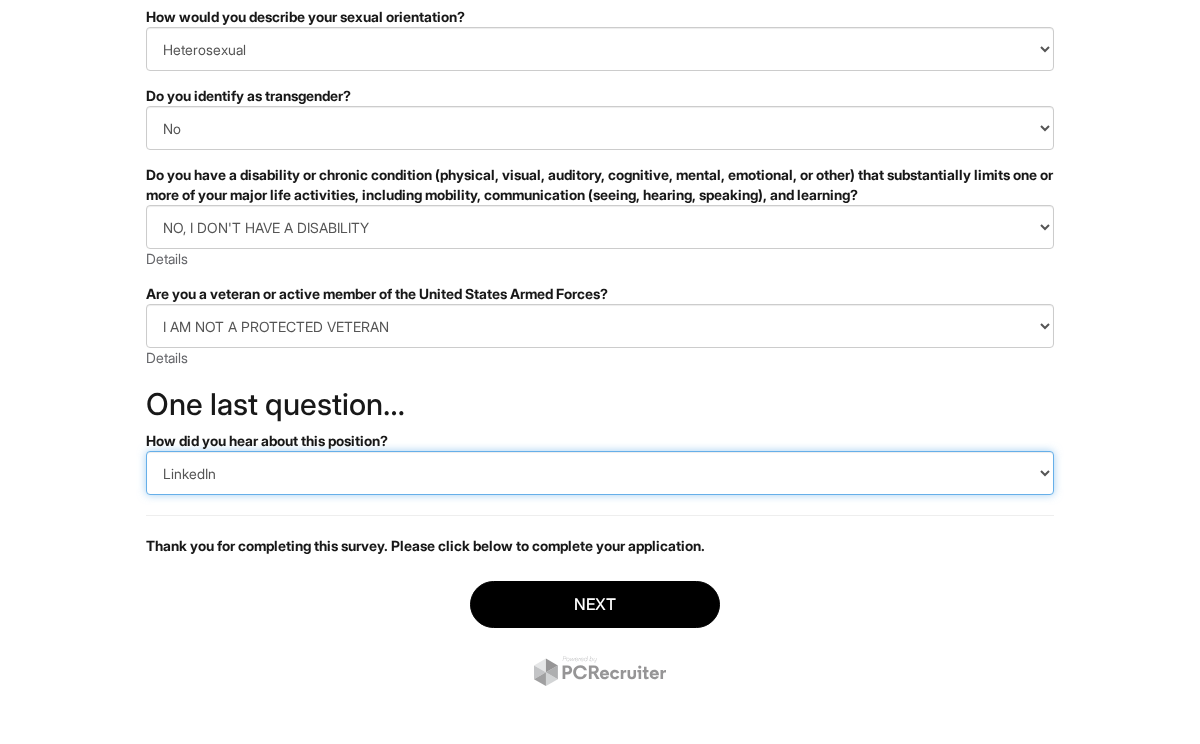 scroll, scrollTop: 382, scrollLeft: 0, axis: vertical 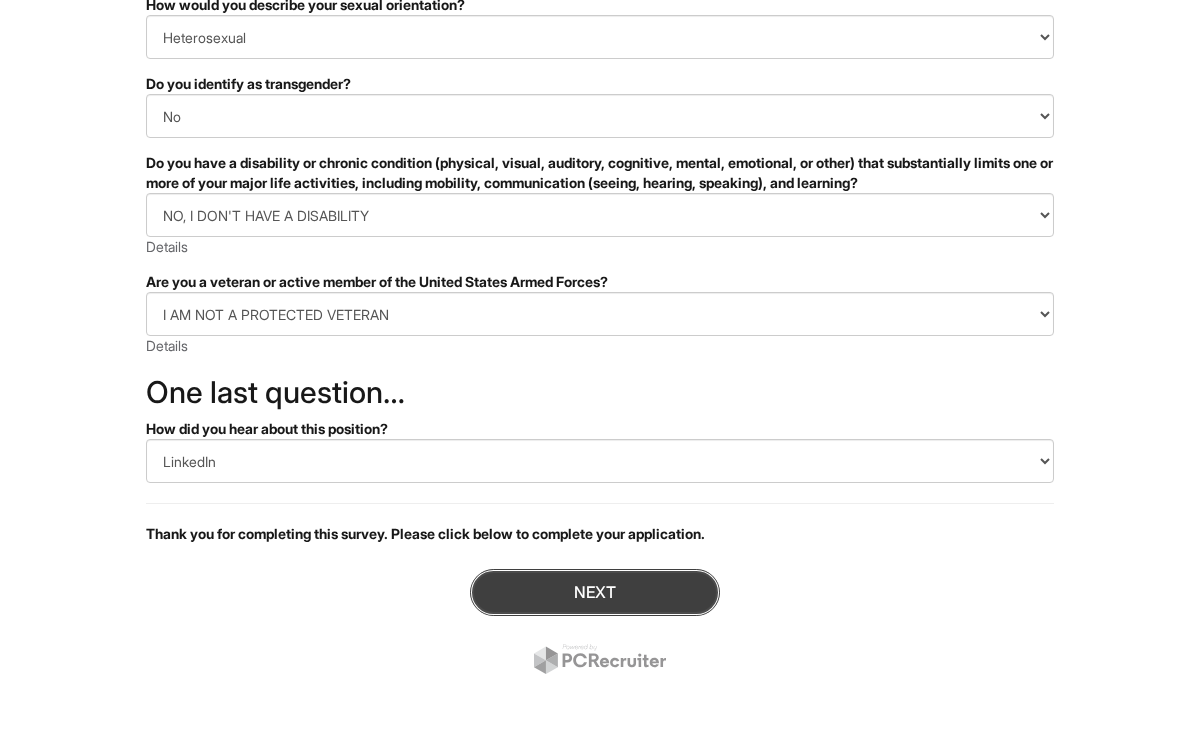 click on "Next" at bounding box center [595, 592] 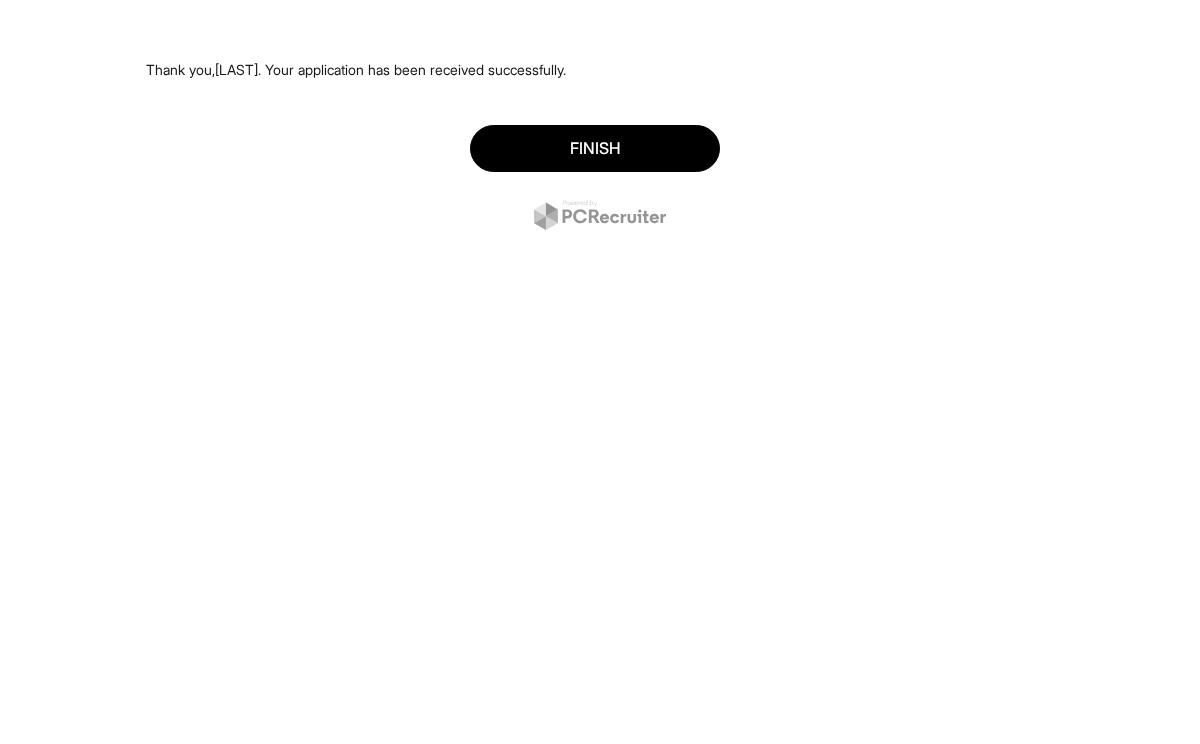 scroll, scrollTop: 0, scrollLeft: 0, axis: both 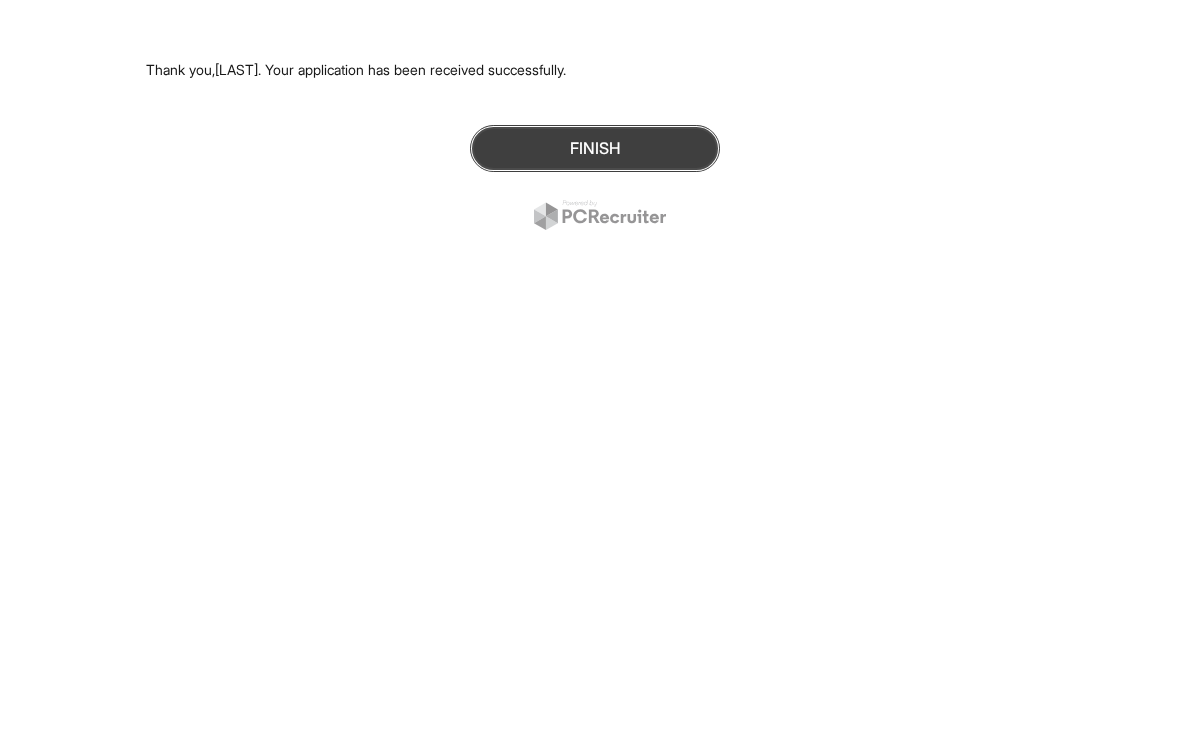 click on "Finish" at bounding box center (595, 148) 